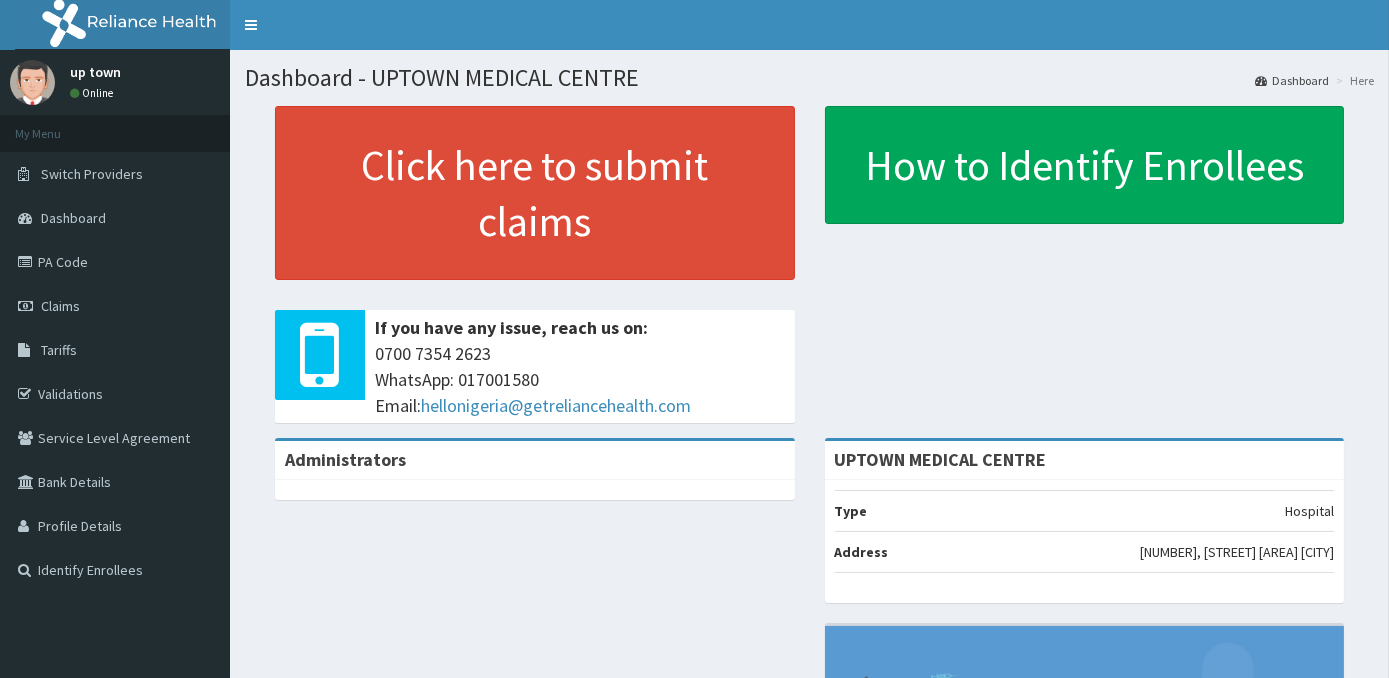 scroll, scrollTop: 0, scrollLeft: 0, axis: both 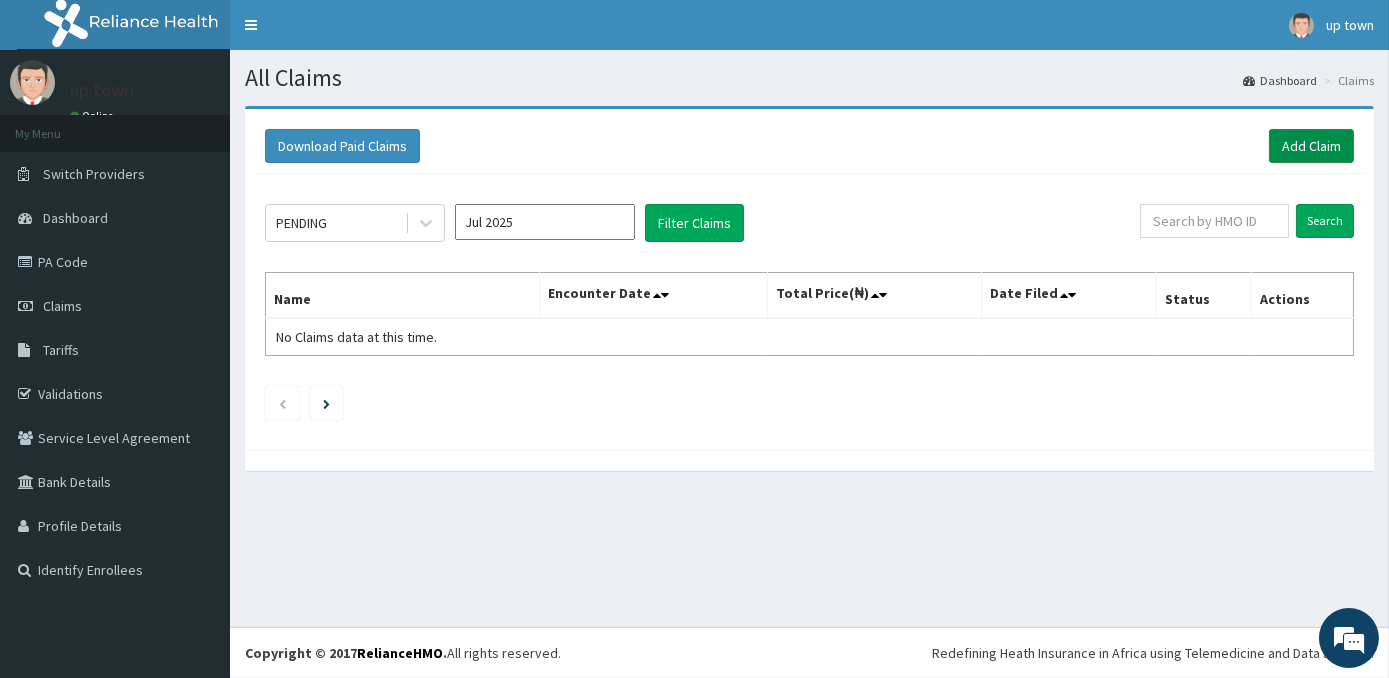 click on "Add Claim" at bounding box center [1311, 146] 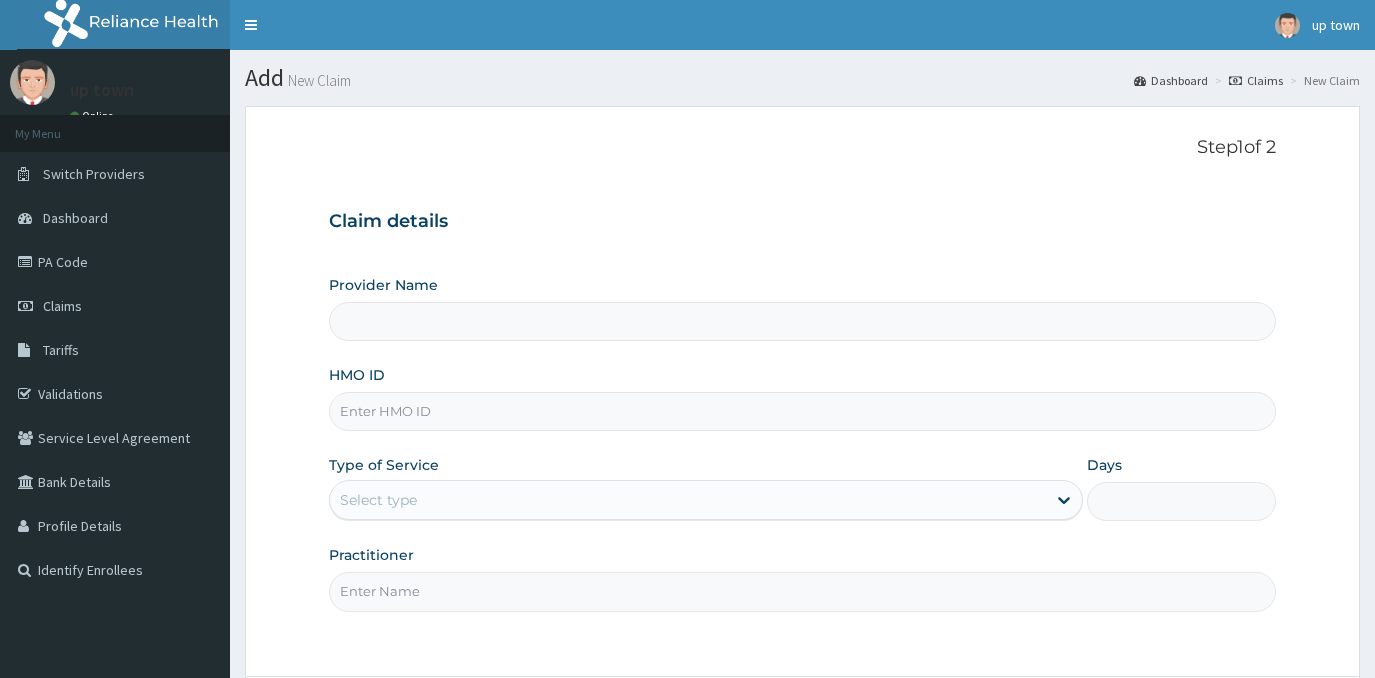 scroll, scrollTop: 0, scrollLeft: 0, axis: both 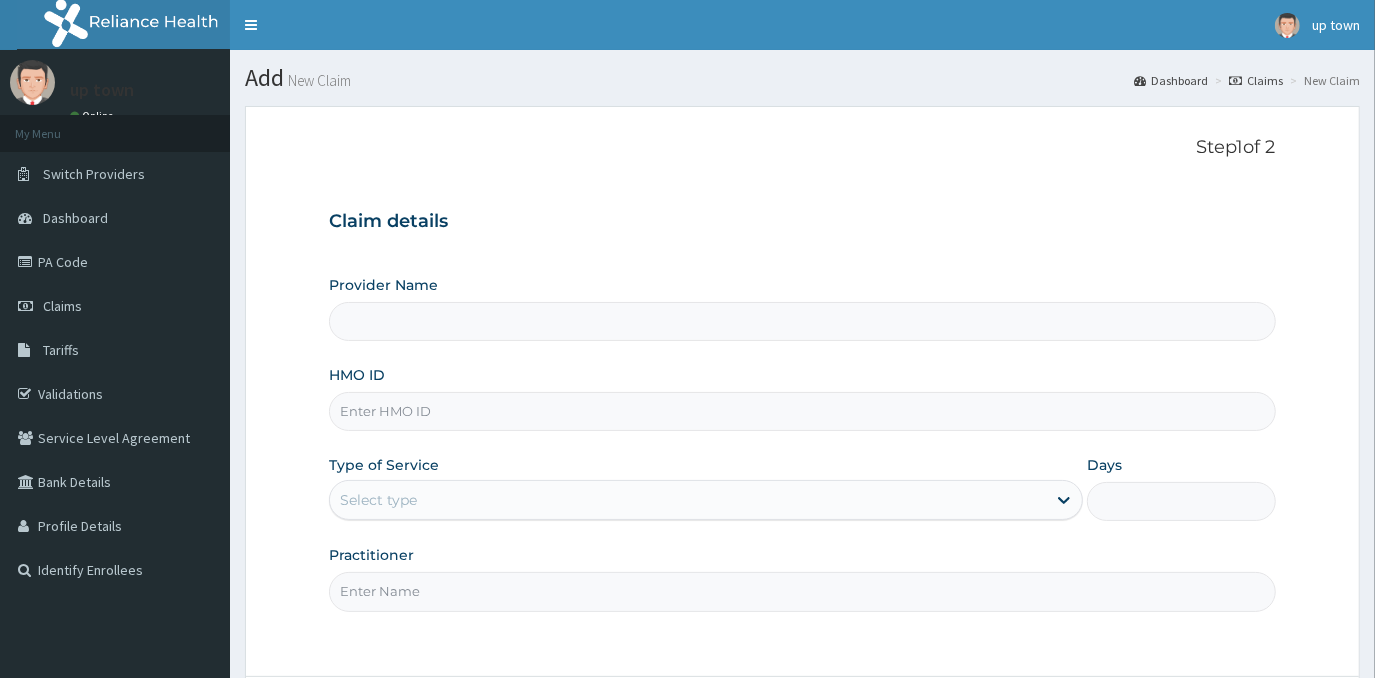 type on "UPTOWN MEDICAL CENTRE" 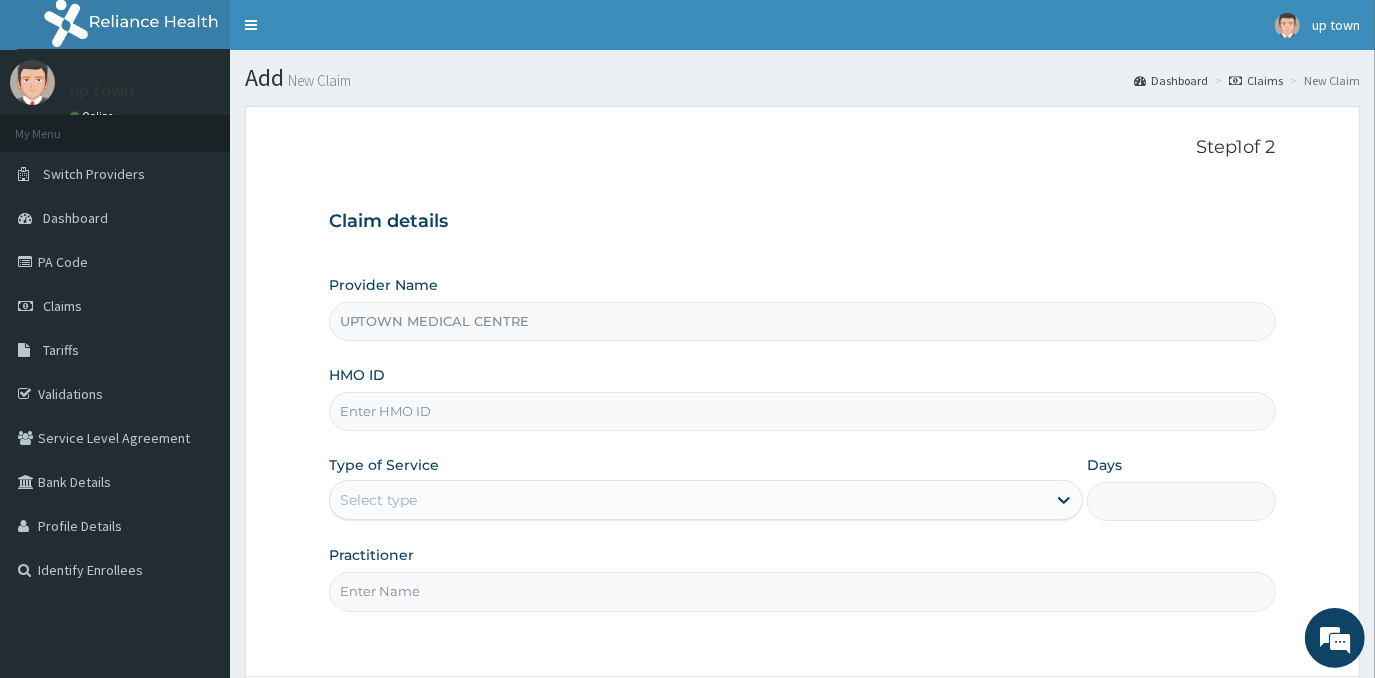 click on "HMO ID" at bounding box center (802, 411) 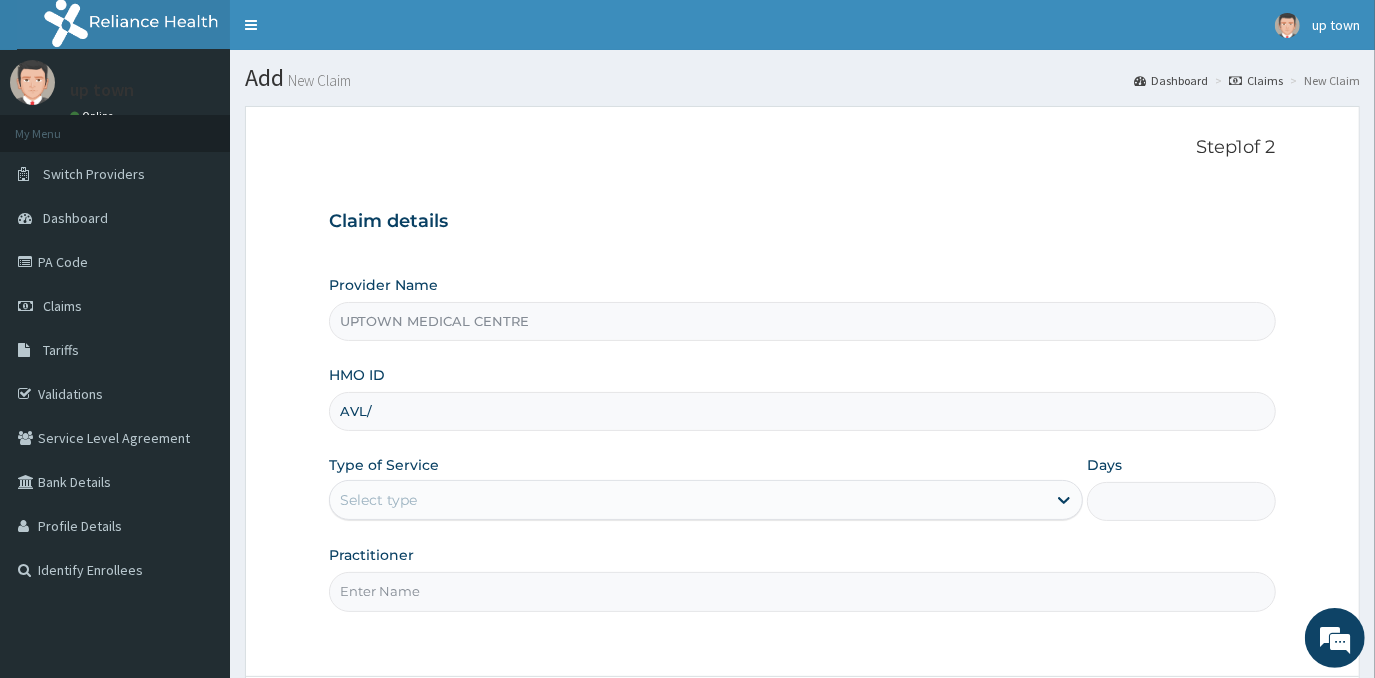 type on "AVL/10092/A" 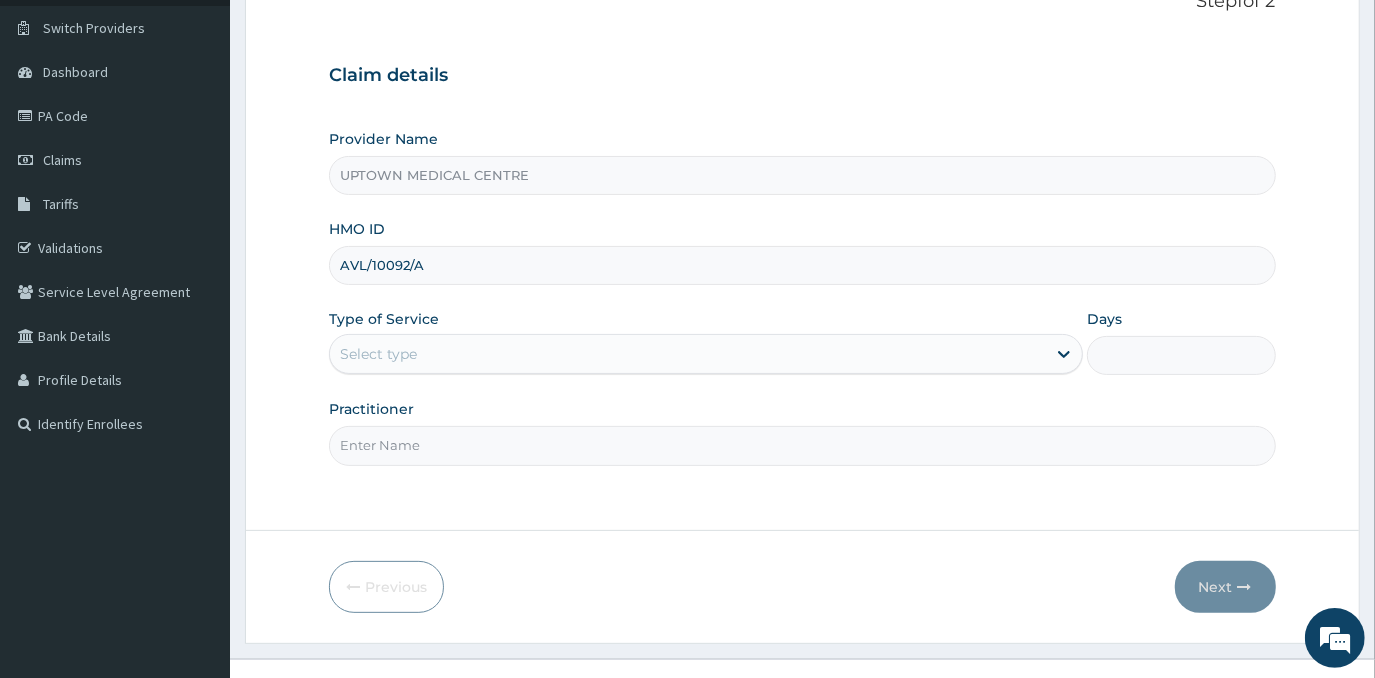 scroll, scrollTop: 176, scrollLeft: 0, axis: vertical 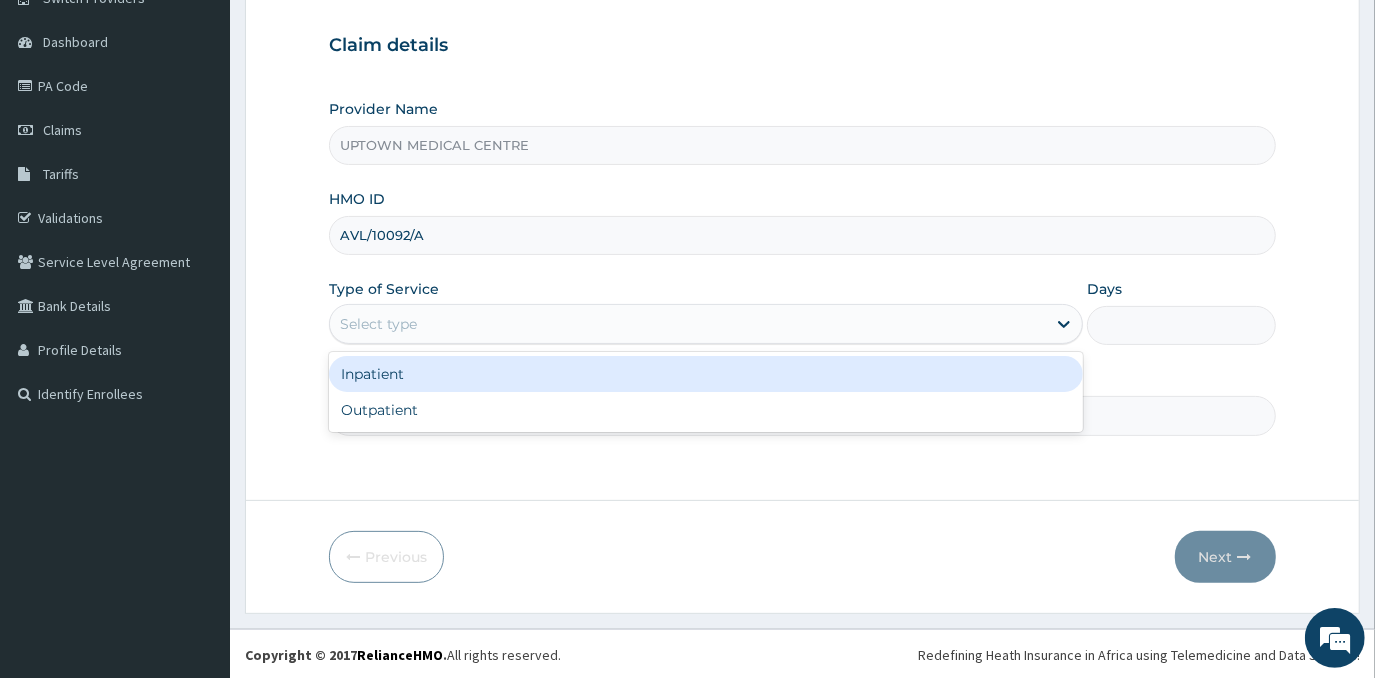 click on "Select type" at bounding box center (688, 324) 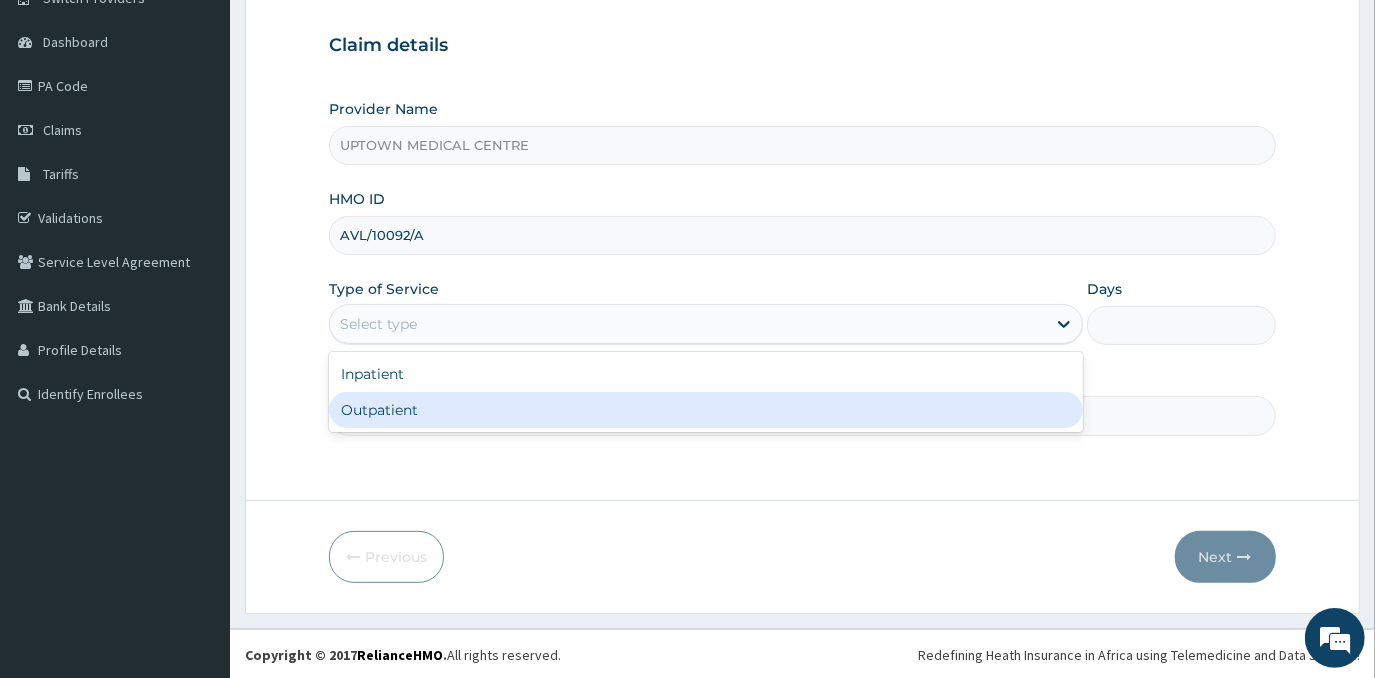click on "Outpatient" at bounding box center (706, 410) 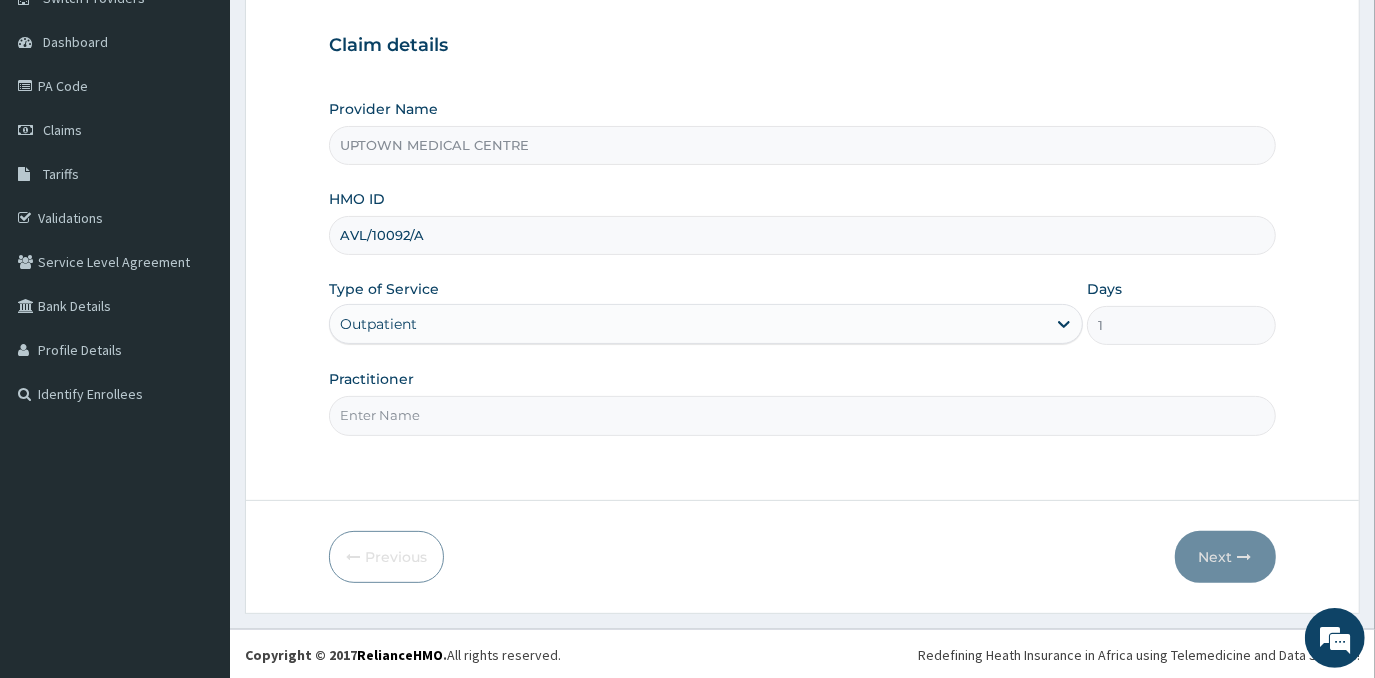 scroll, scrollTop: 0, scrollLeft: 0, axis: both 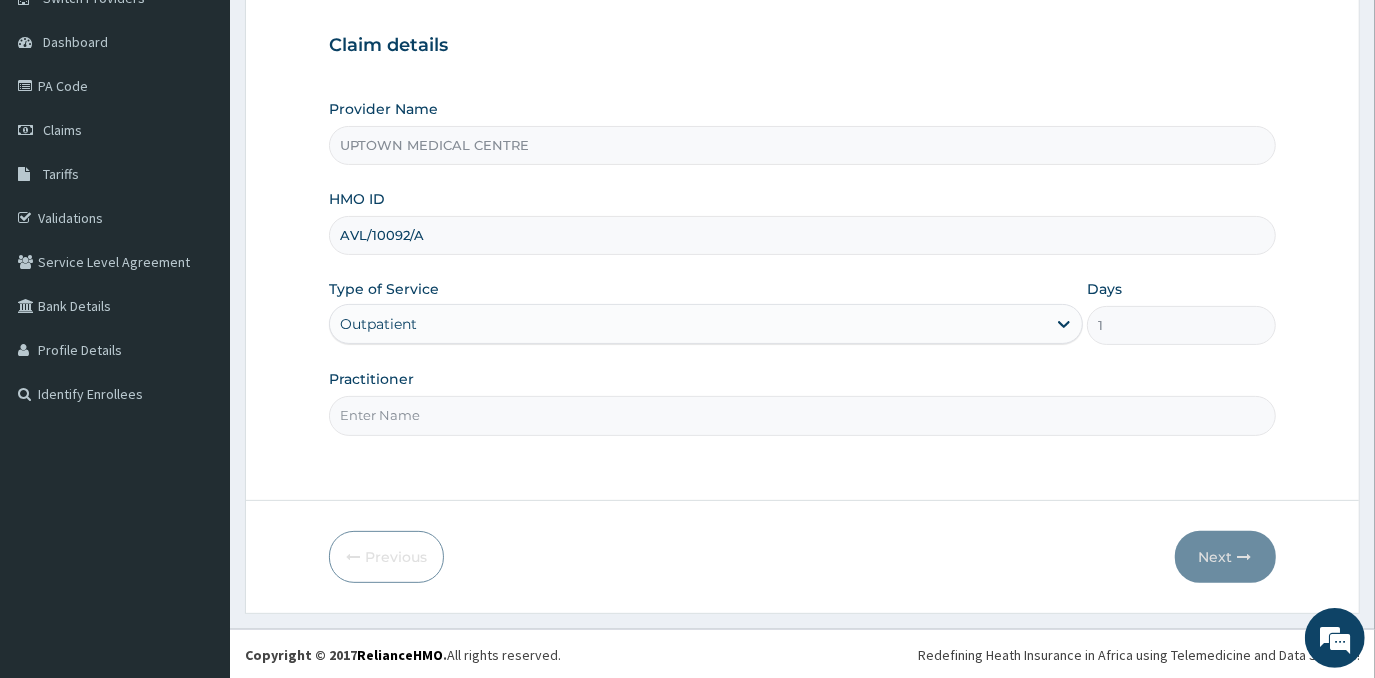 click on "Practitioner" at bounding box center (802, 415) 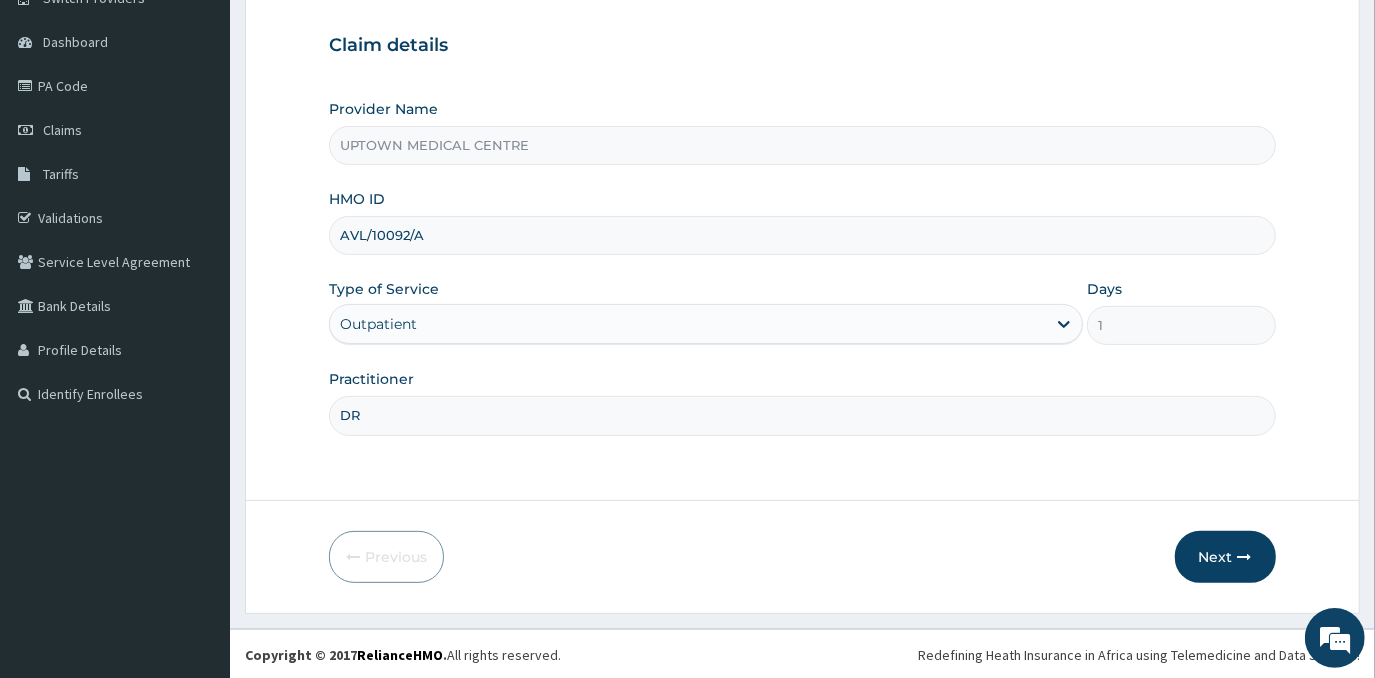 type on "DR EMMANUEL N. OHIAERI" 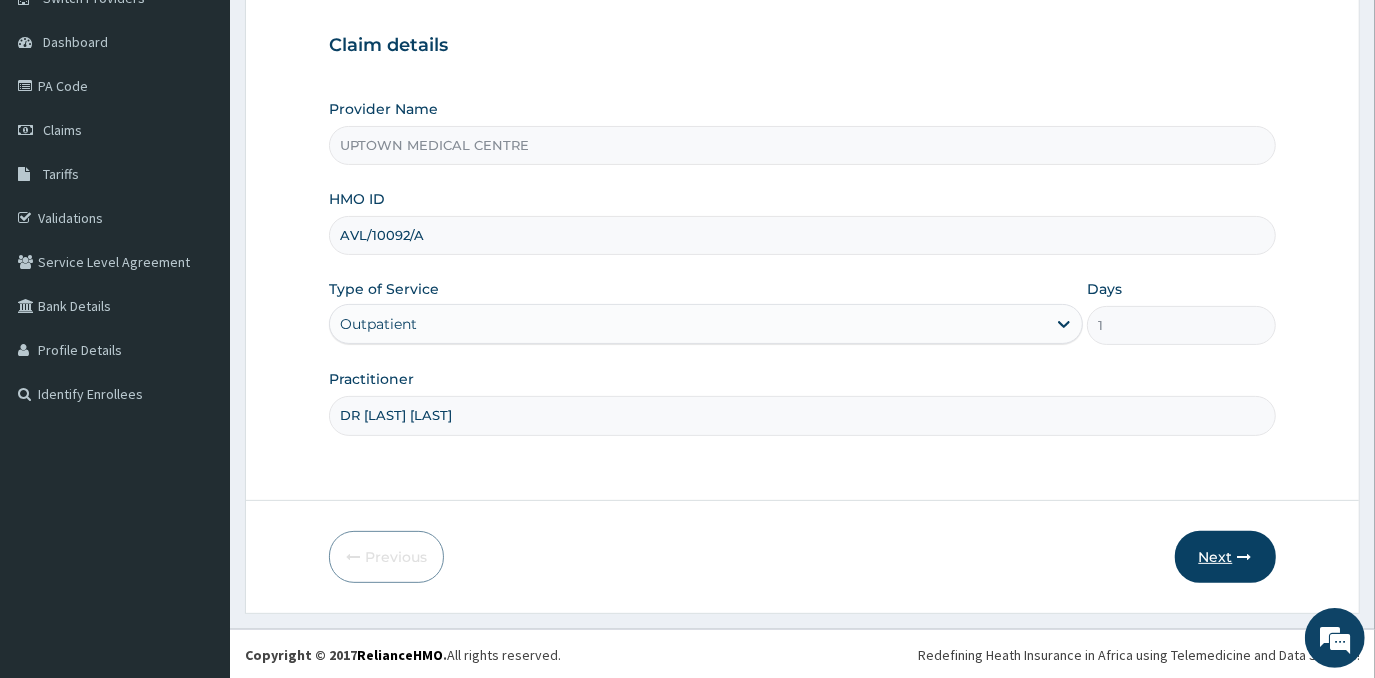 click on "Next" at bounding box center (1225, 557) 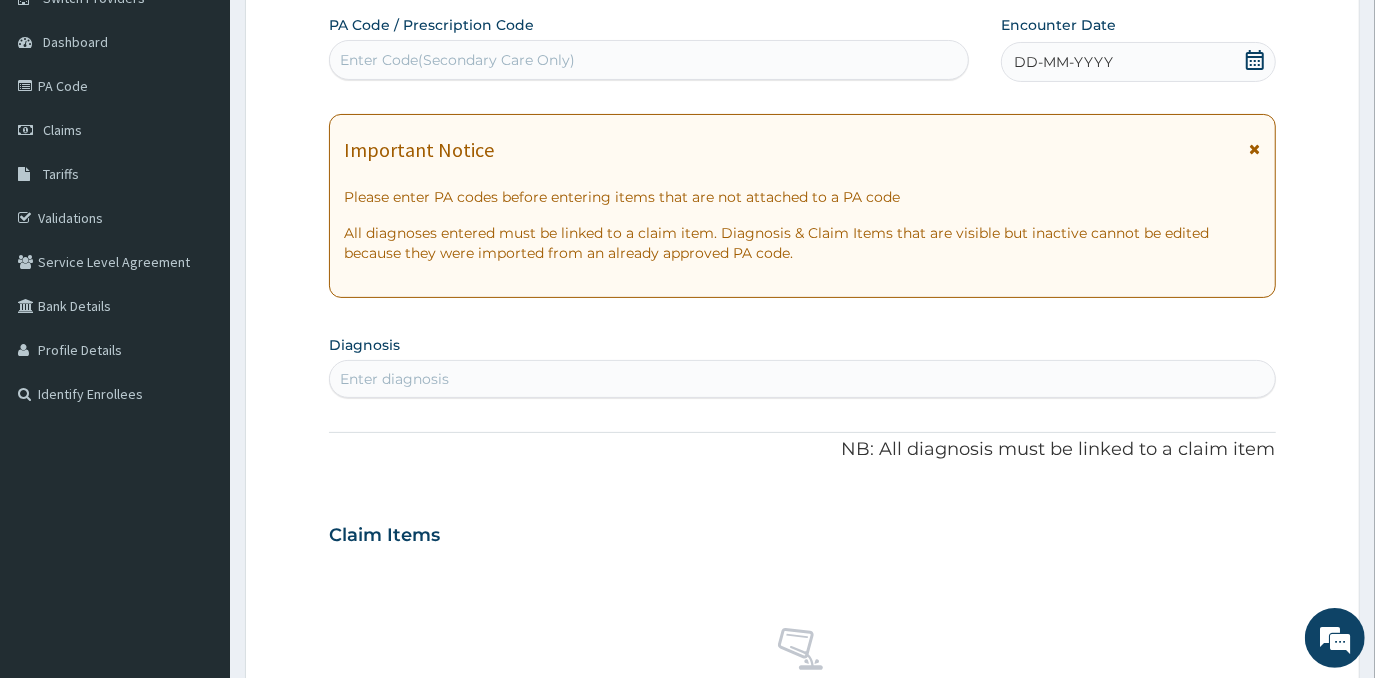 click on "DD-MM-YYYY" at bounding box center (1138, 62) 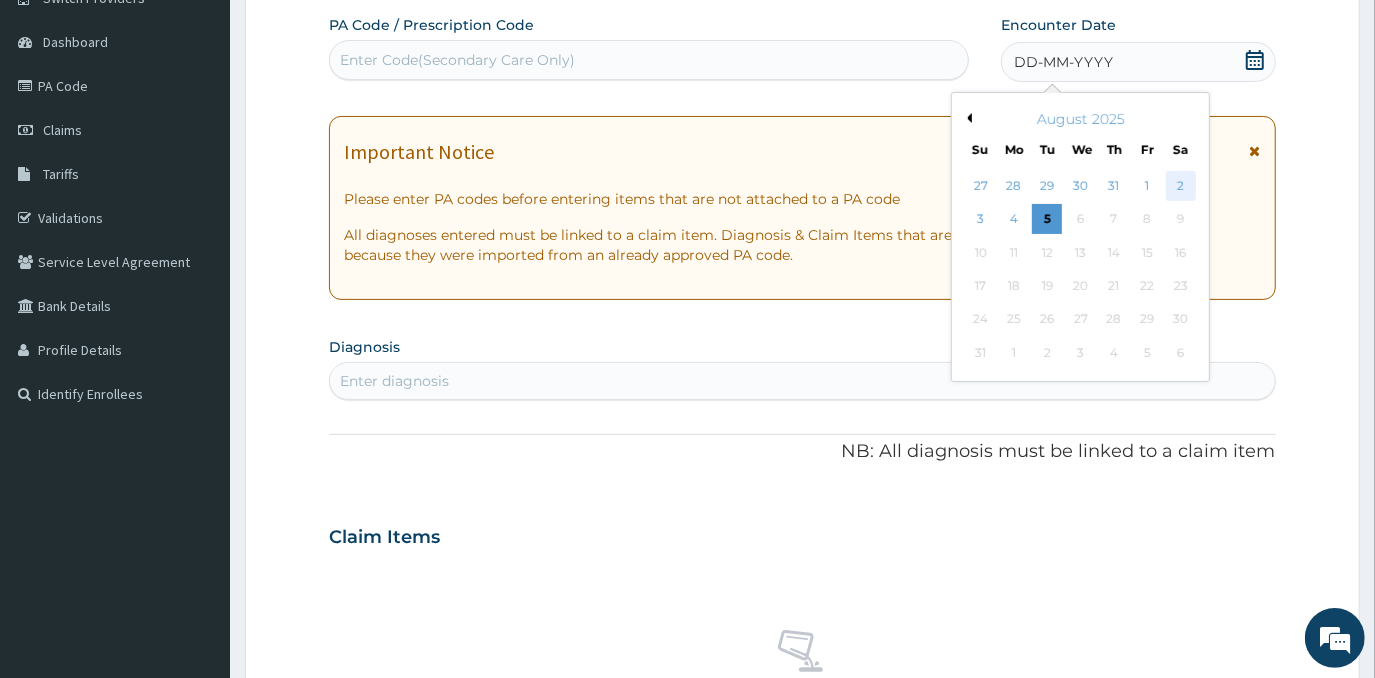 click on "2" at bounding box center [1181, 186] 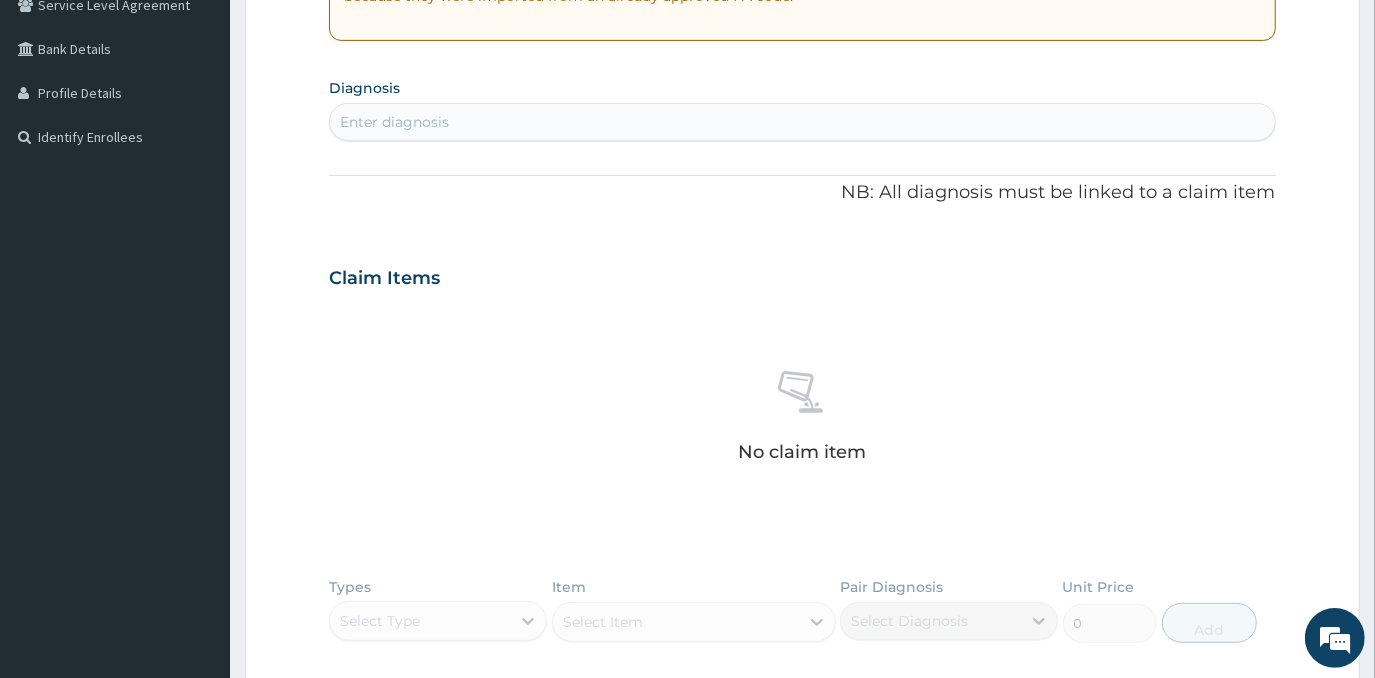 scroll, scrollTop: 449, scrollLeft: 0, axis: vertical 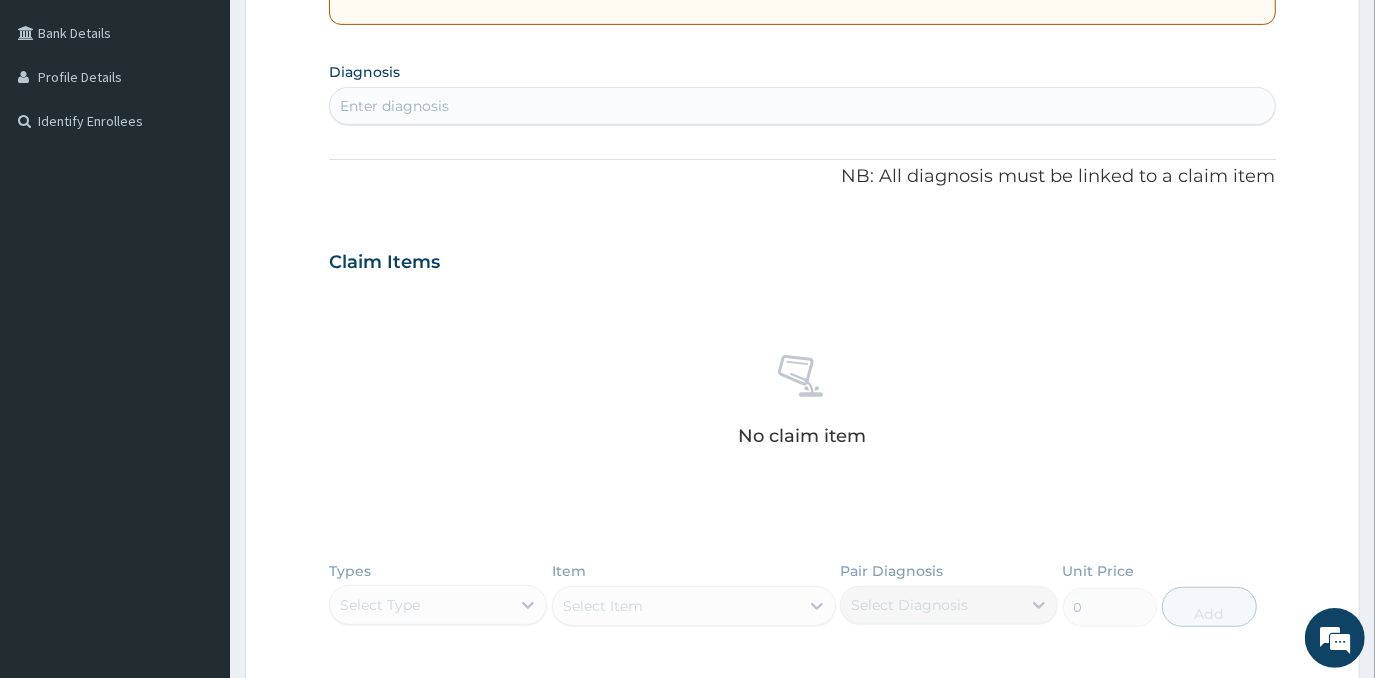 click on "Enter diagnosis" at bounding box center (802, 106) 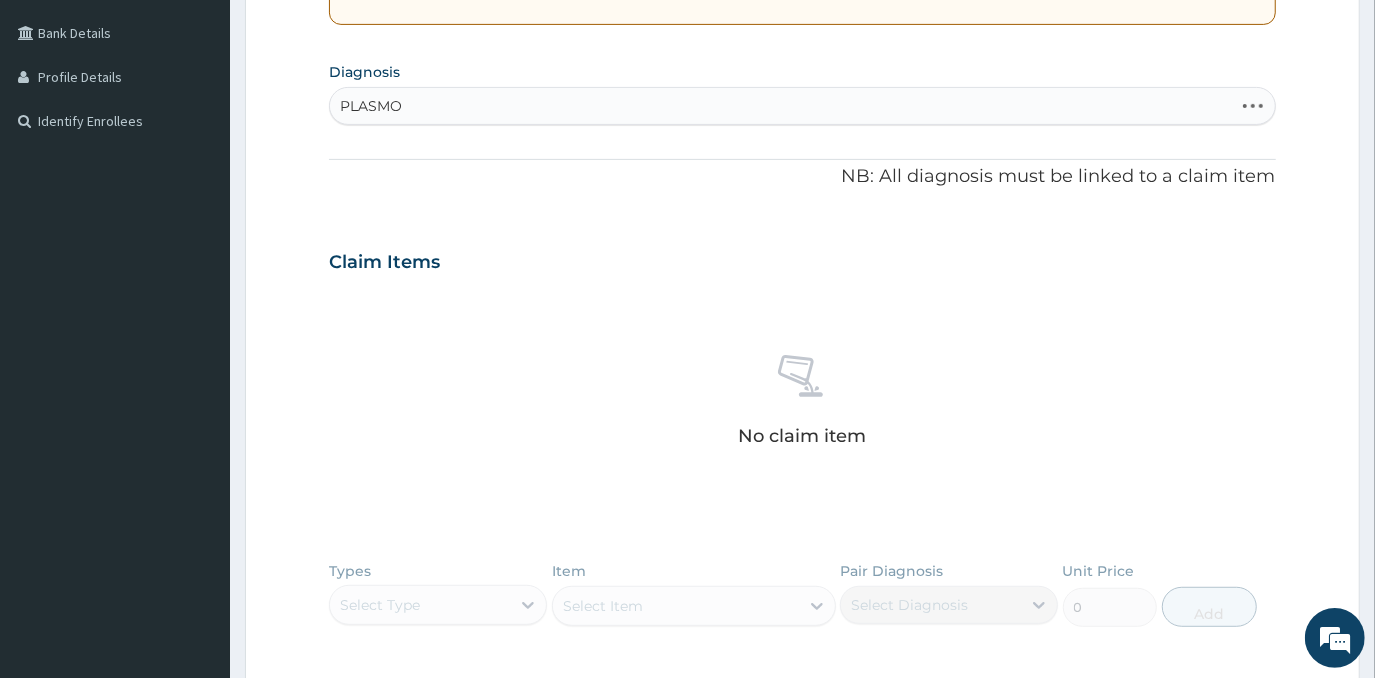 type on "PLASMOD" 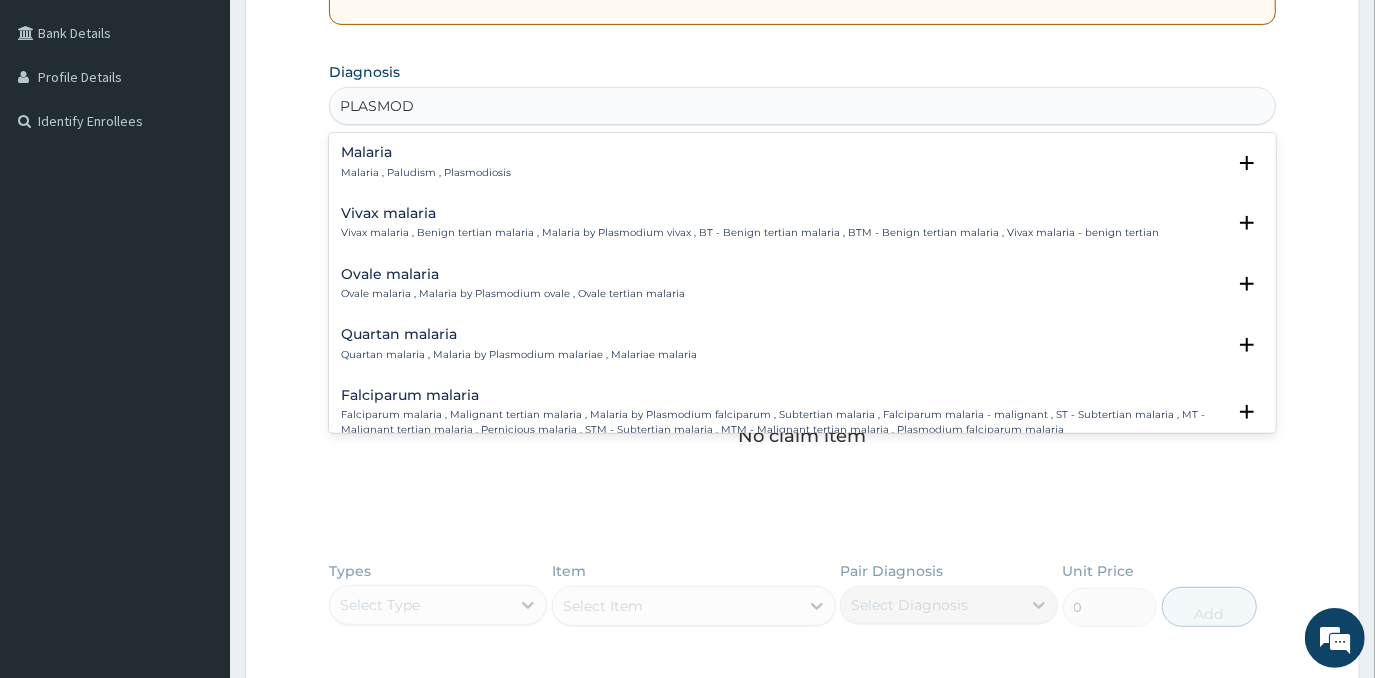 click on "Malaria , Paludism , Plasmodiosis" at bounding box center [426, 173] 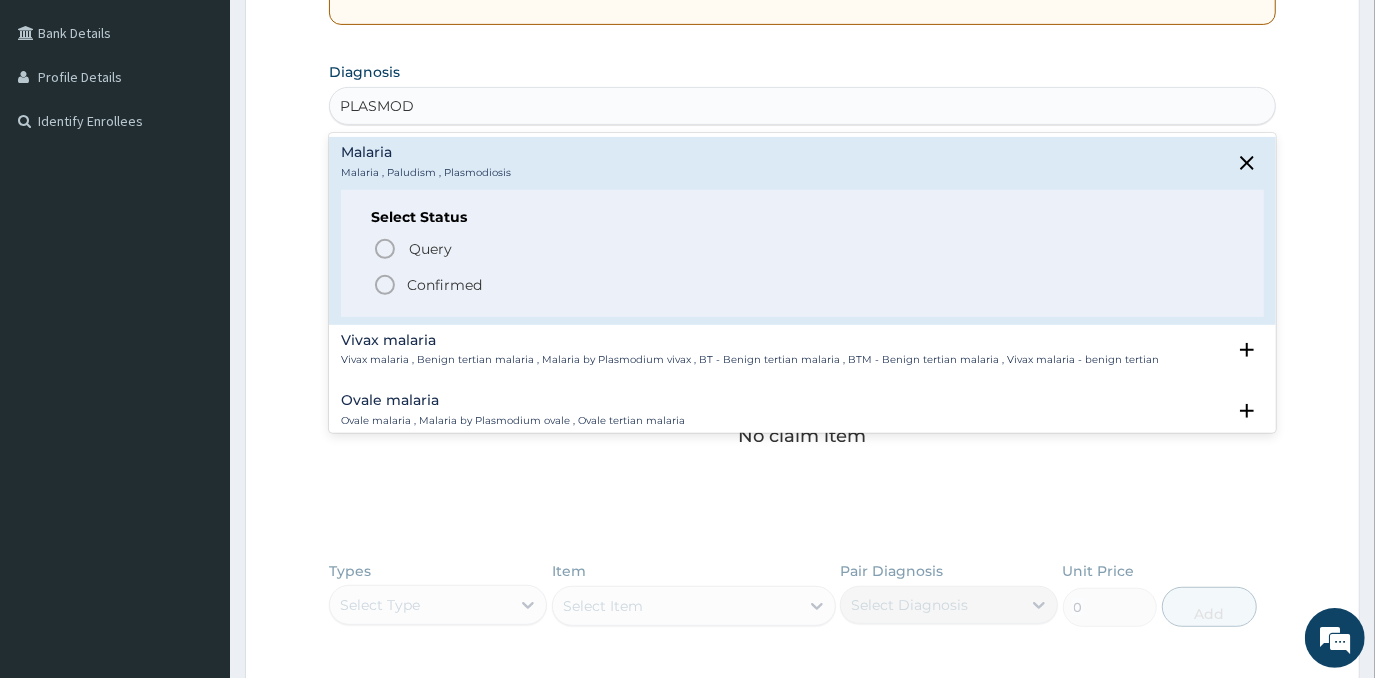 click on "Confirmed" at bounding box center [444, 285] 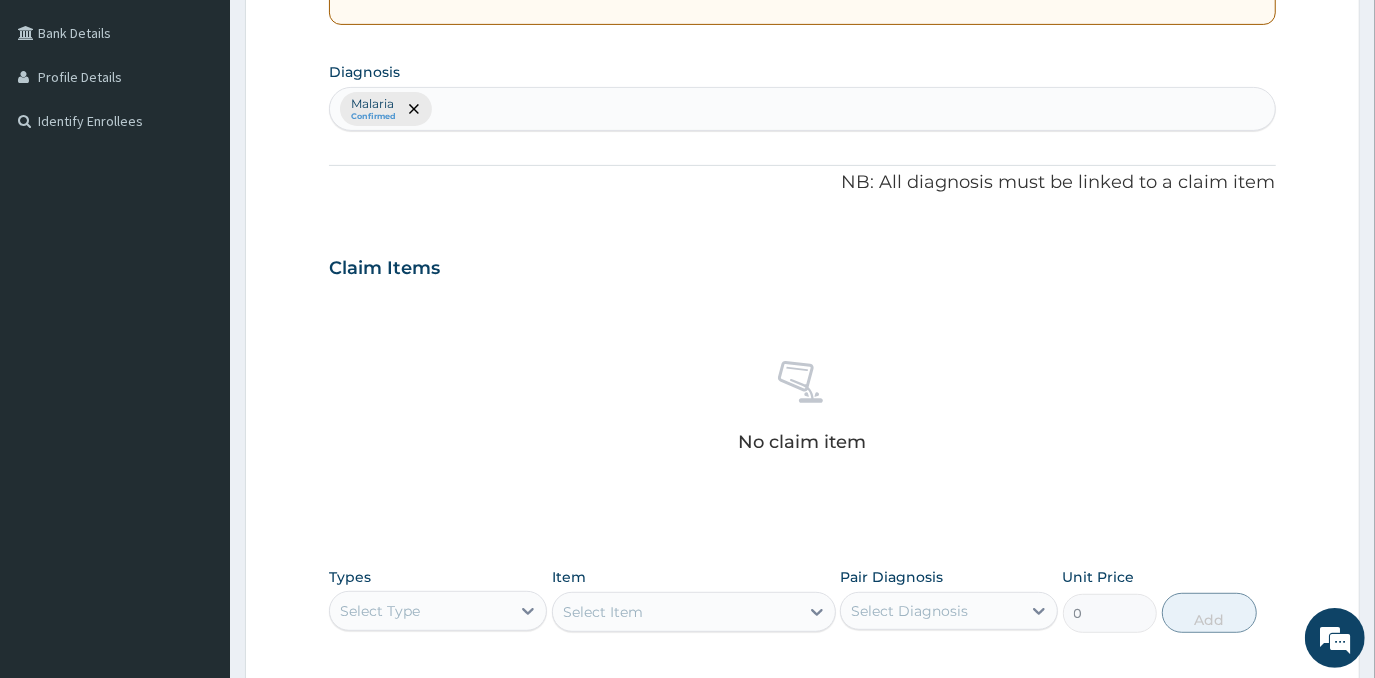 drag, startPoint x: 426, startPoint y: 278, endPoint x: 683, endPoint y: 81, distance: 323.81784 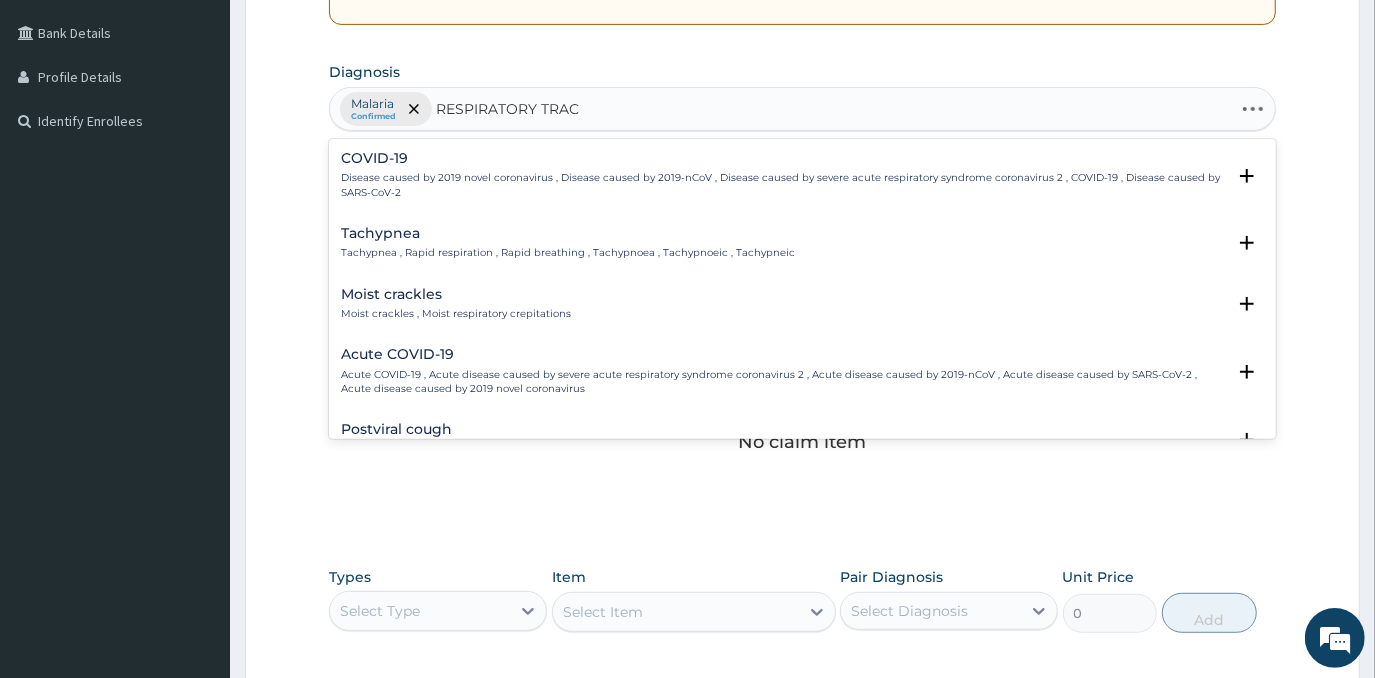 type on "RESPIRATORY TRACT" 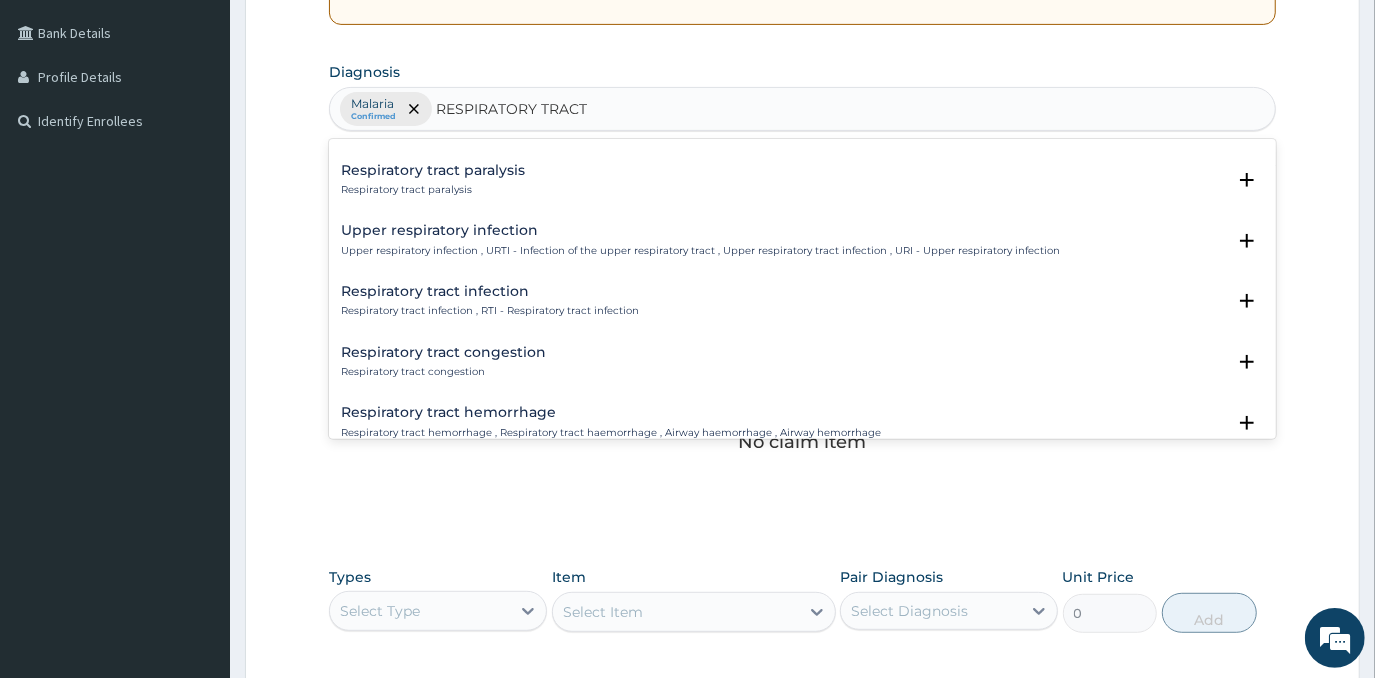 scroll, scrollTop: 90, scrollLeft: 0, axis: vertical 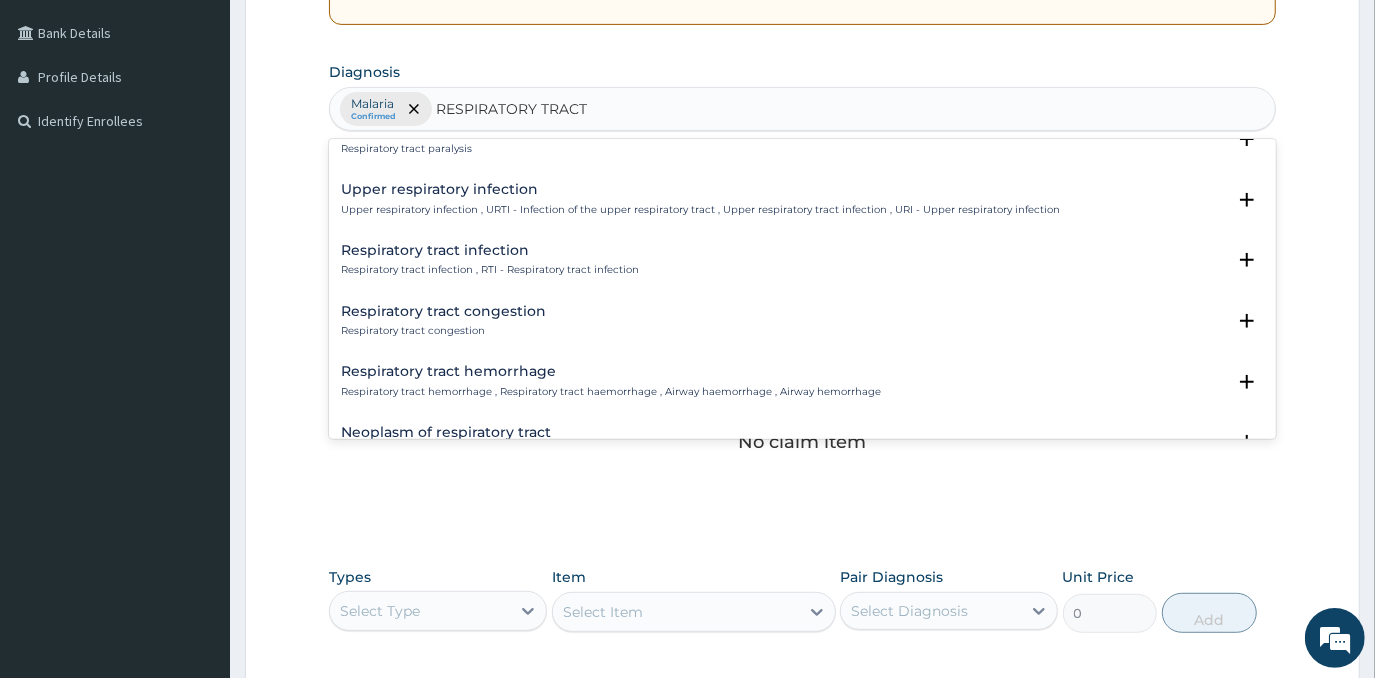 click on "Respiratory tract infection" at bounding box center (490, 250) 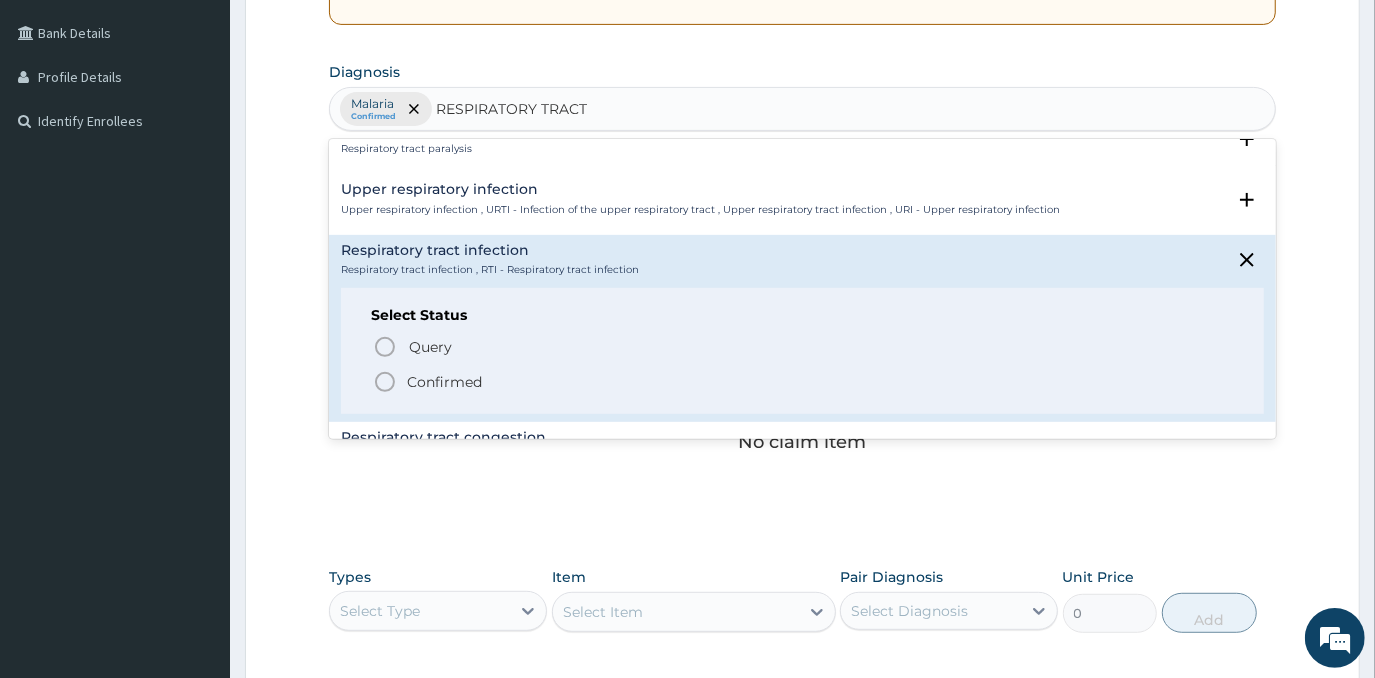 click on "Confirmed" at bounding box center [444, 382] 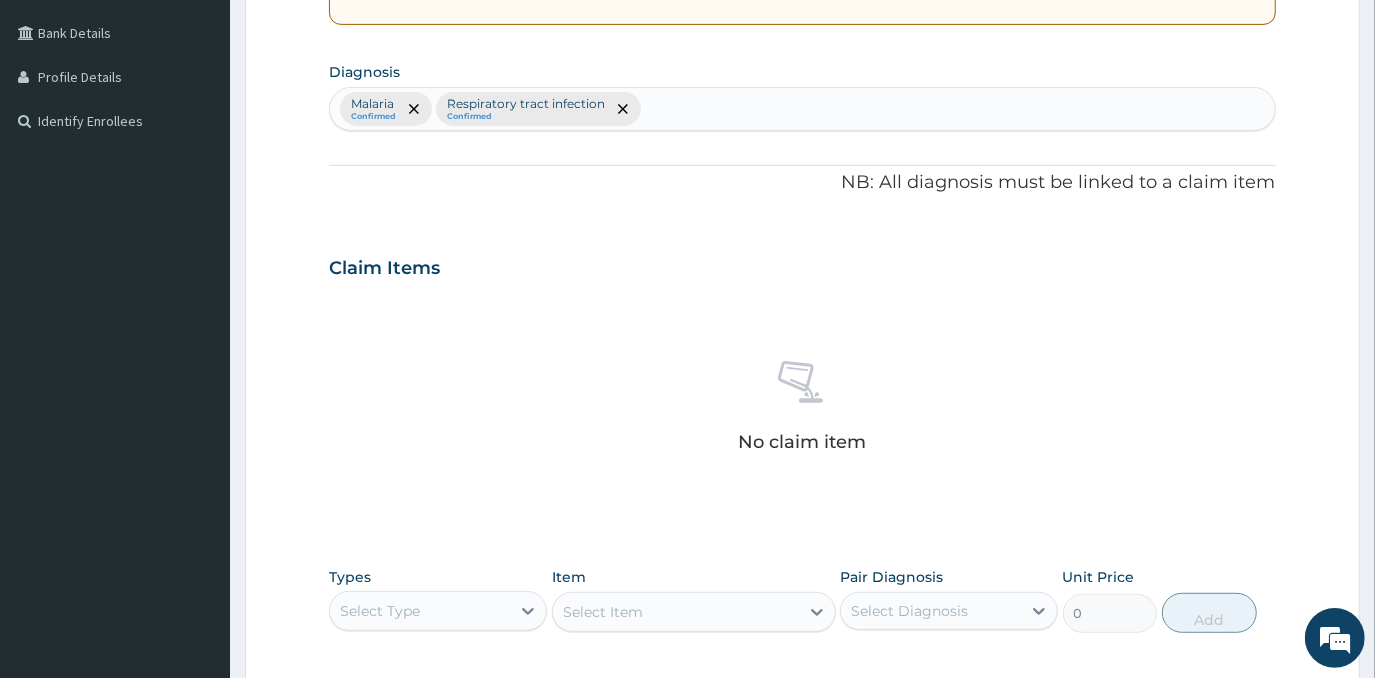 drag, startPoint x: 423, startPoint y: 382, endPoint x: 589, endPoint y: 243, distance: 216.51097 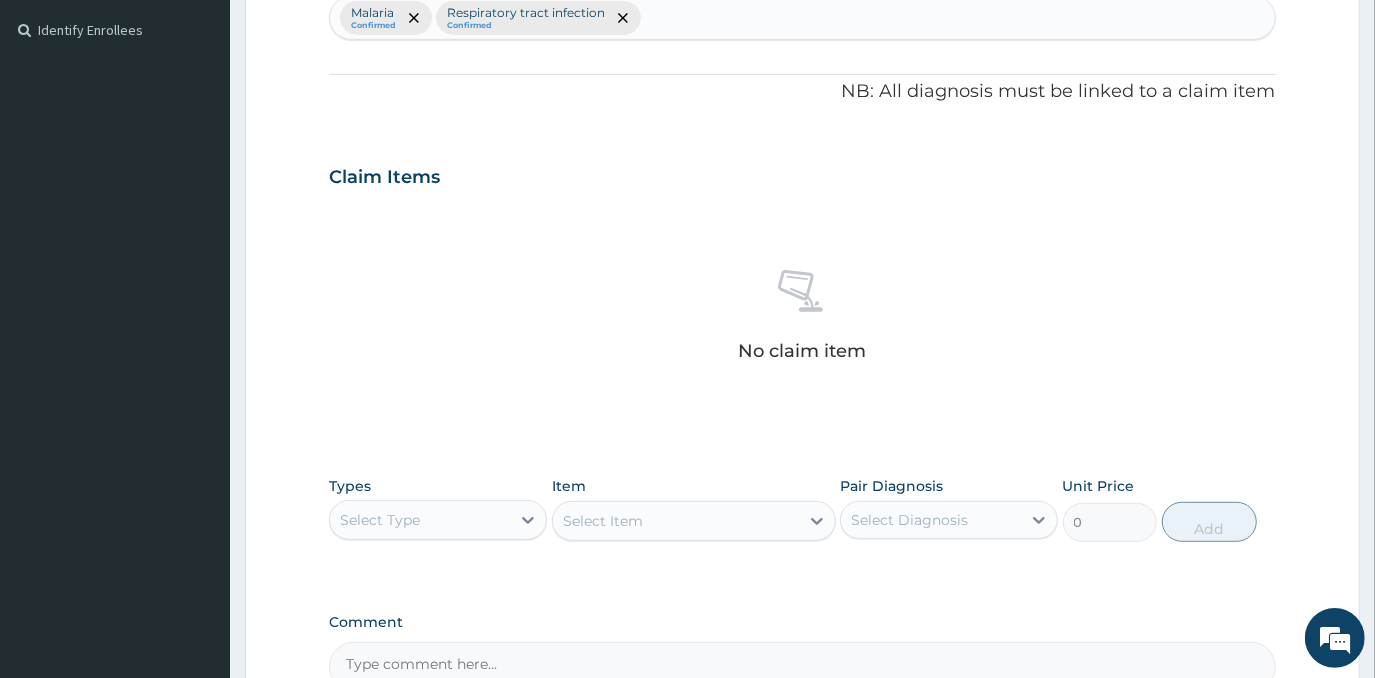 scroll, scrollTop: 760, scrollLeft: 0, axis: vertical 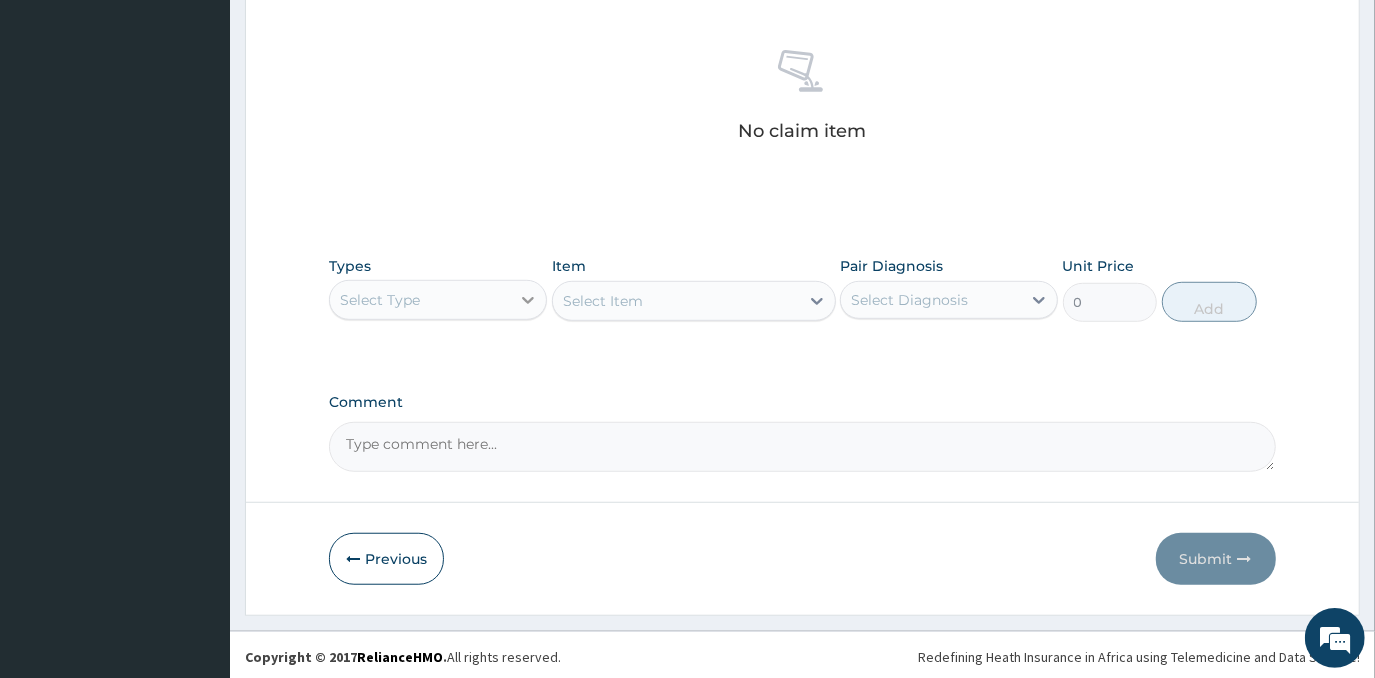 click 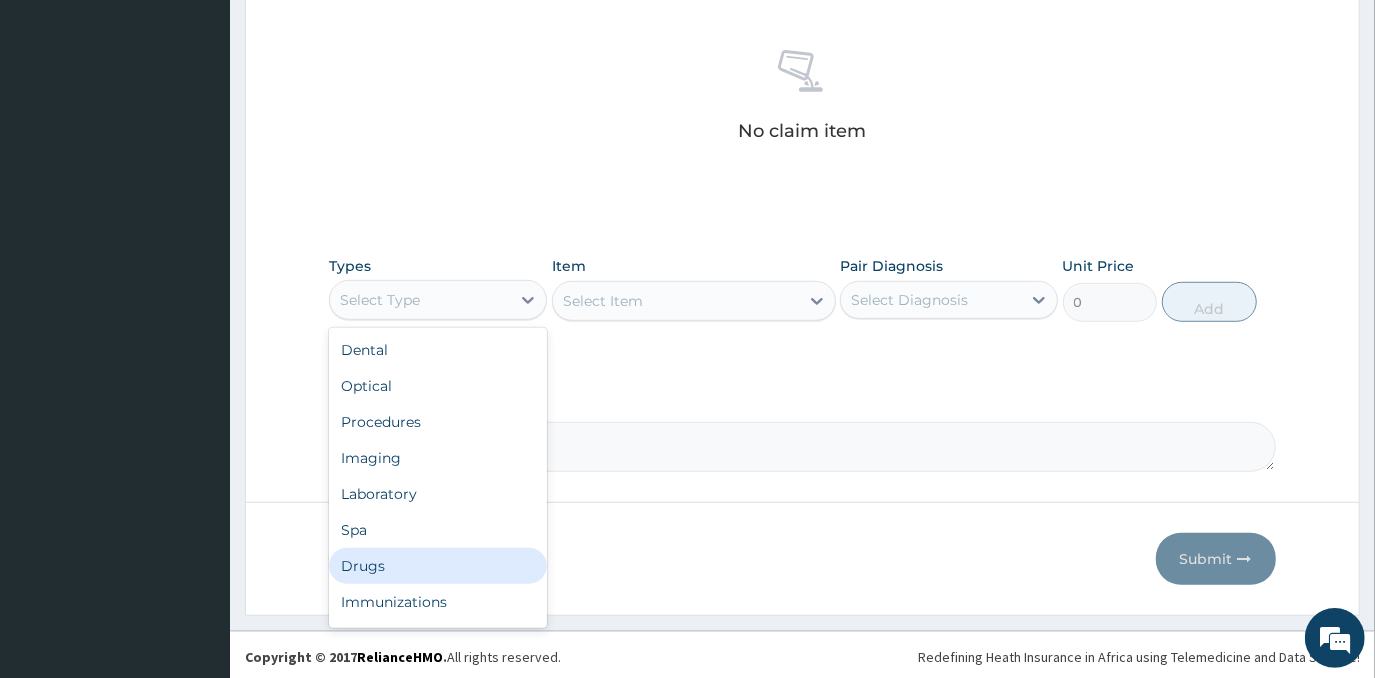 click on "Drugs" at bounding box center [438, 566] 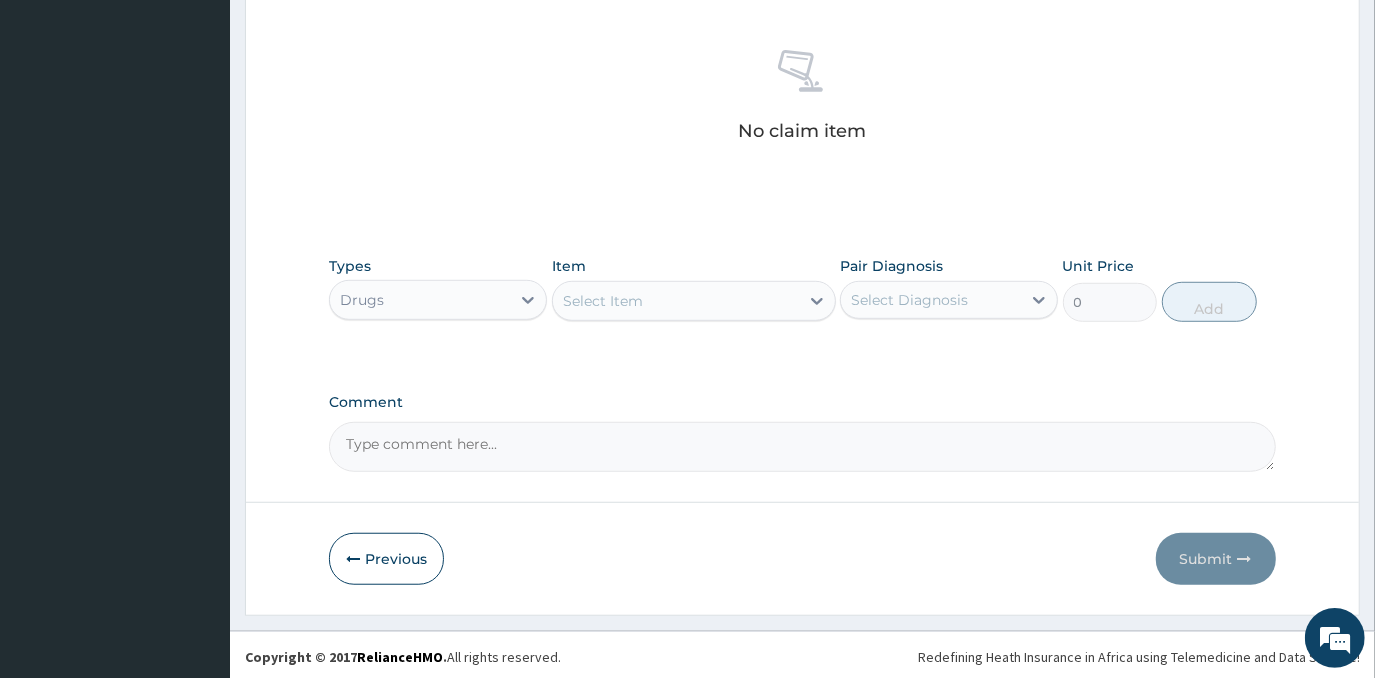 click on "Select Item" at bounding box center (676, 301) 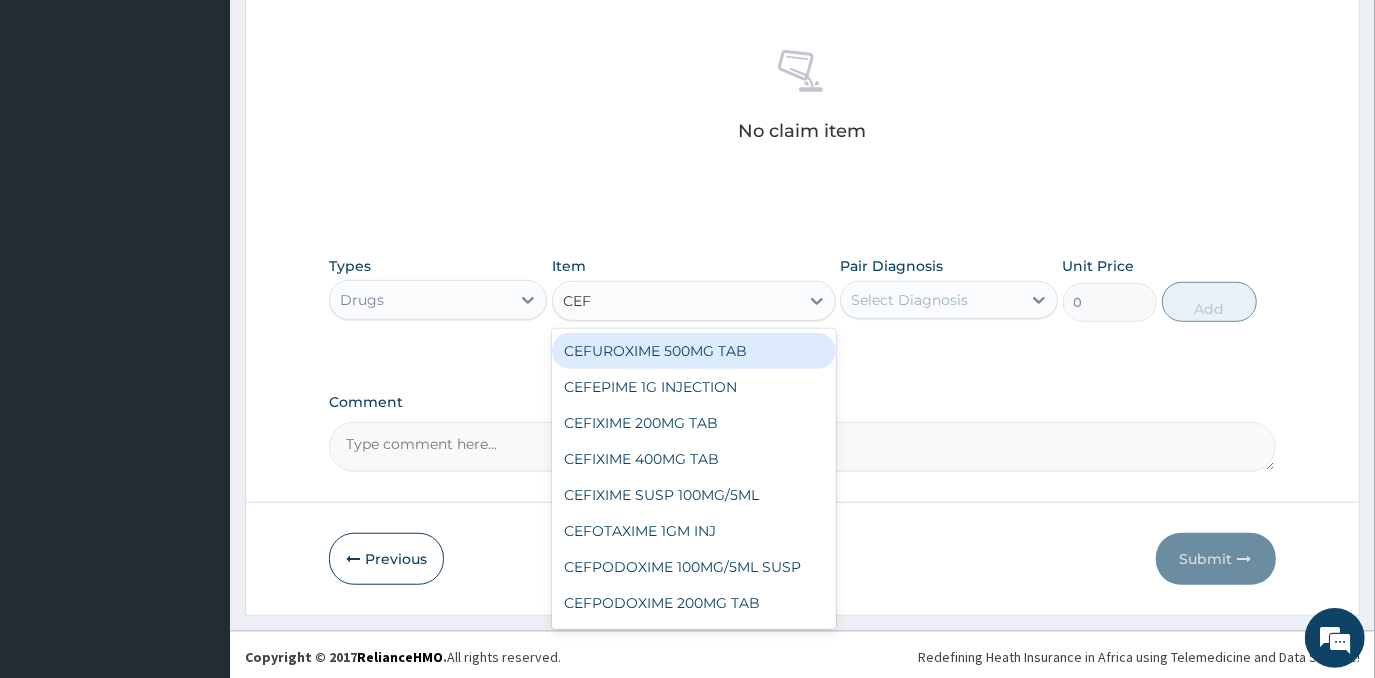type on "CEFT" 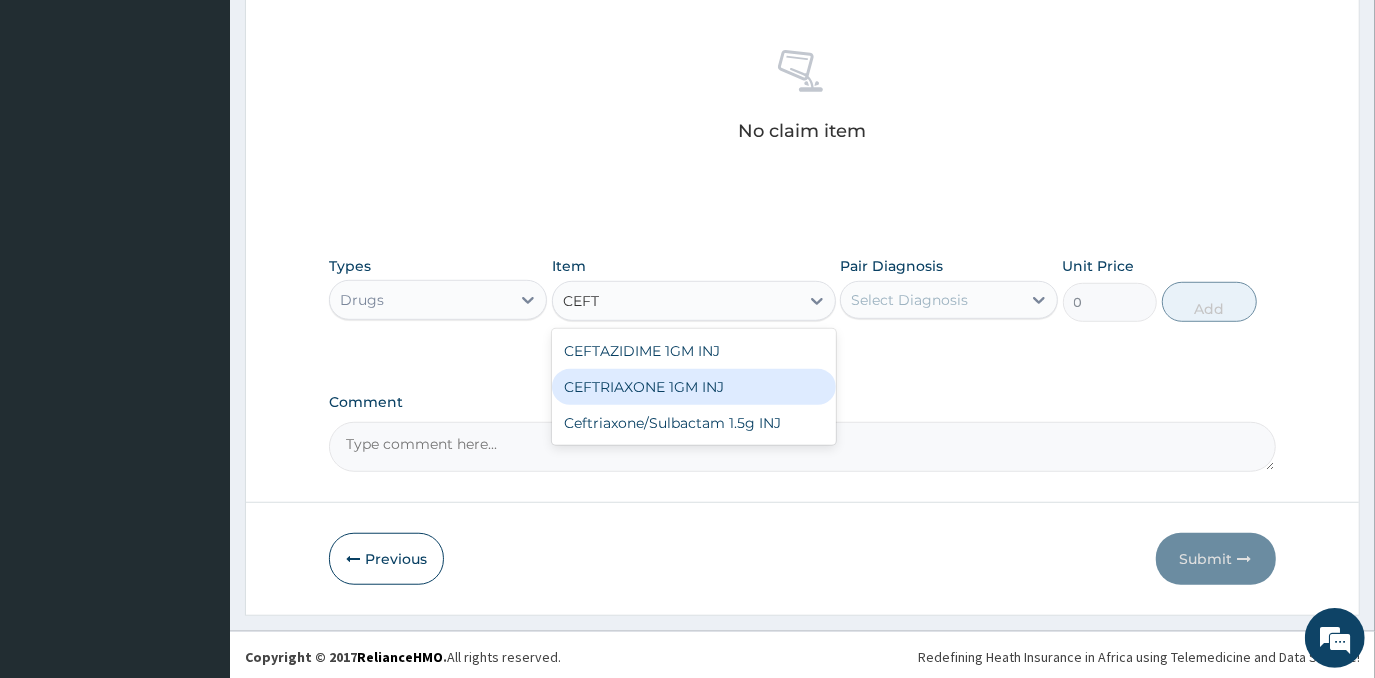 click on "CEFTRIAXONE 1GM INJ" at bounding box center (694, 387) 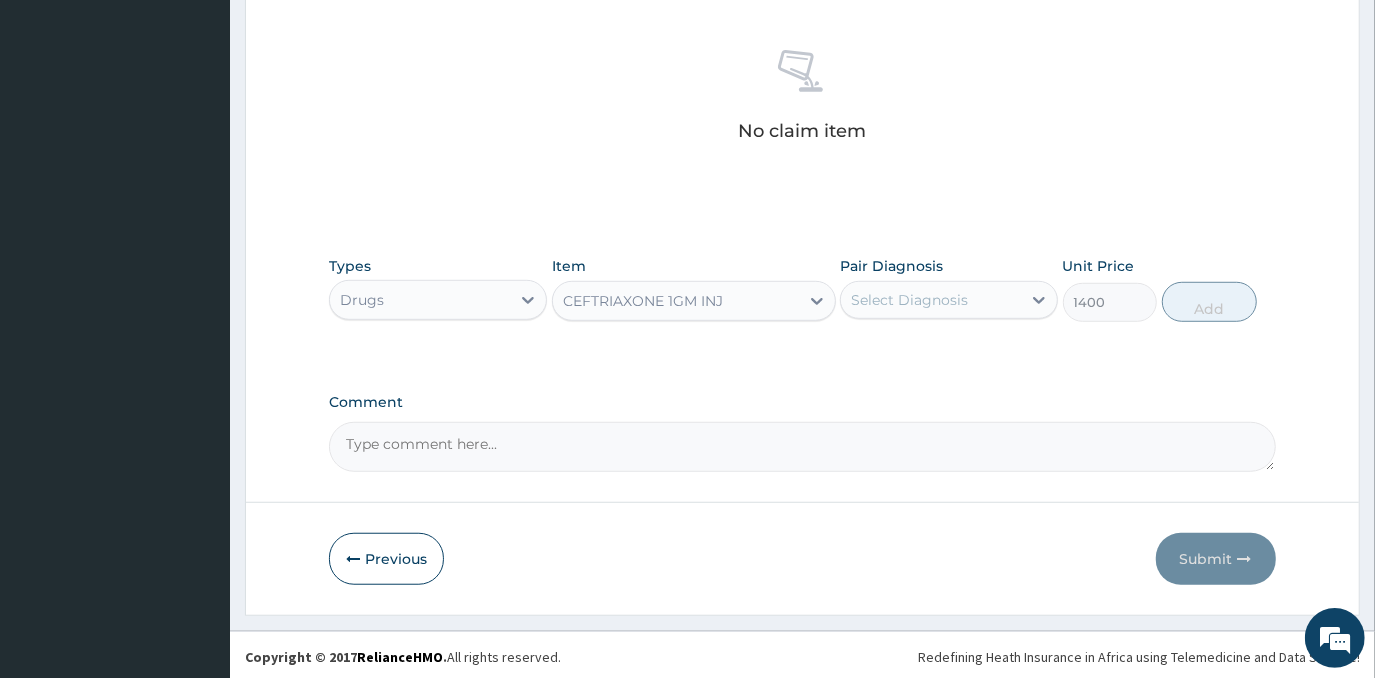click on "Select Diagnosis" at bounding box center (909, 300) 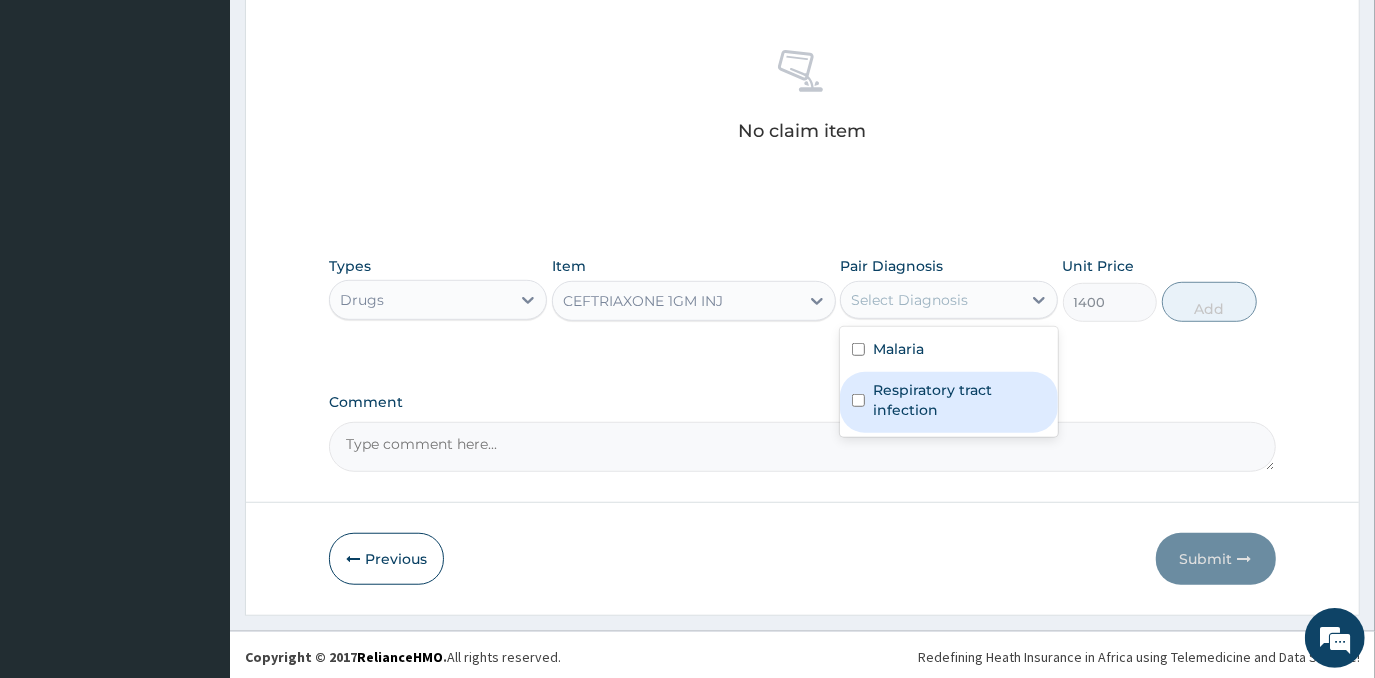 click on "Respiratory tract infection" at bounding box center (959, 400) 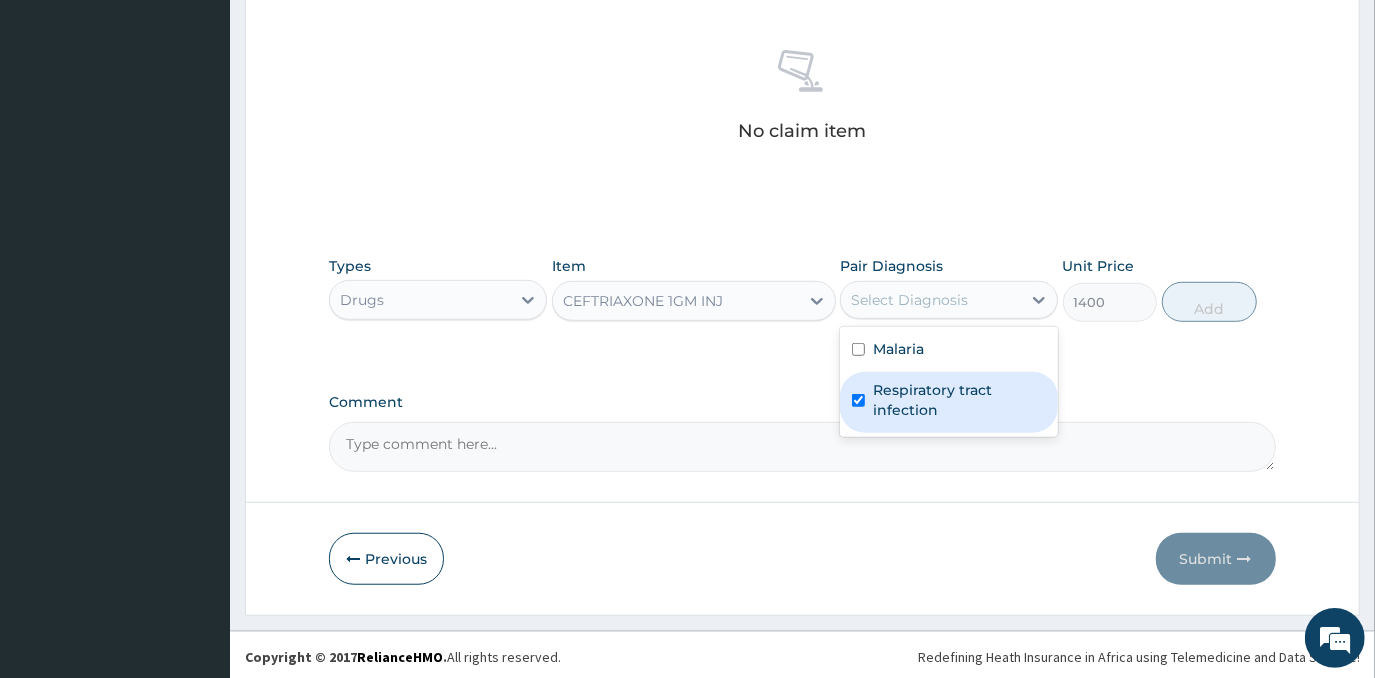 checkbox on "true" 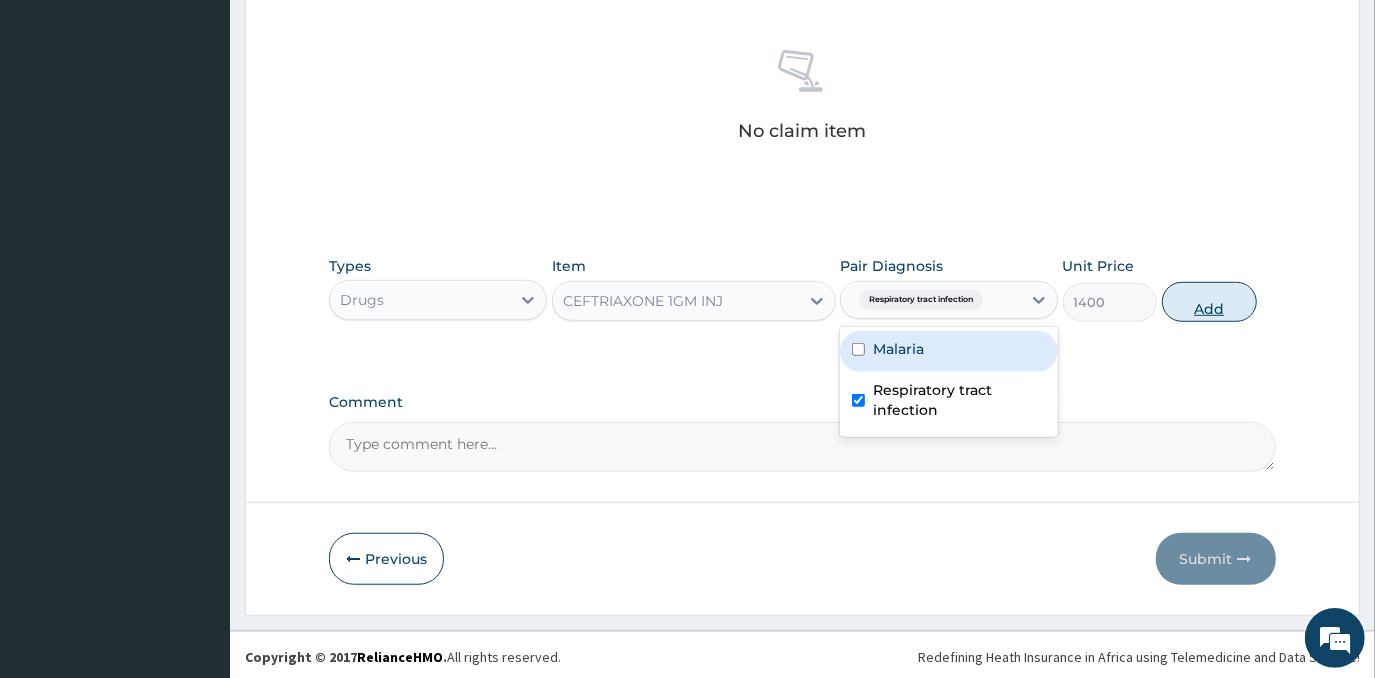 click on "Add" at bounding box center (1209, 302) 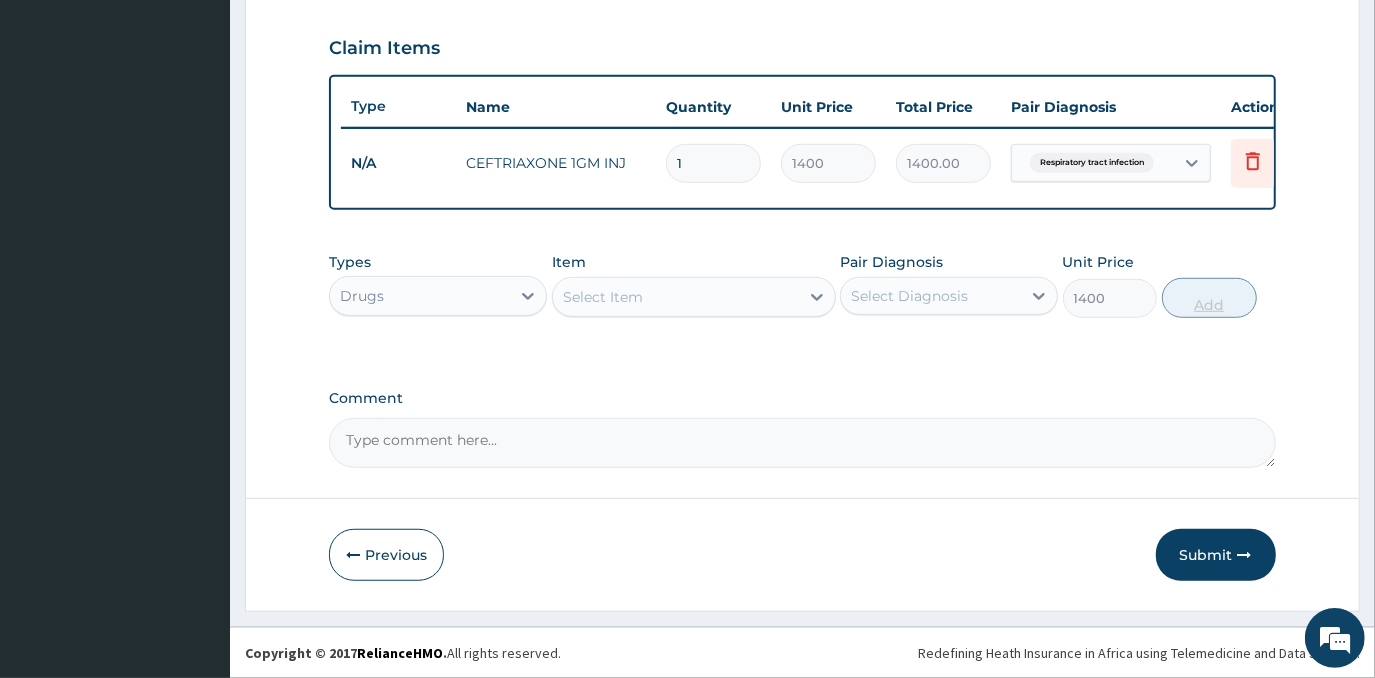 type on "0" 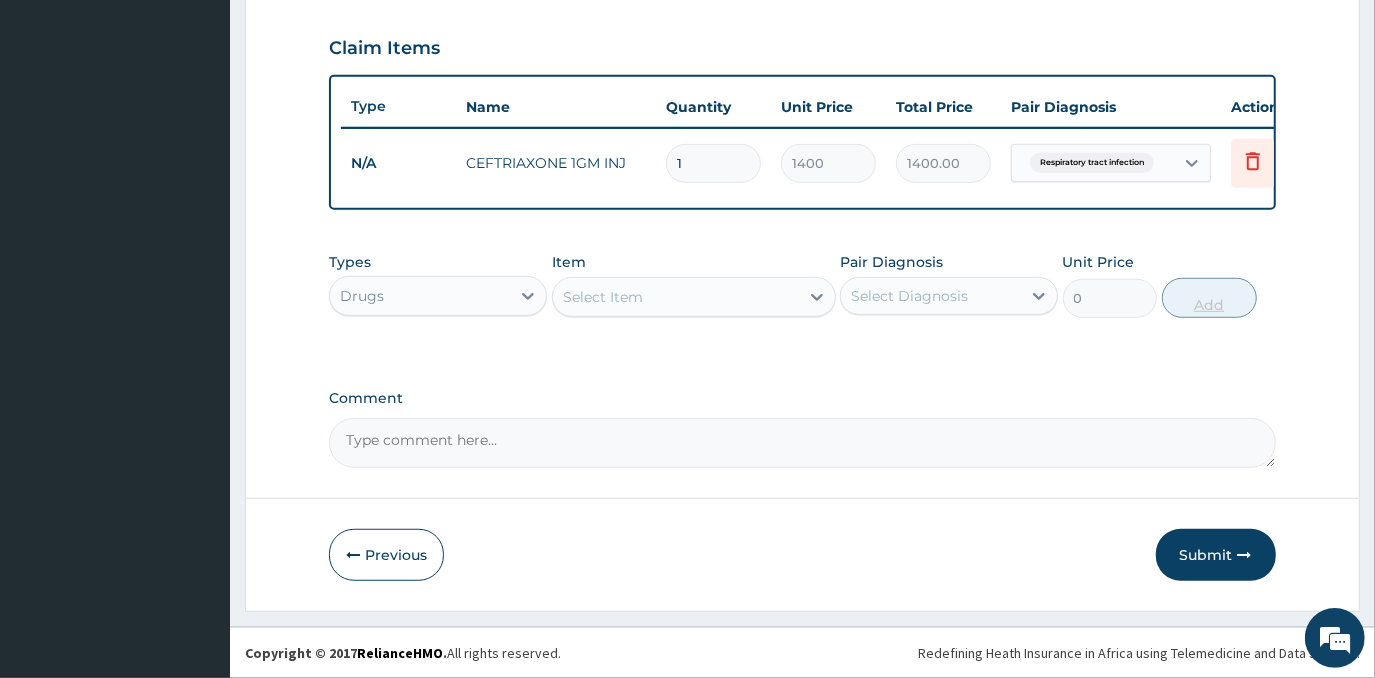 scroll, scrollTop: 678, scrollLeft: 0, axis: vertical 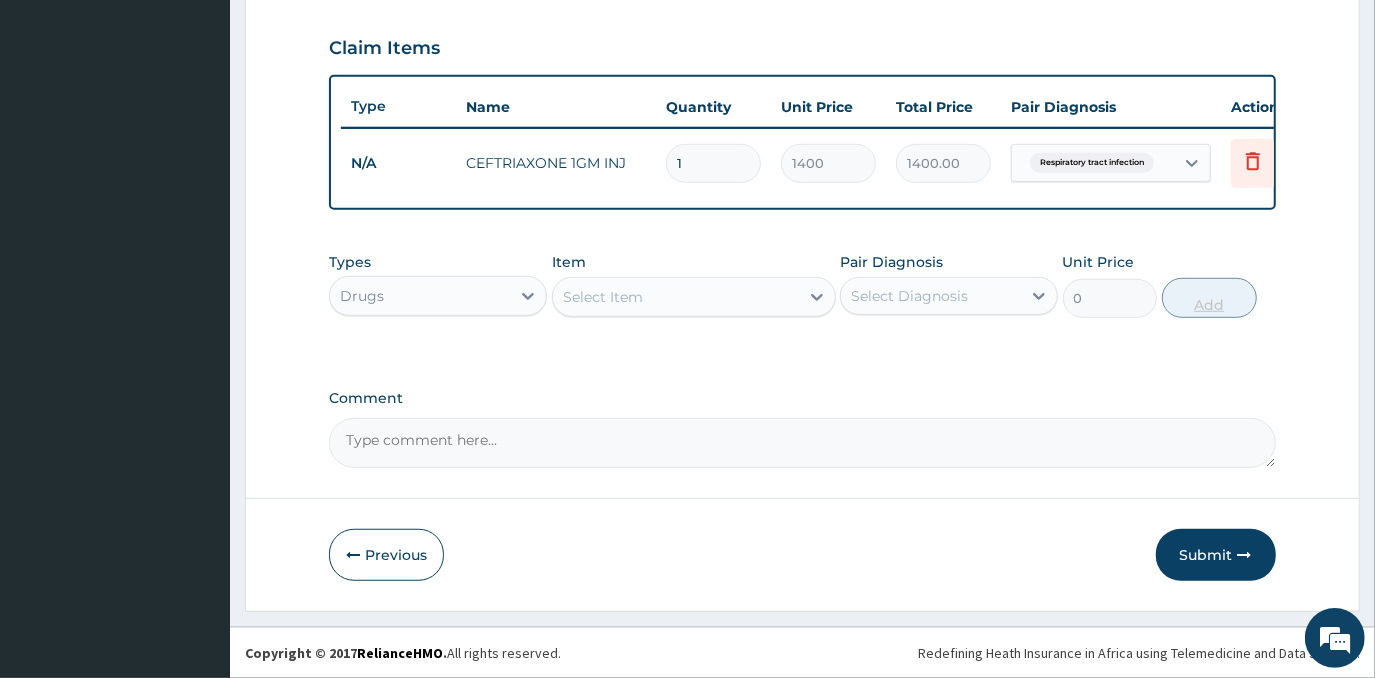 type 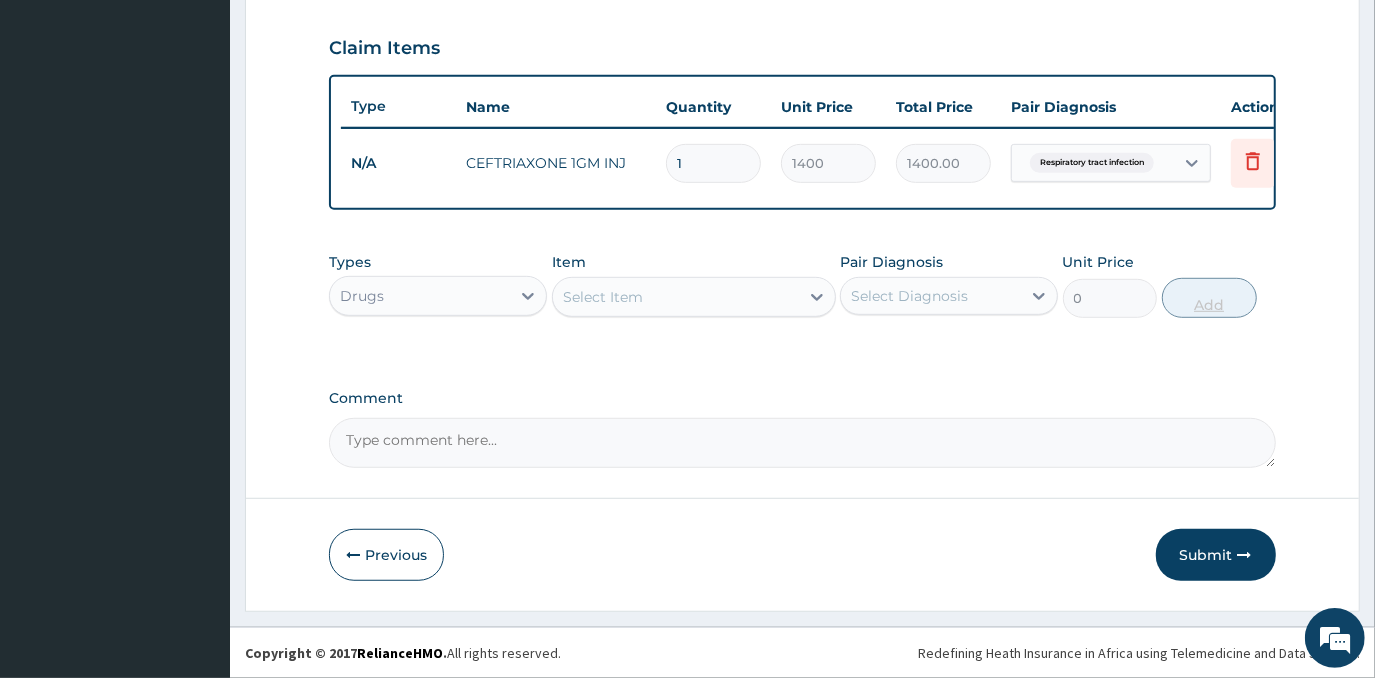 type on "0.00" 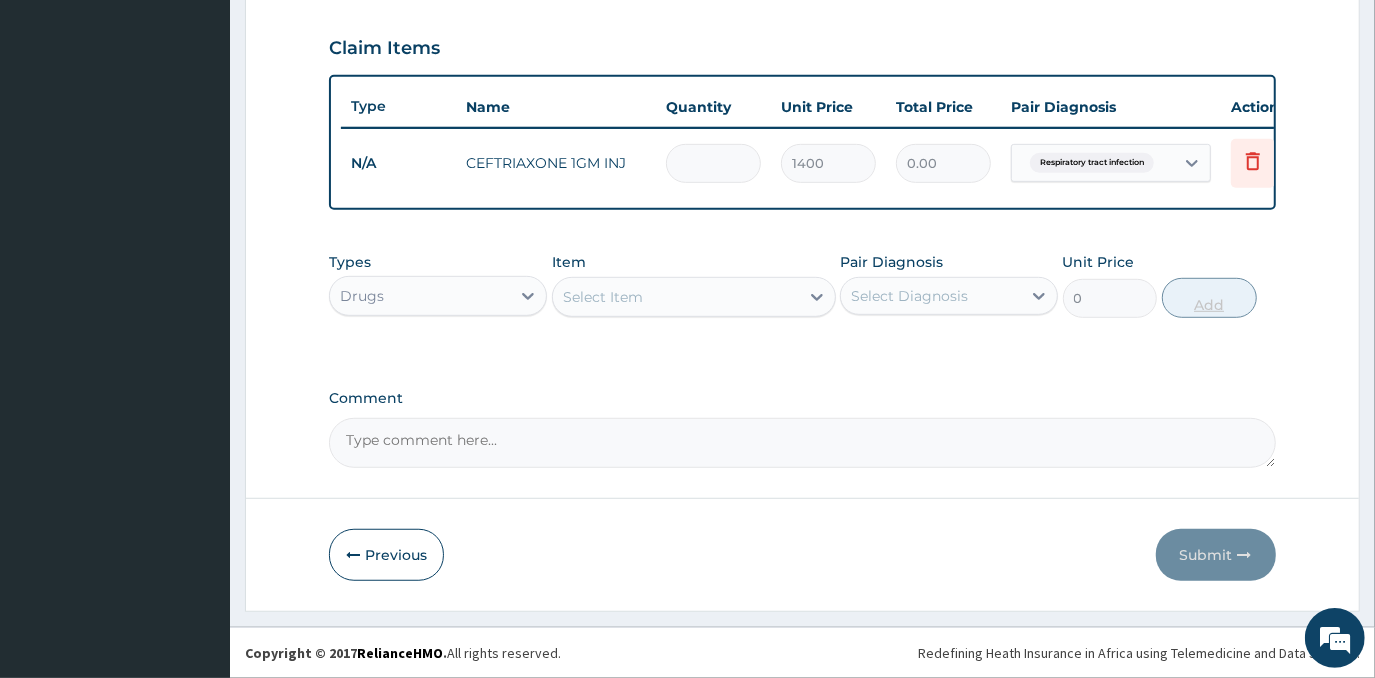 type on "3" 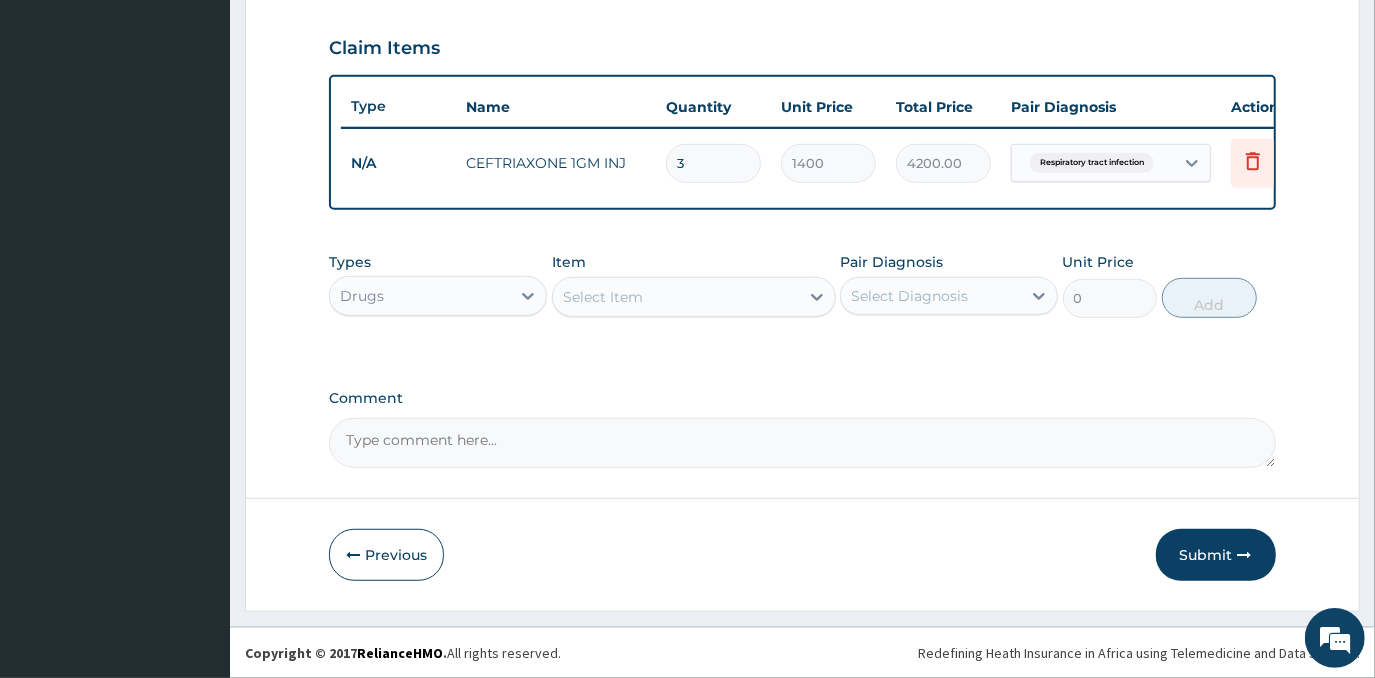 type on "3" 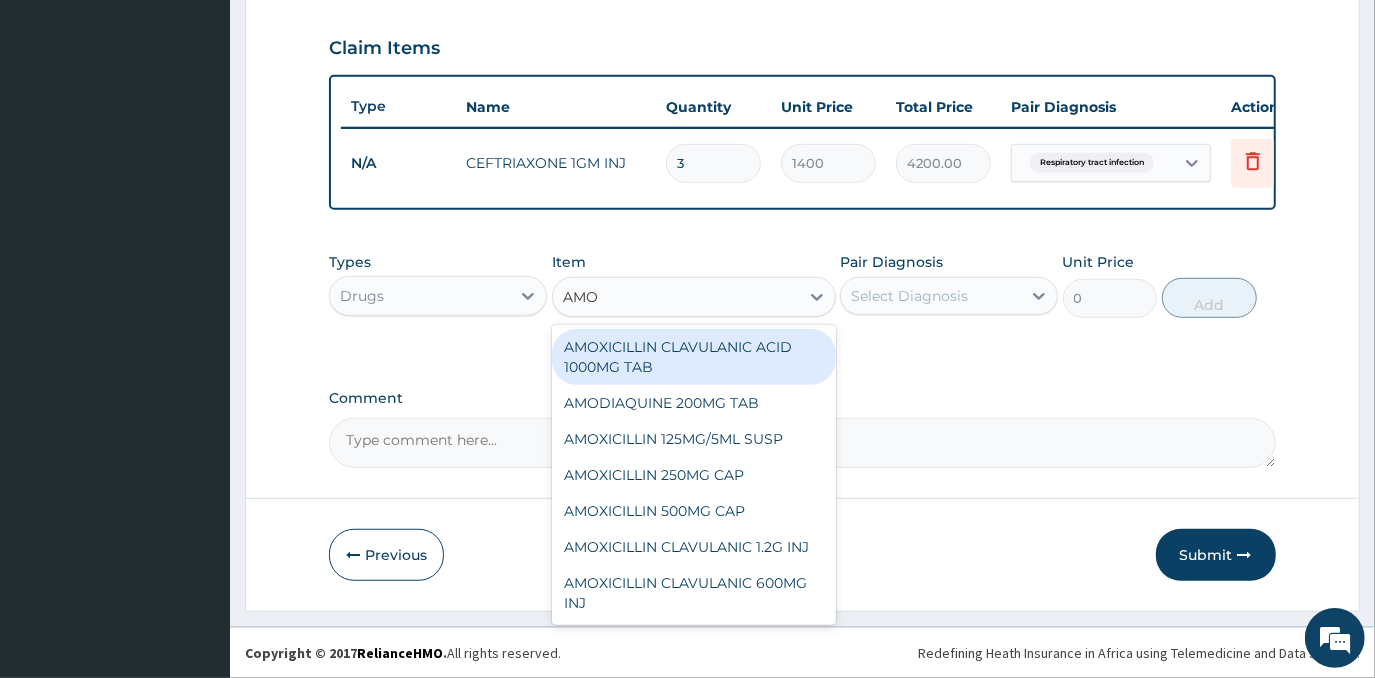 type on "AMOX" 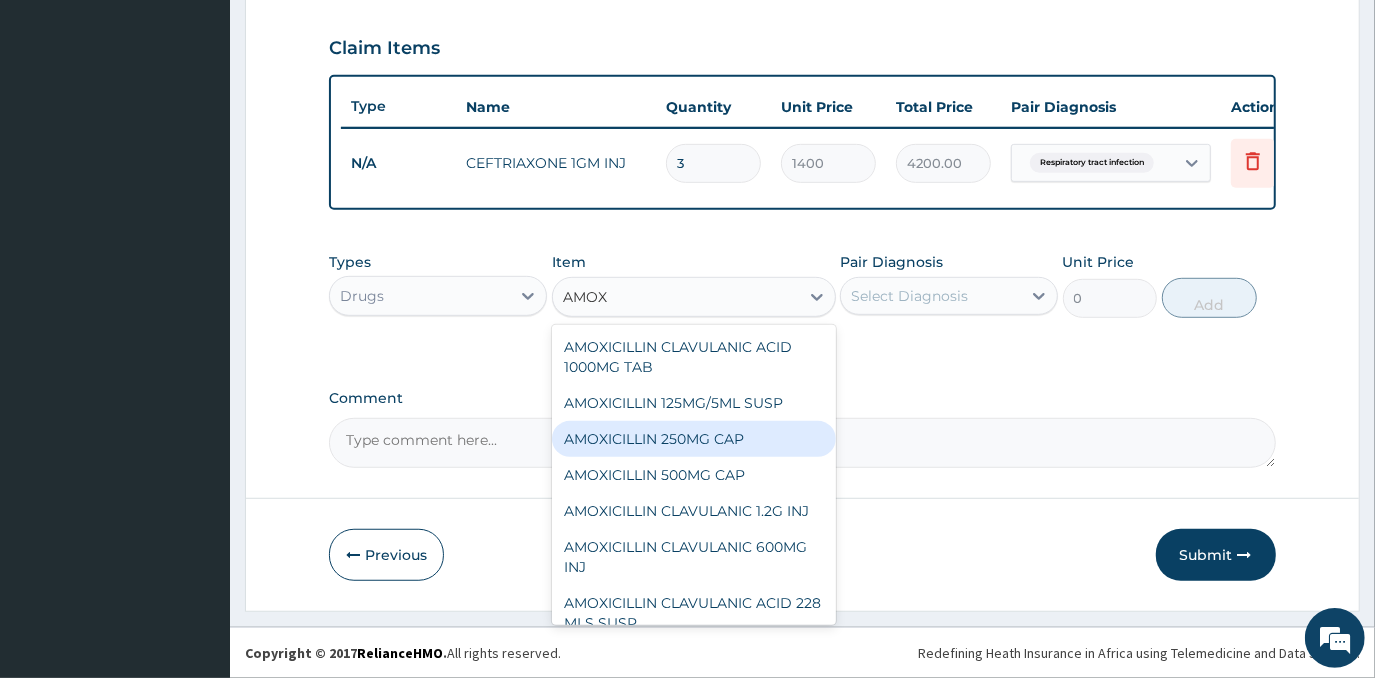 click on "AMOXICILLIN 250MG CAP" at bounding box center (694, 439) 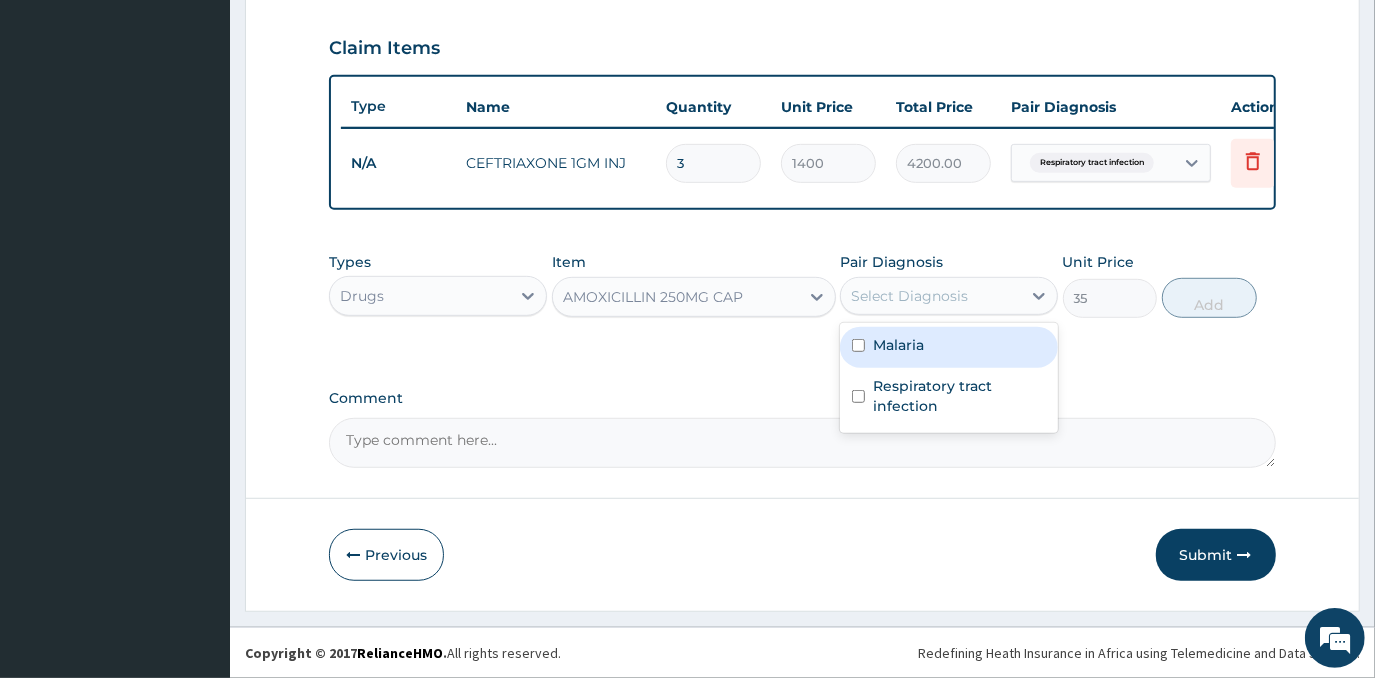 click on "Select Diagnosis" at bounding box center [909, 296] 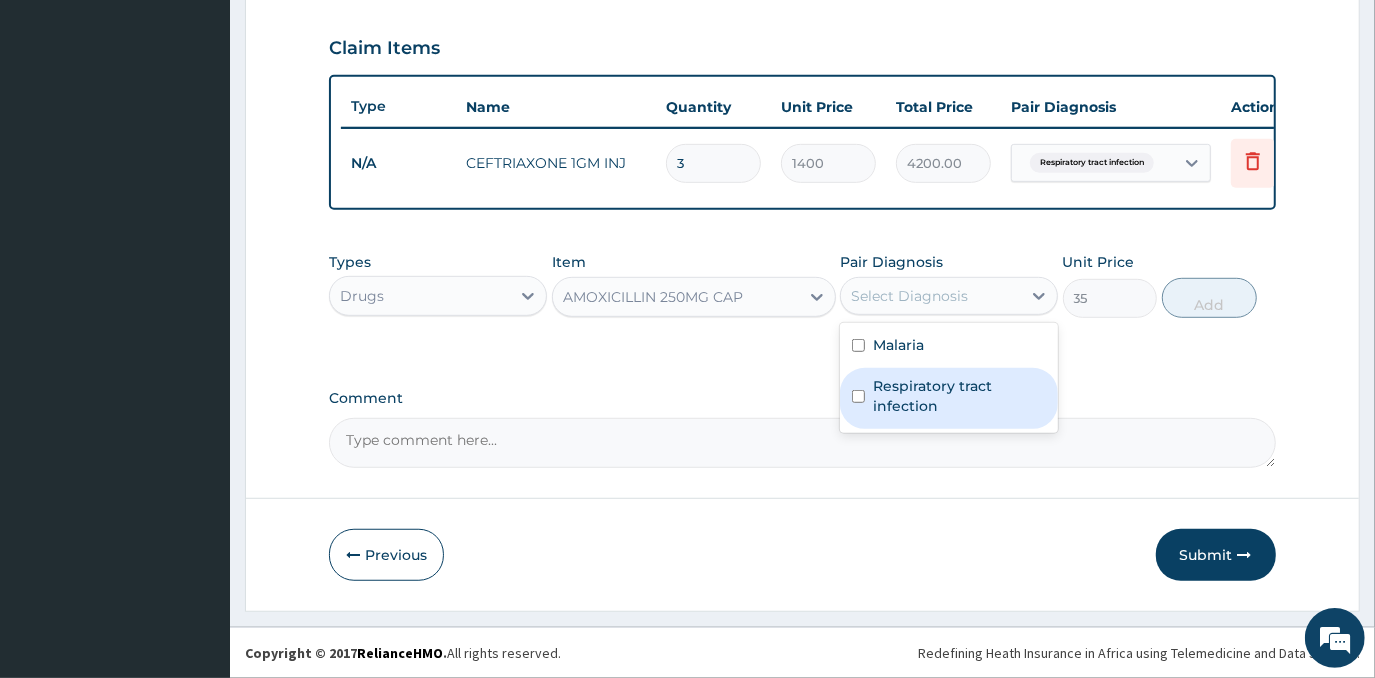 click on "Respiratory tract infection" at bounding box center (949, 398) 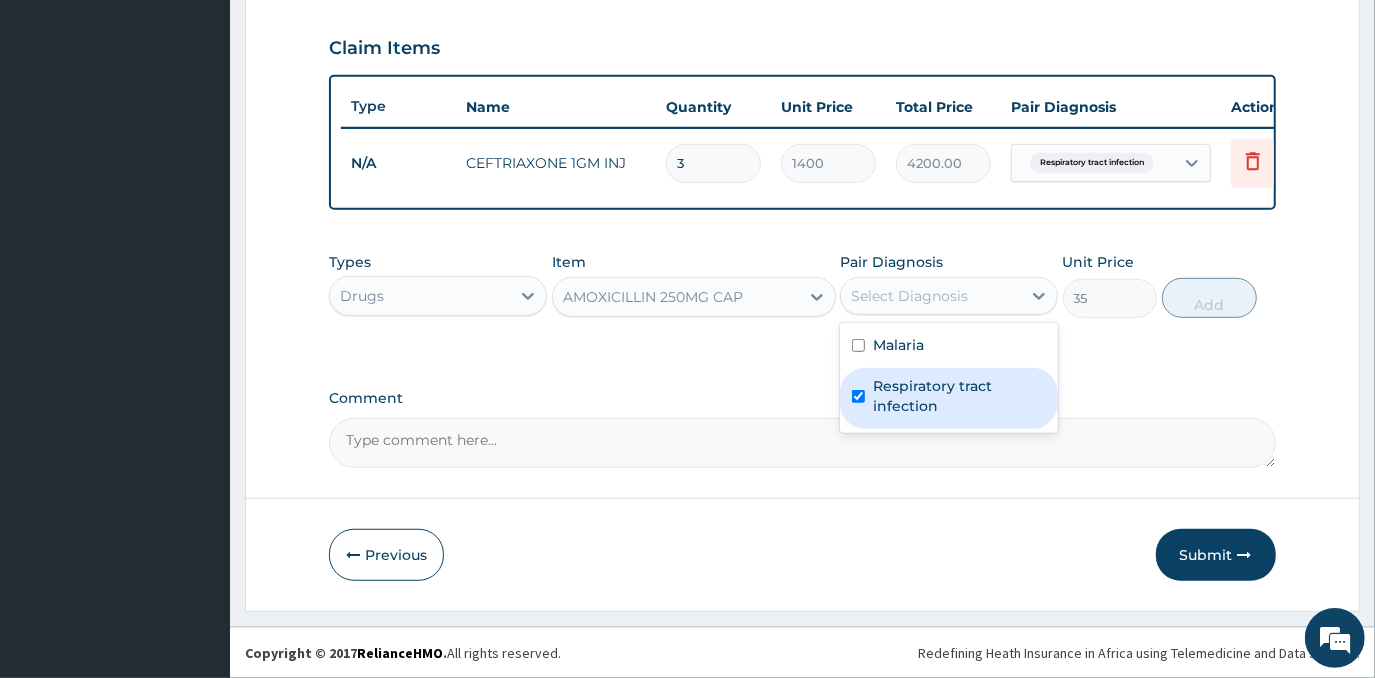 checkbox on "true" 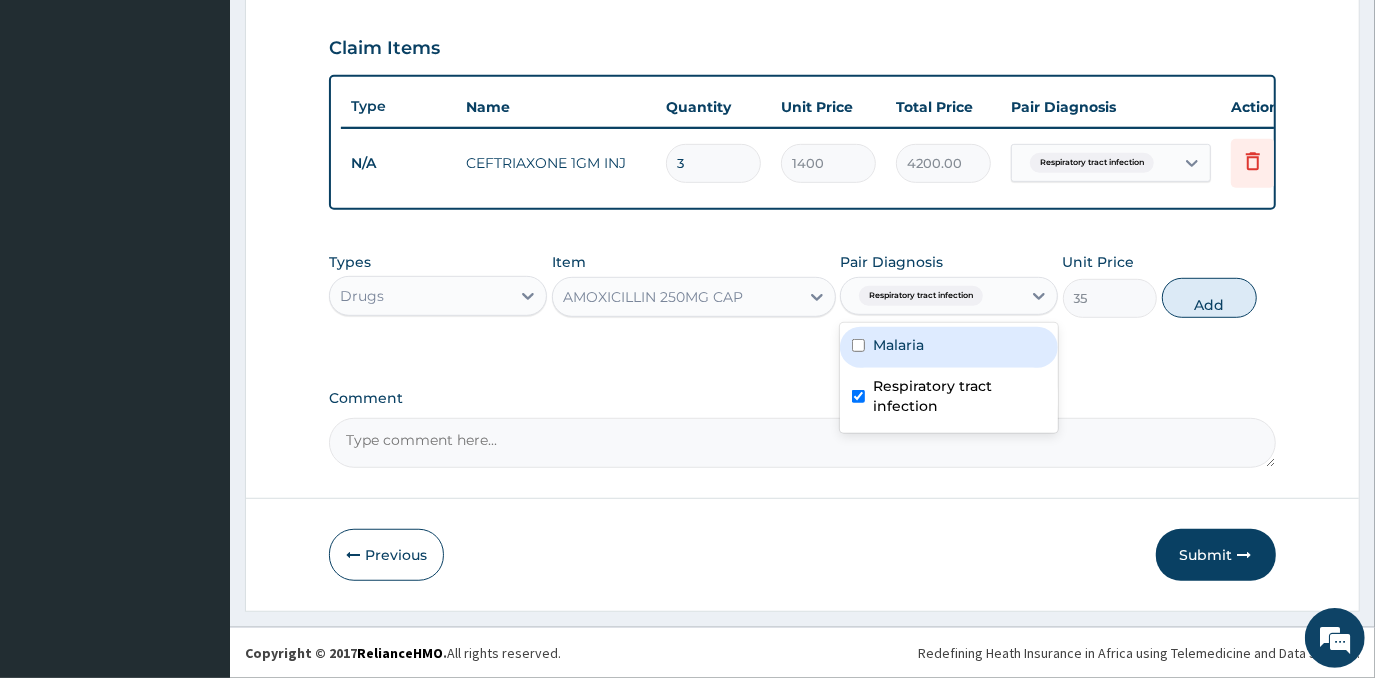 click on "Malaria" at bounding box center [949, 347] 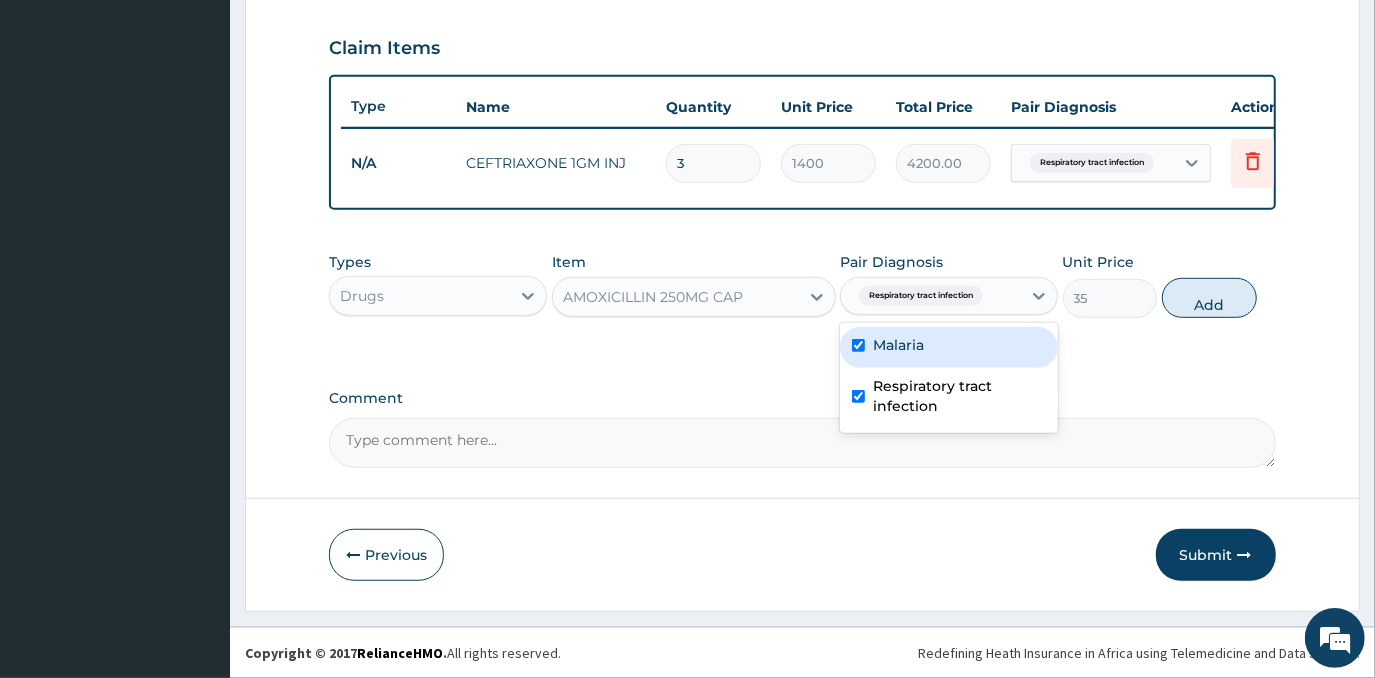 checkbox on "true" 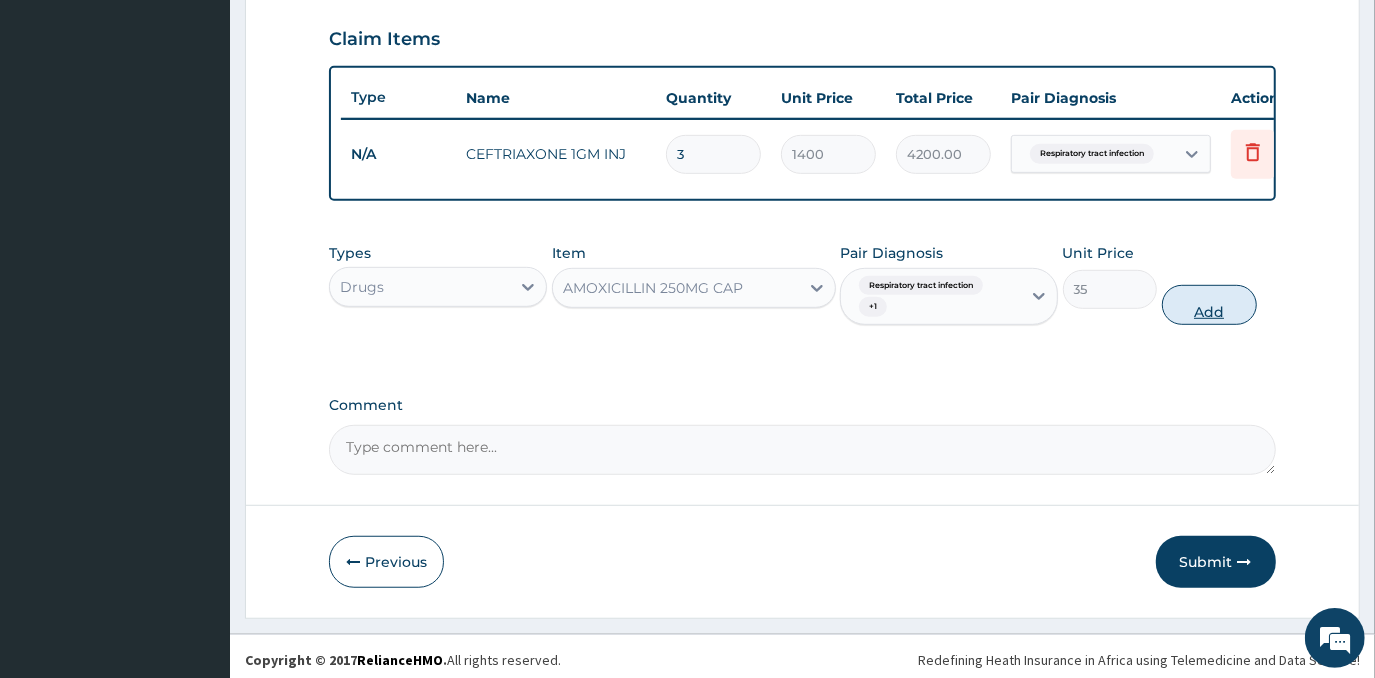 click on "Add" at bounding box center [1209, 305] 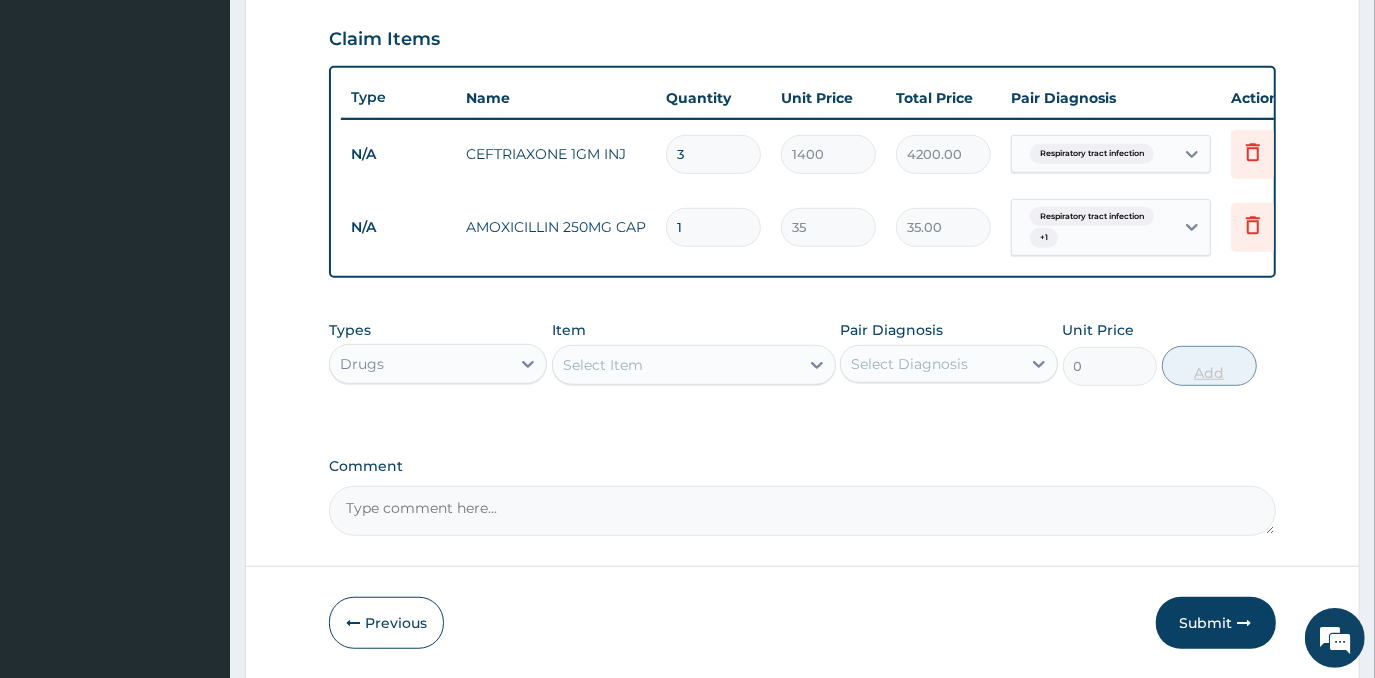type on "15" 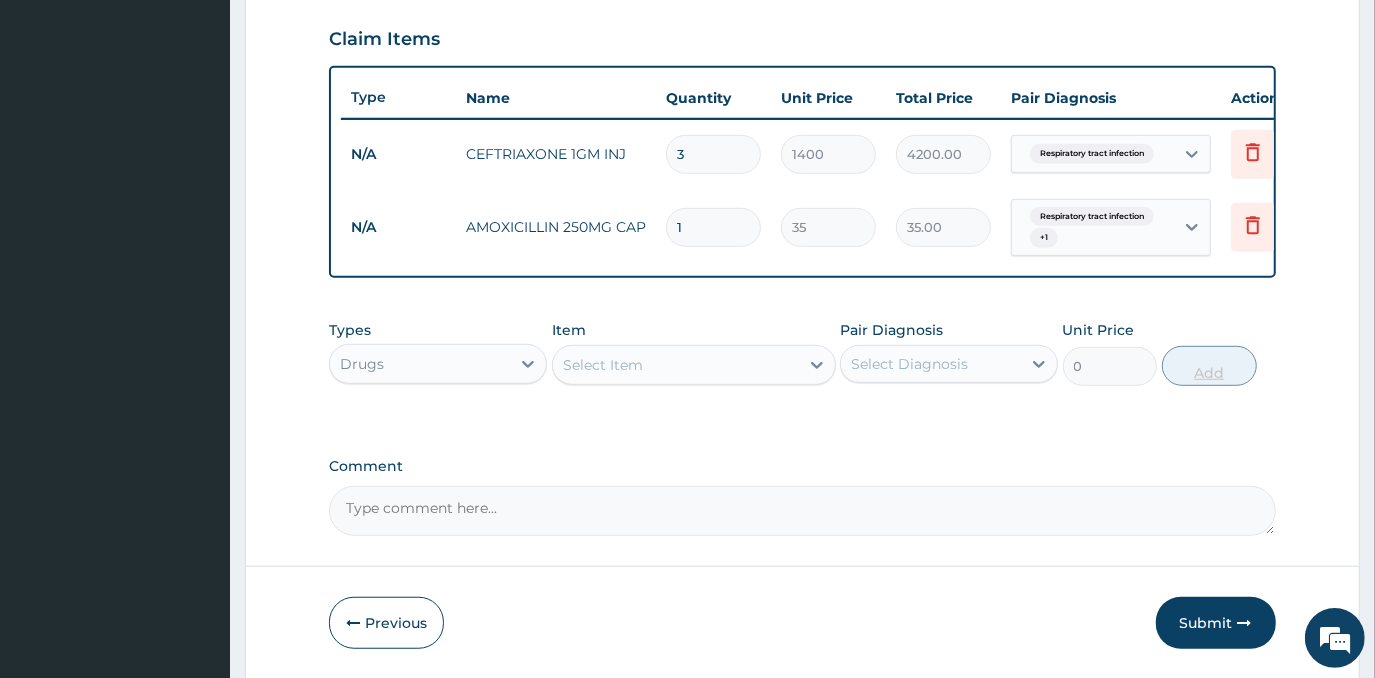type on "525.00" 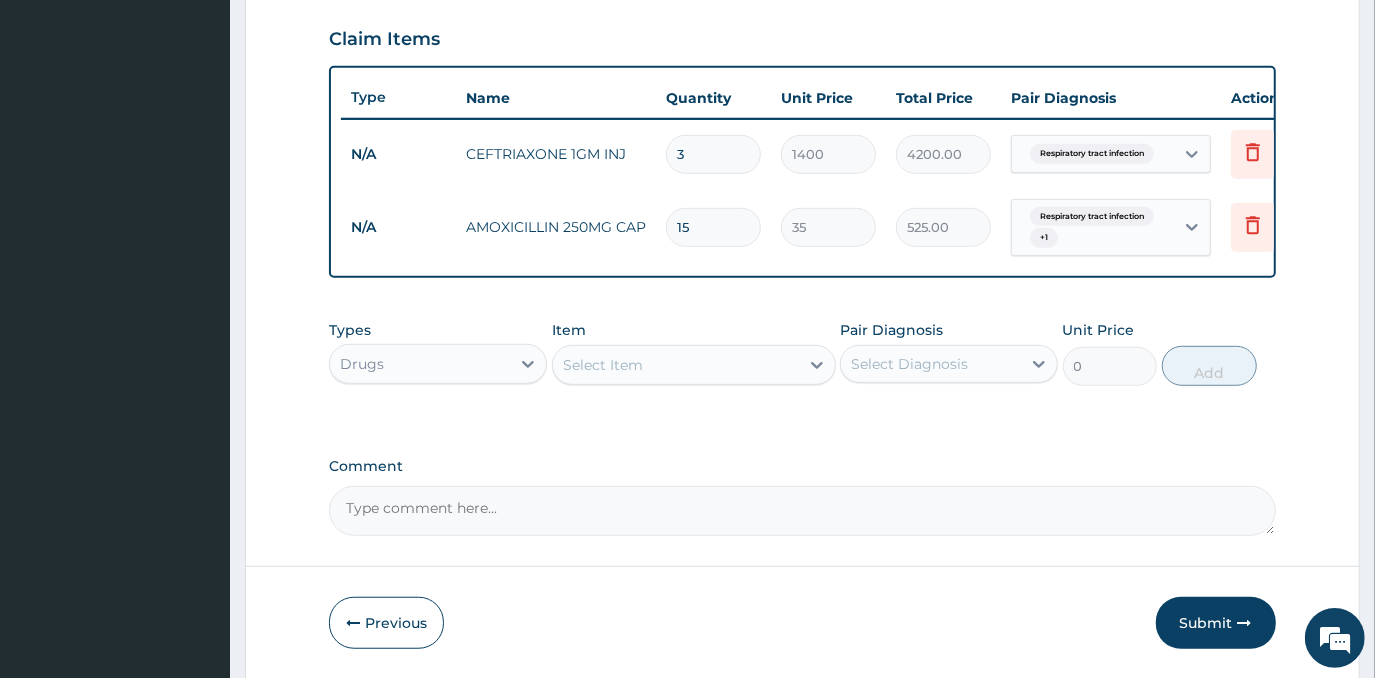 scroll, scrollTop: 755, scrollLeft: 0, axis: vertical 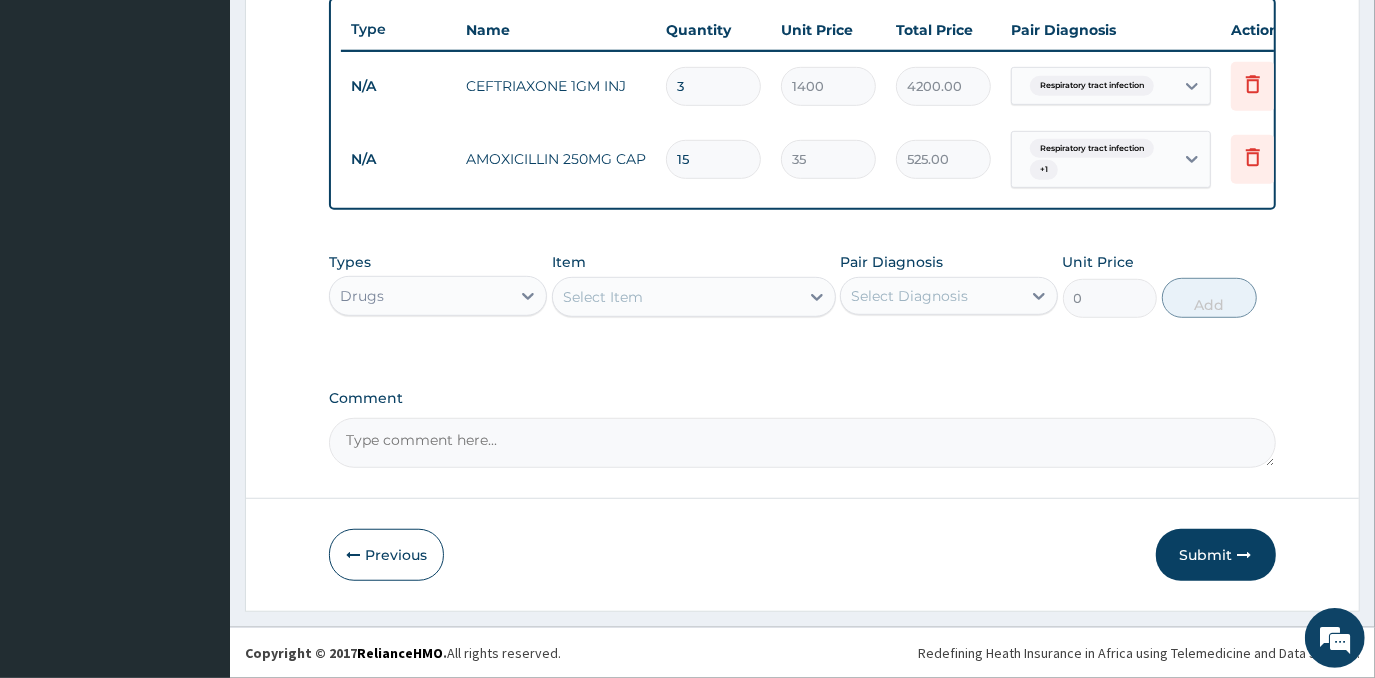 type on "15" 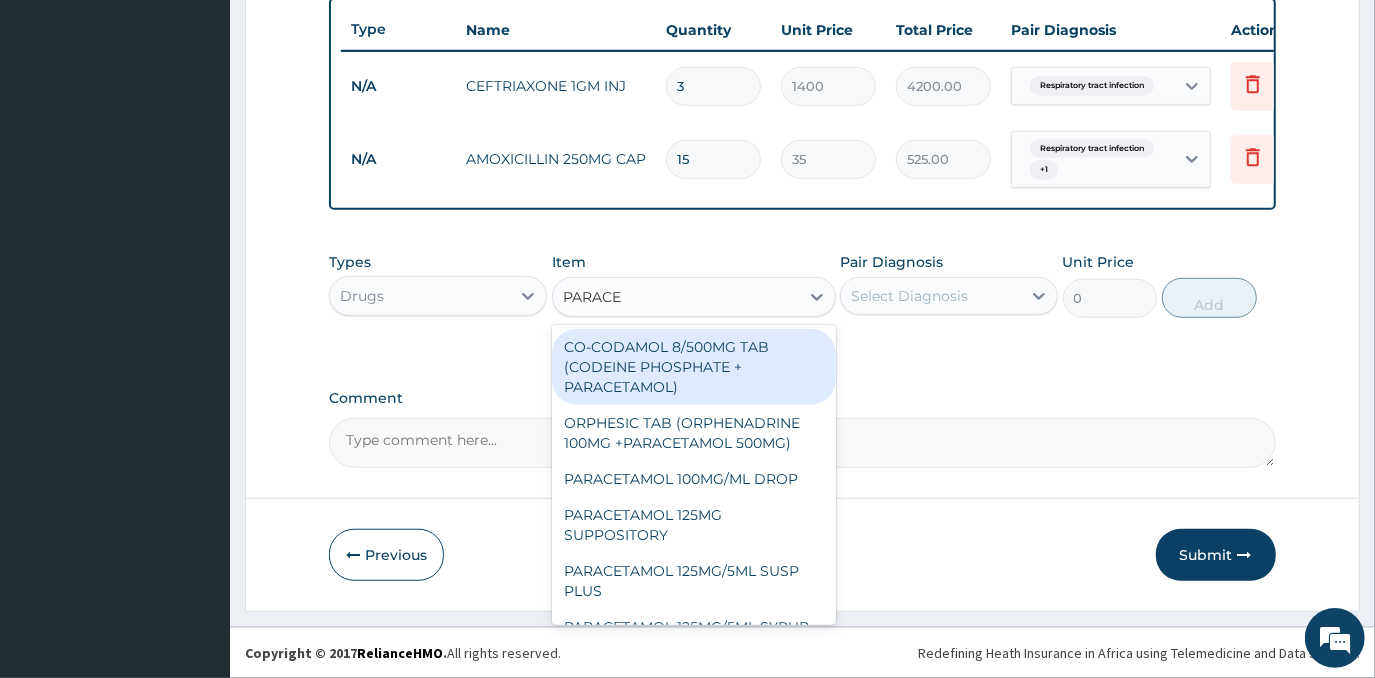 type on "PARACET" 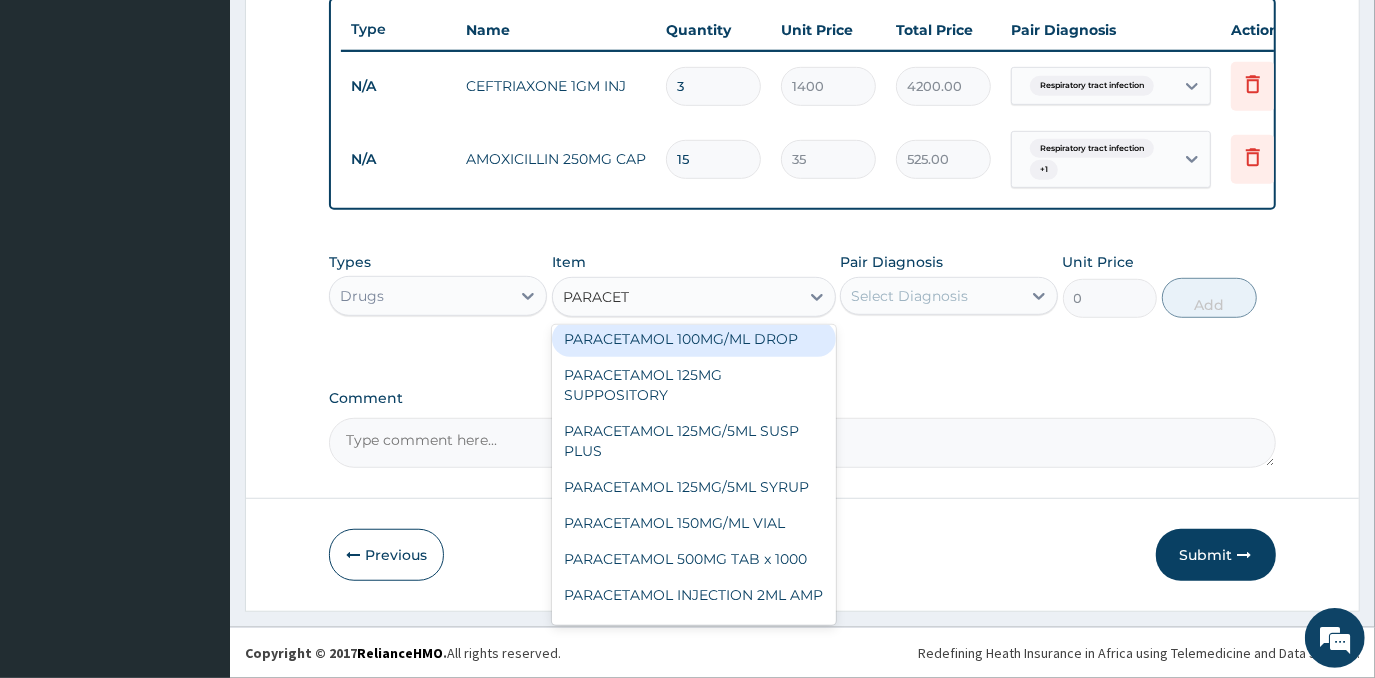 scroll, scrollTop: 208, scrollLeft: 0, axis: vertical 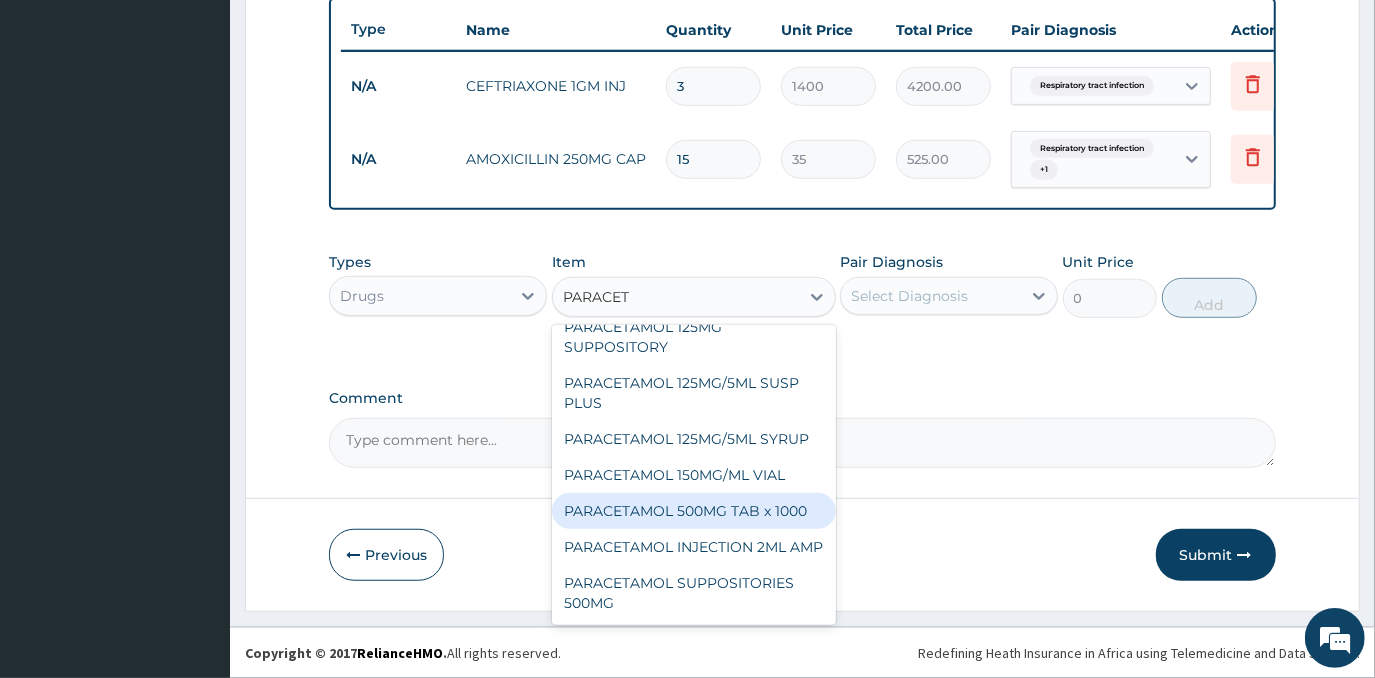 click on "PARACETAMOL 500MG TAB x 1000" at bounding box center [694, 511] 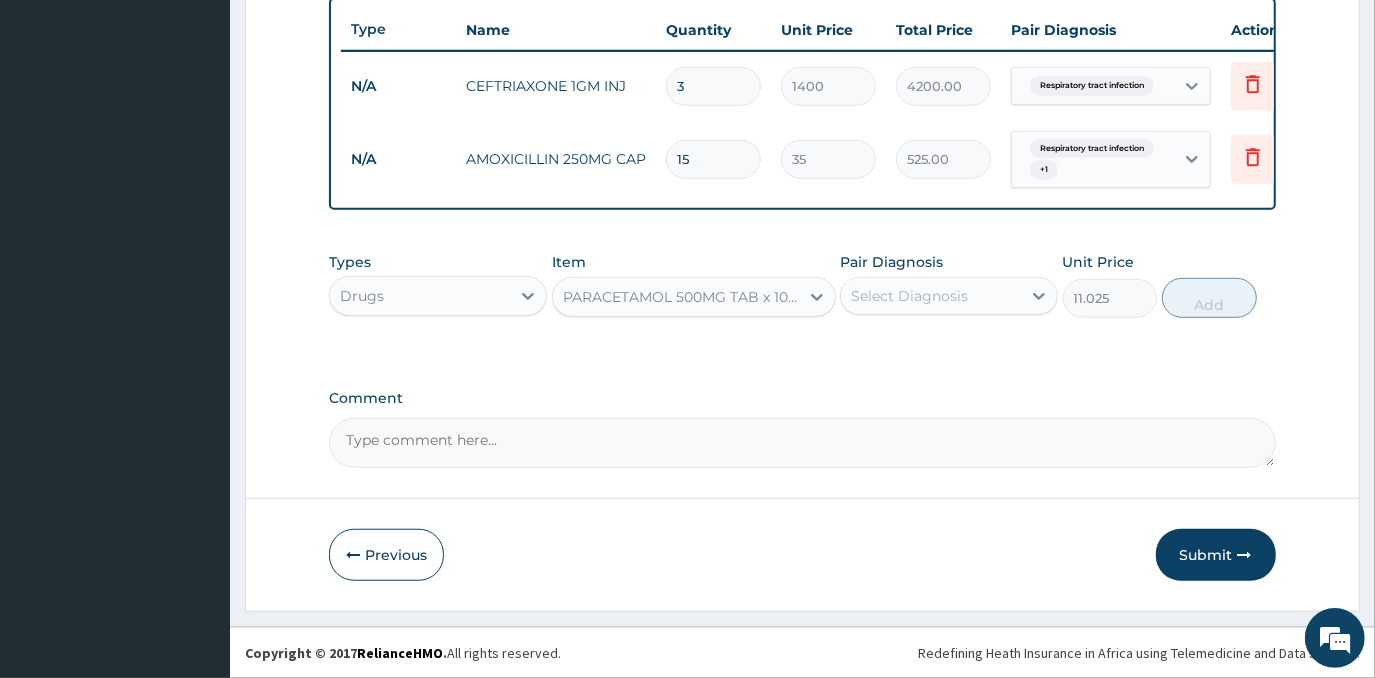 click on "Select Diagnosis" at bounding box center (909, 296) 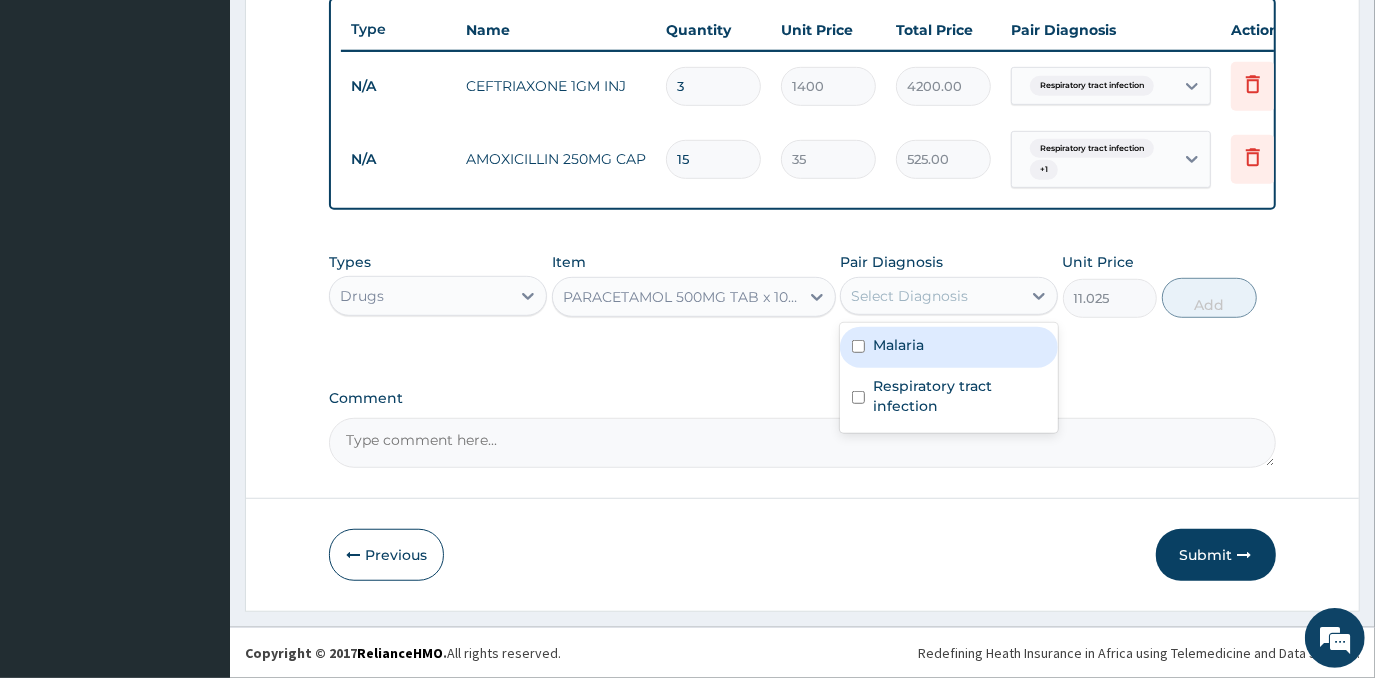 click on "Malaria" at bounding box center [949, 347] 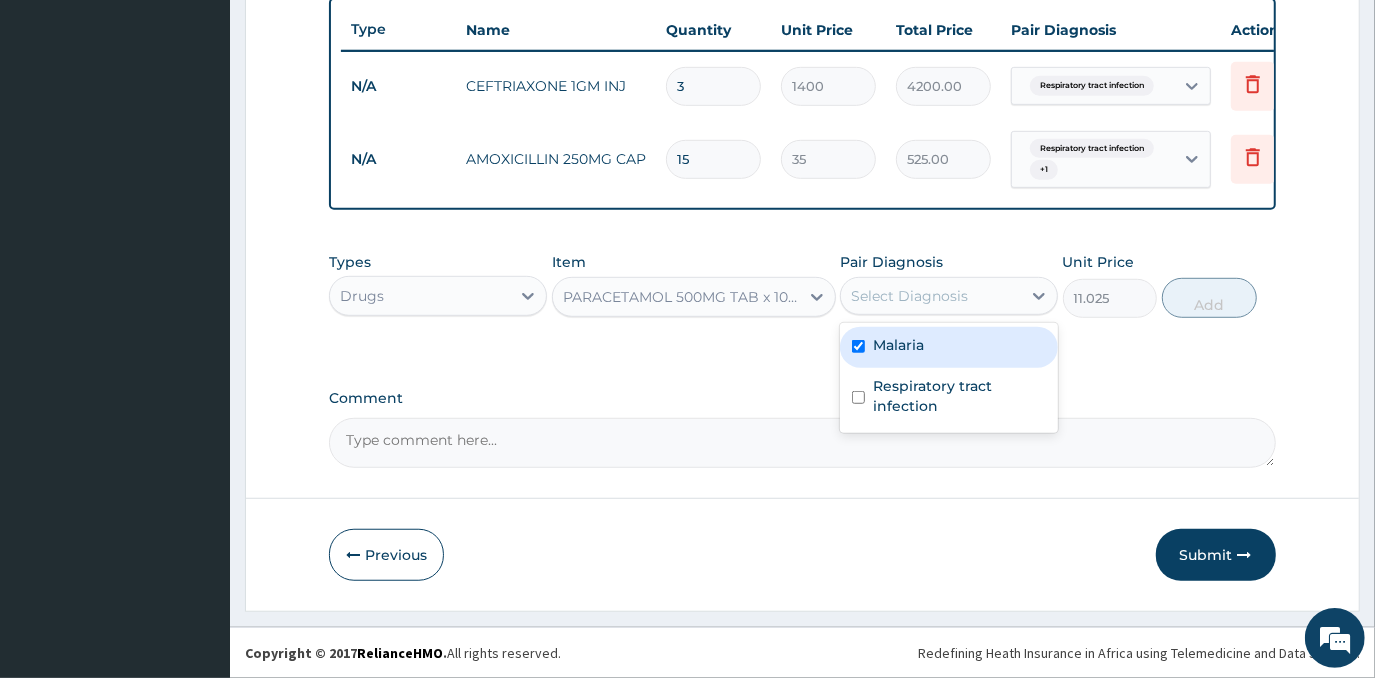 checkbox on "true" 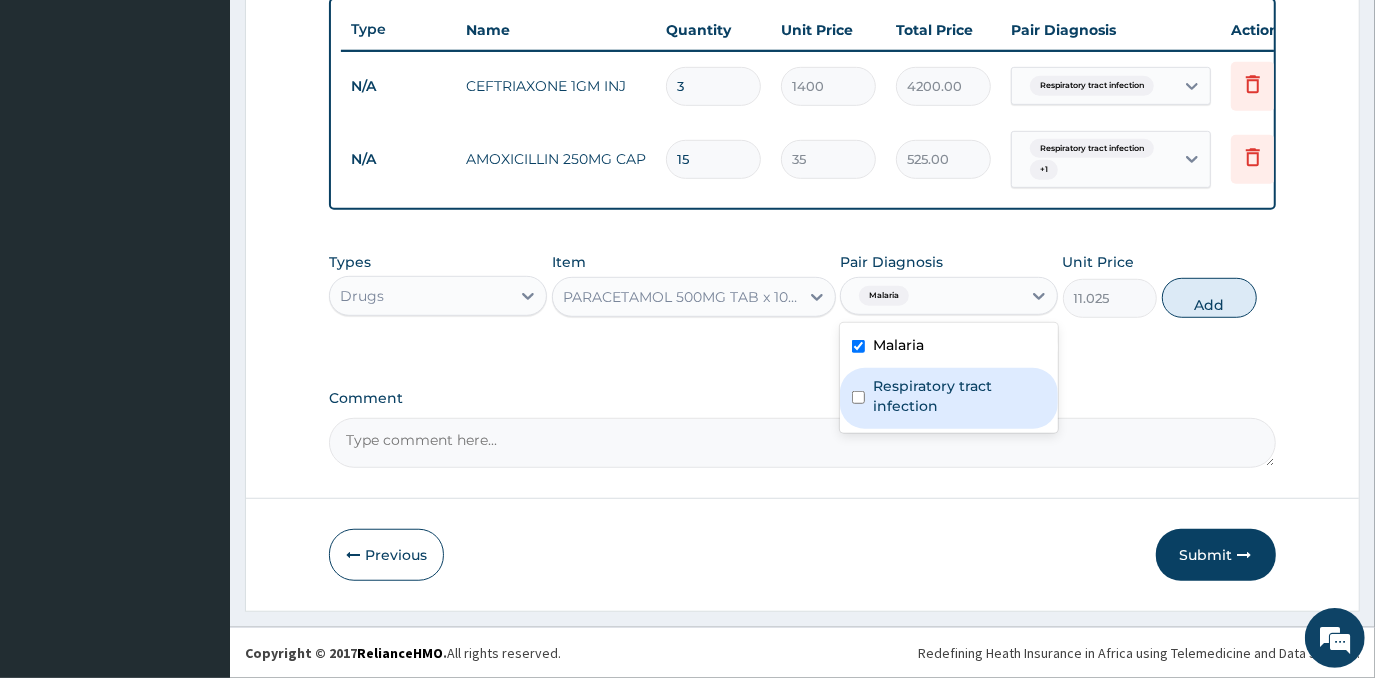click on "Respiratory tract infection" at bounding box center (959, 396) 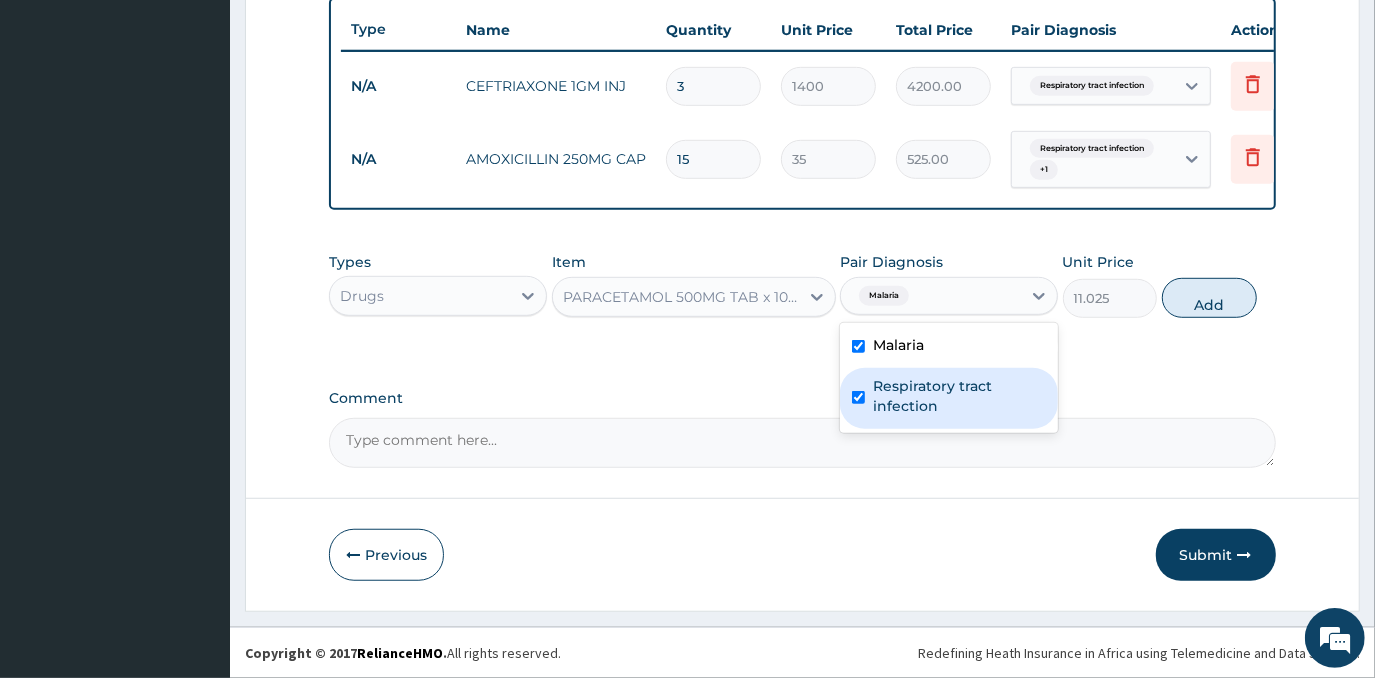 checkbox on "true" 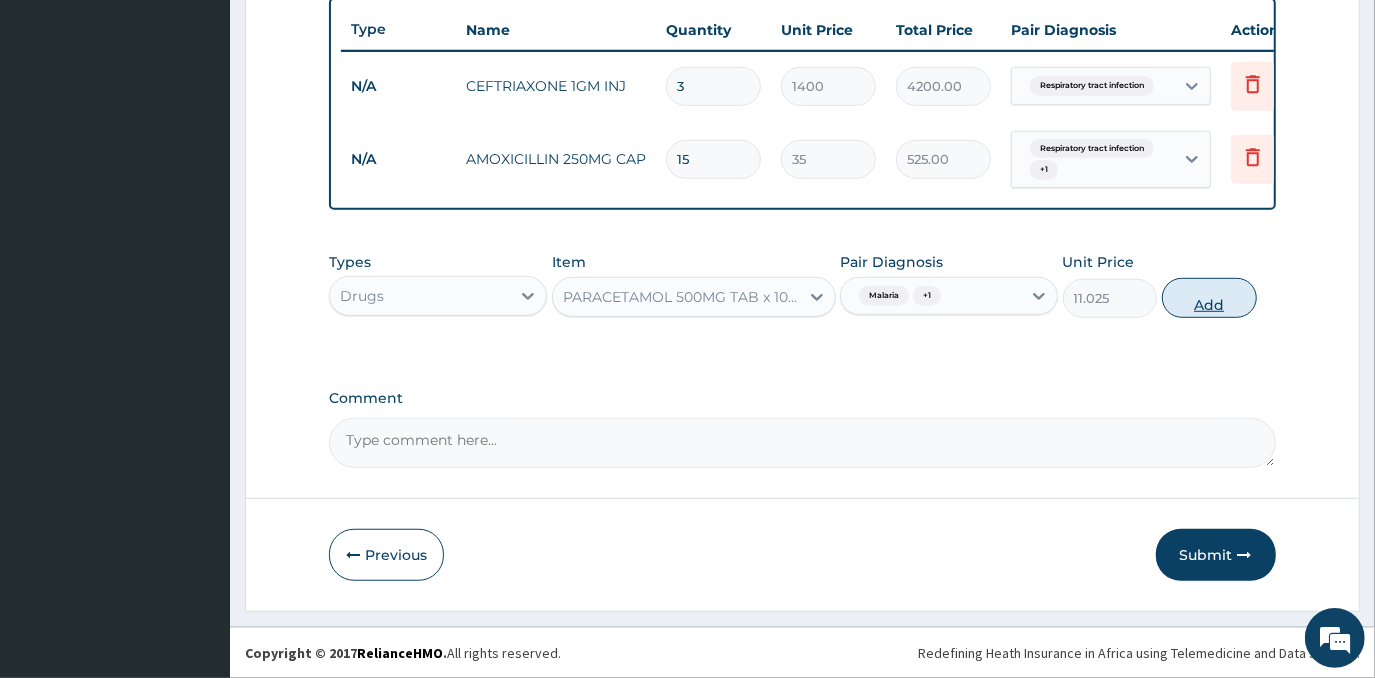 click on "Add" at bounding box center (1209, 298) 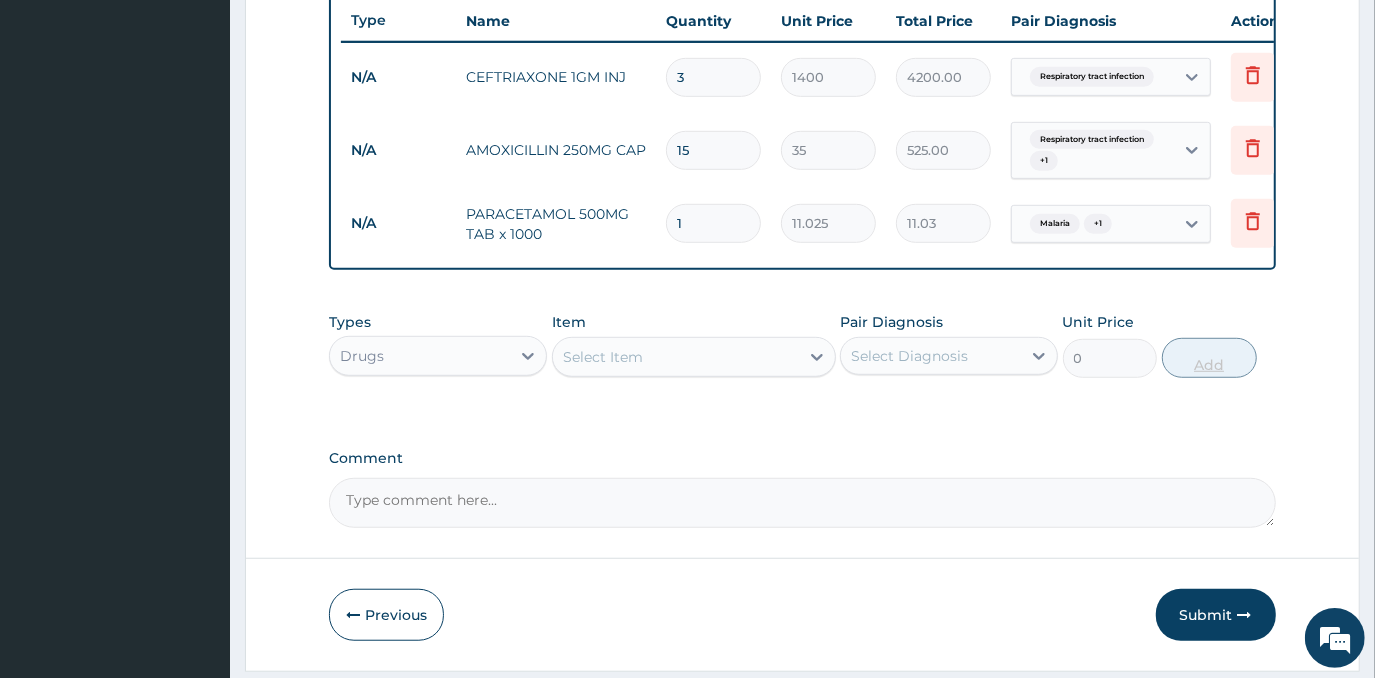 type on "18" 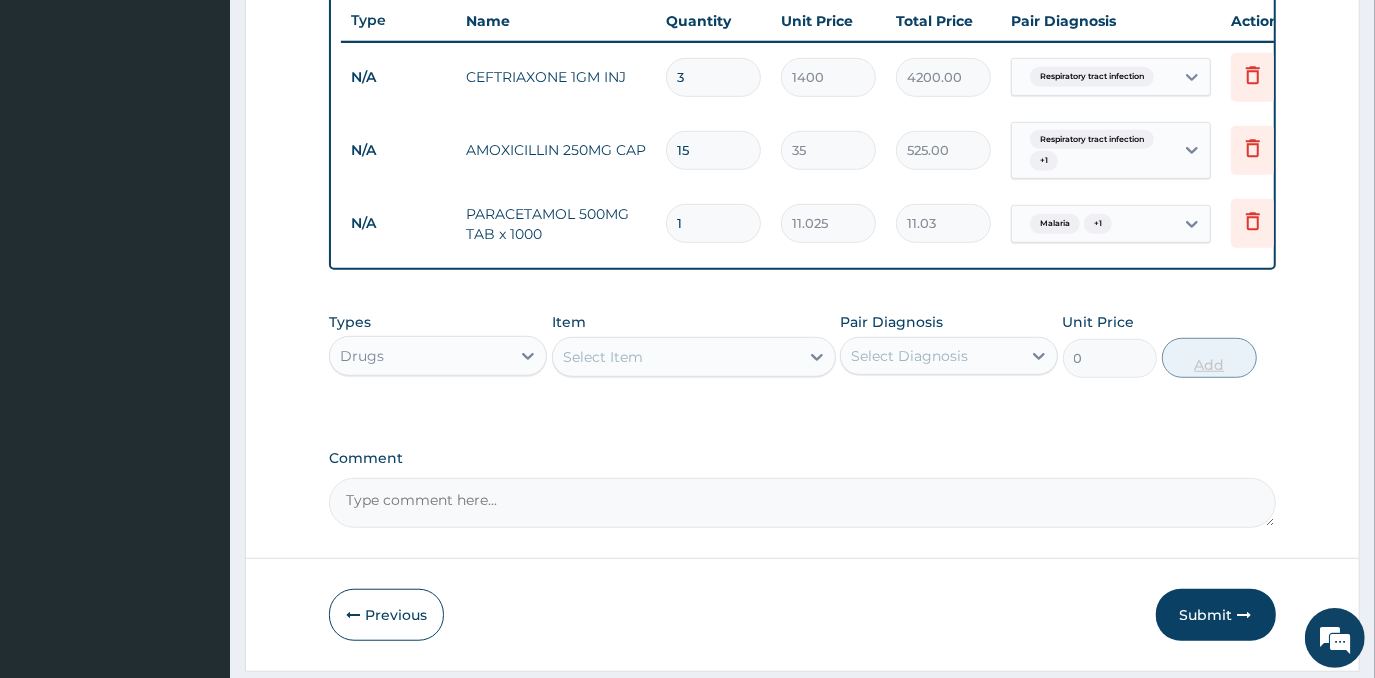 type on "198.45" 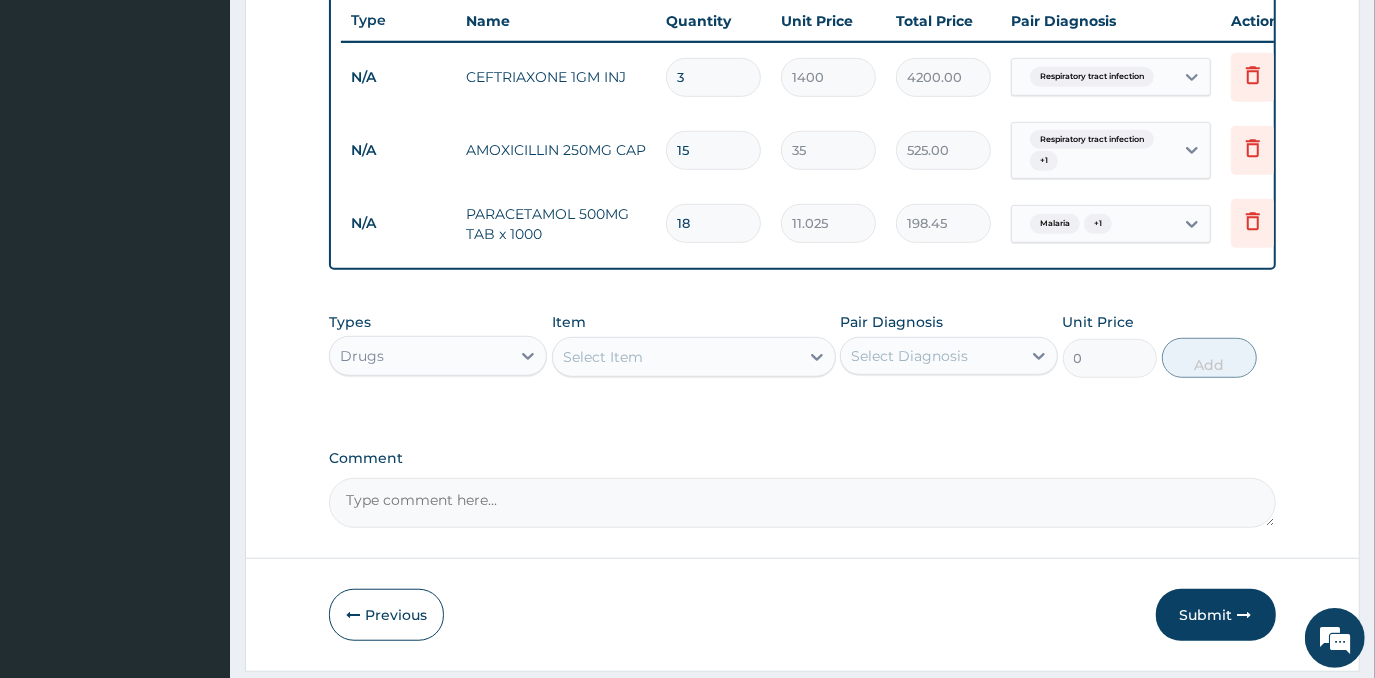type on "18" 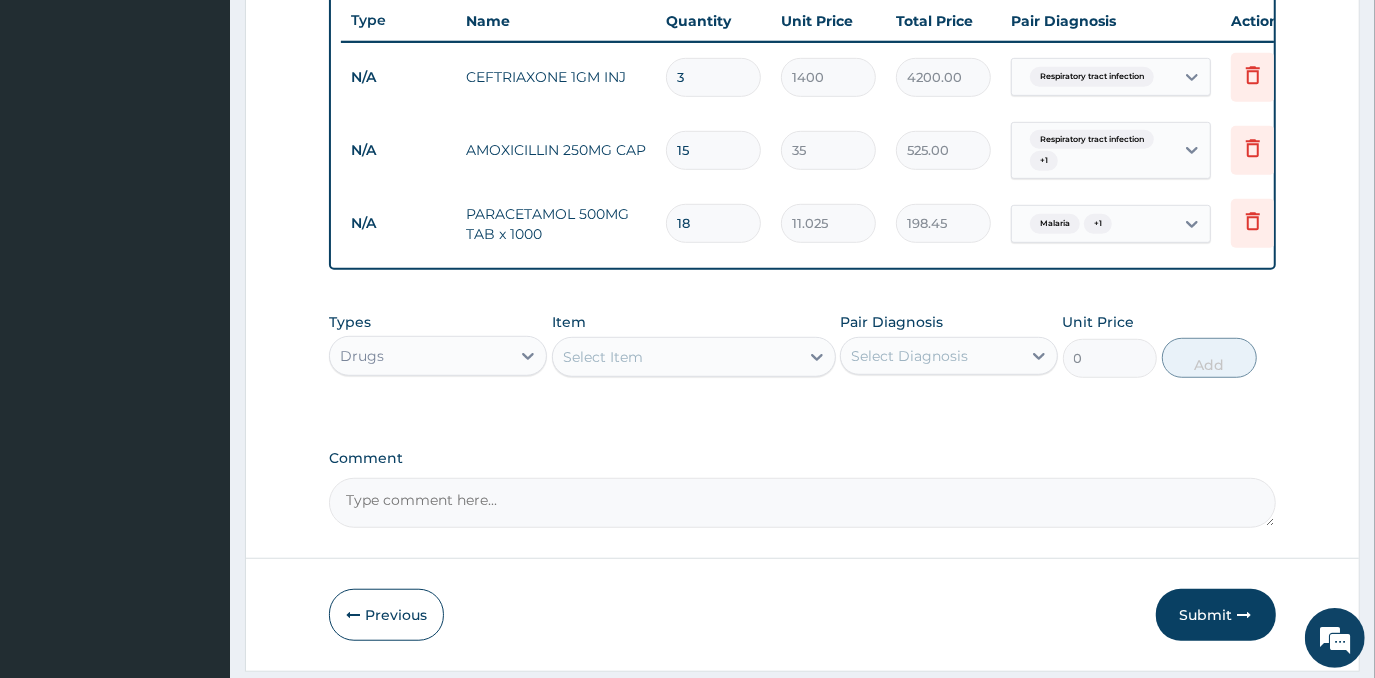 click on "Select Item" at bounding box center [676, 357] 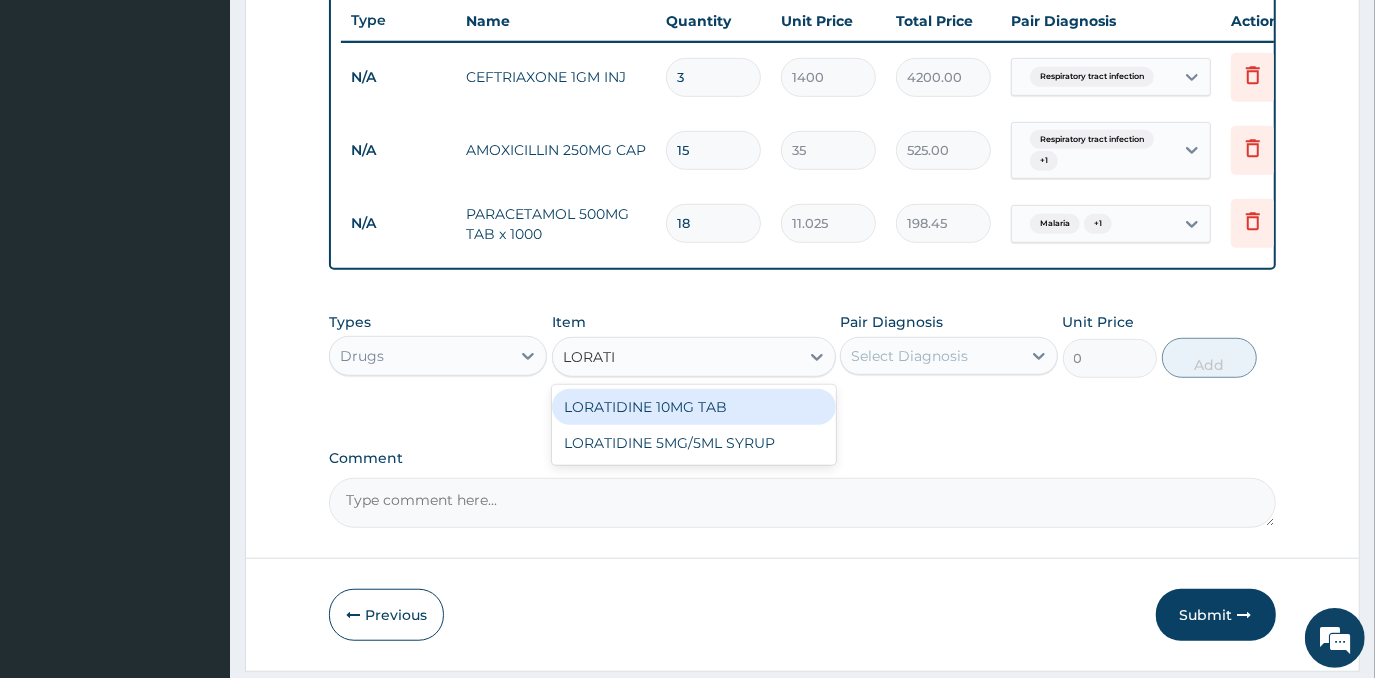 type on "LORATID" 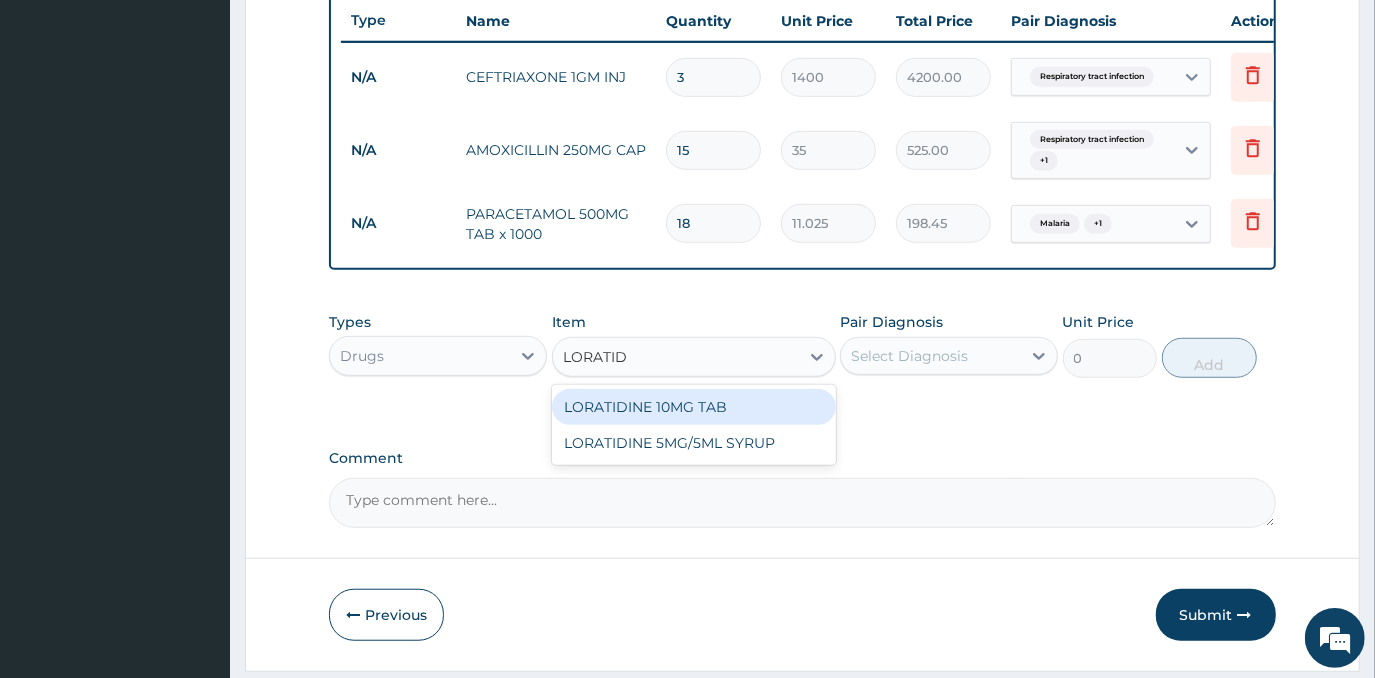 click on "LORATIDINE 10MG TAB" at bounding box center (694, 407) 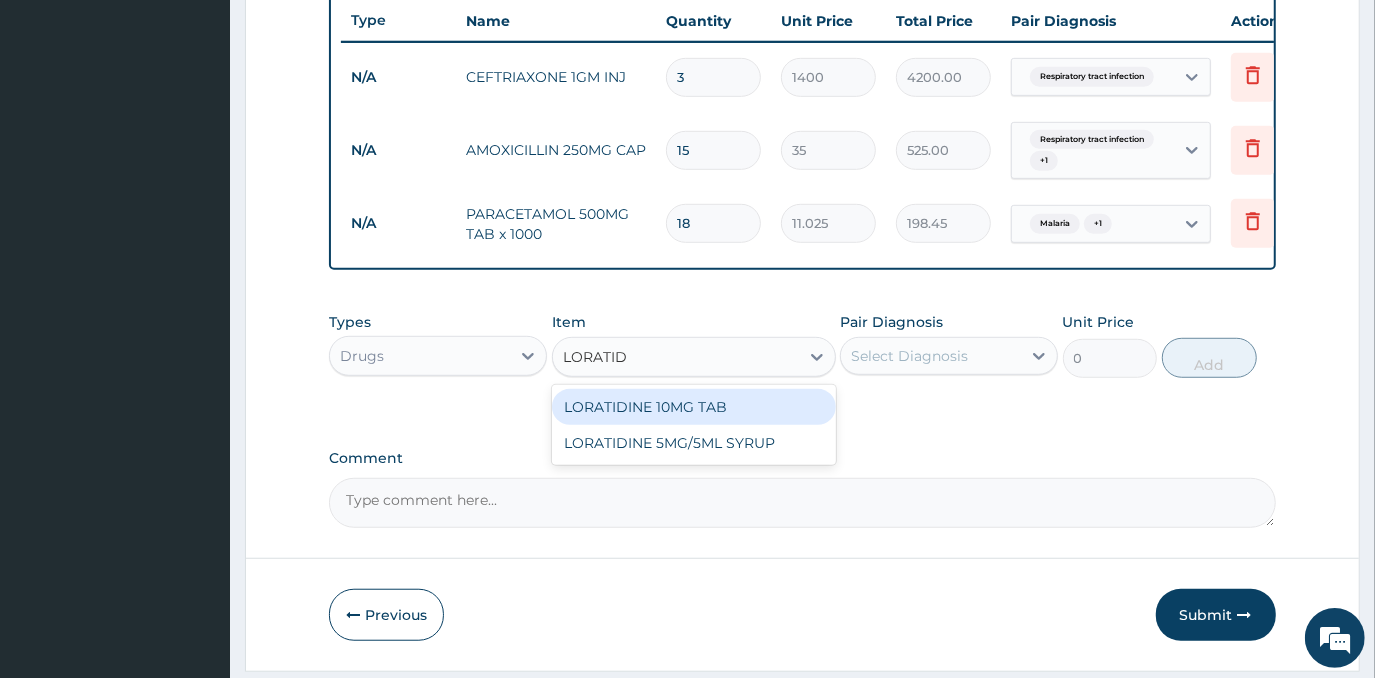 type 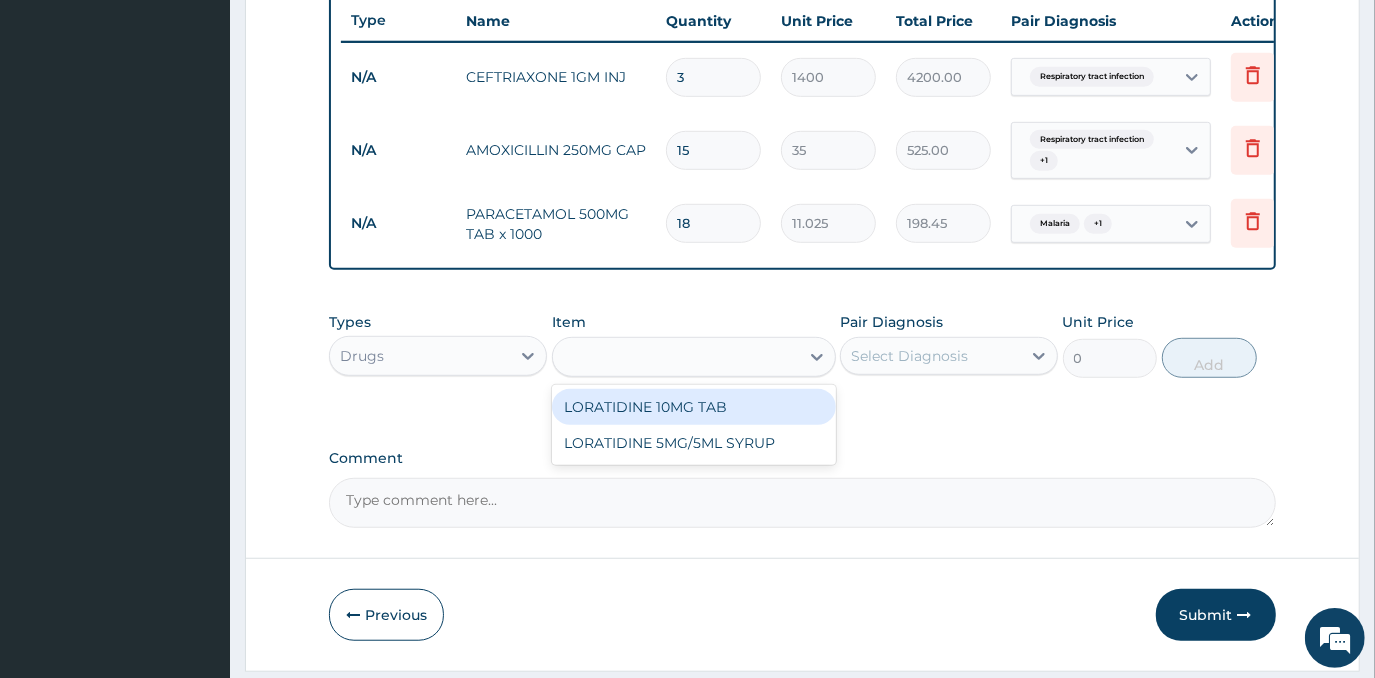 type on "52.5" 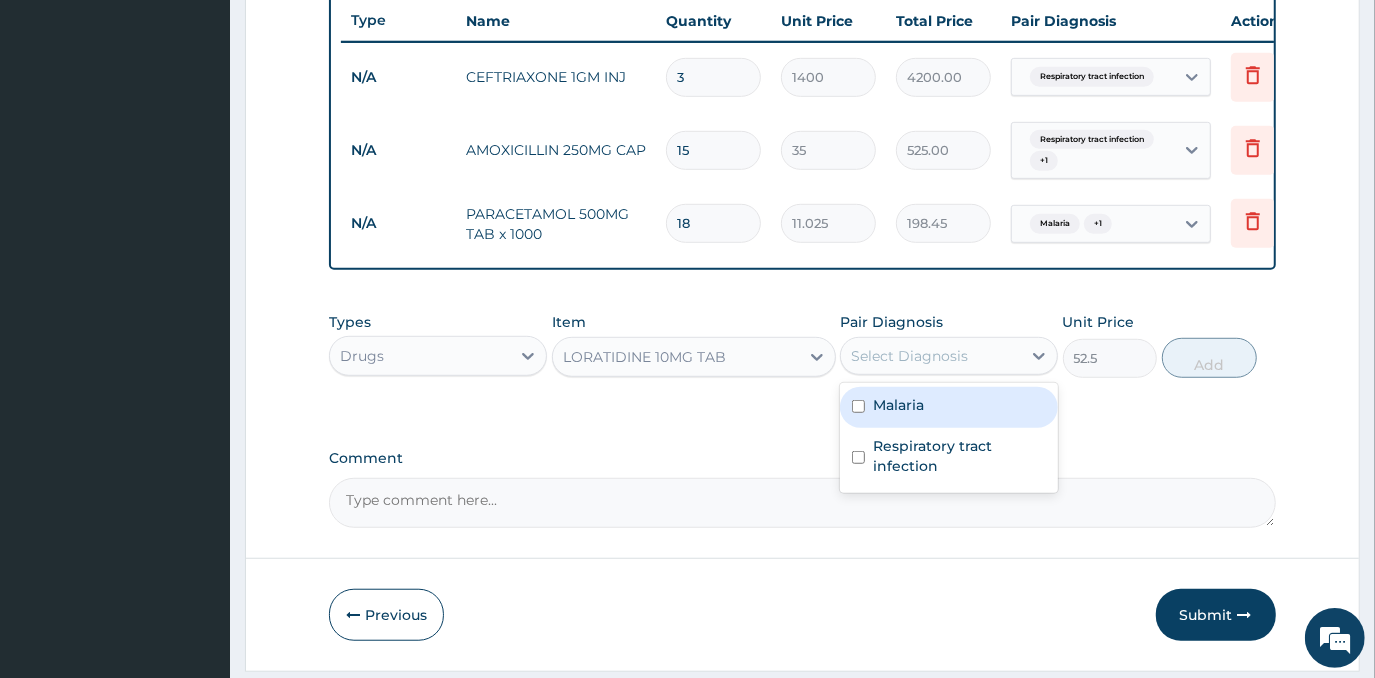 click on "Select Diagnosis" at bounding box center (909, 356) 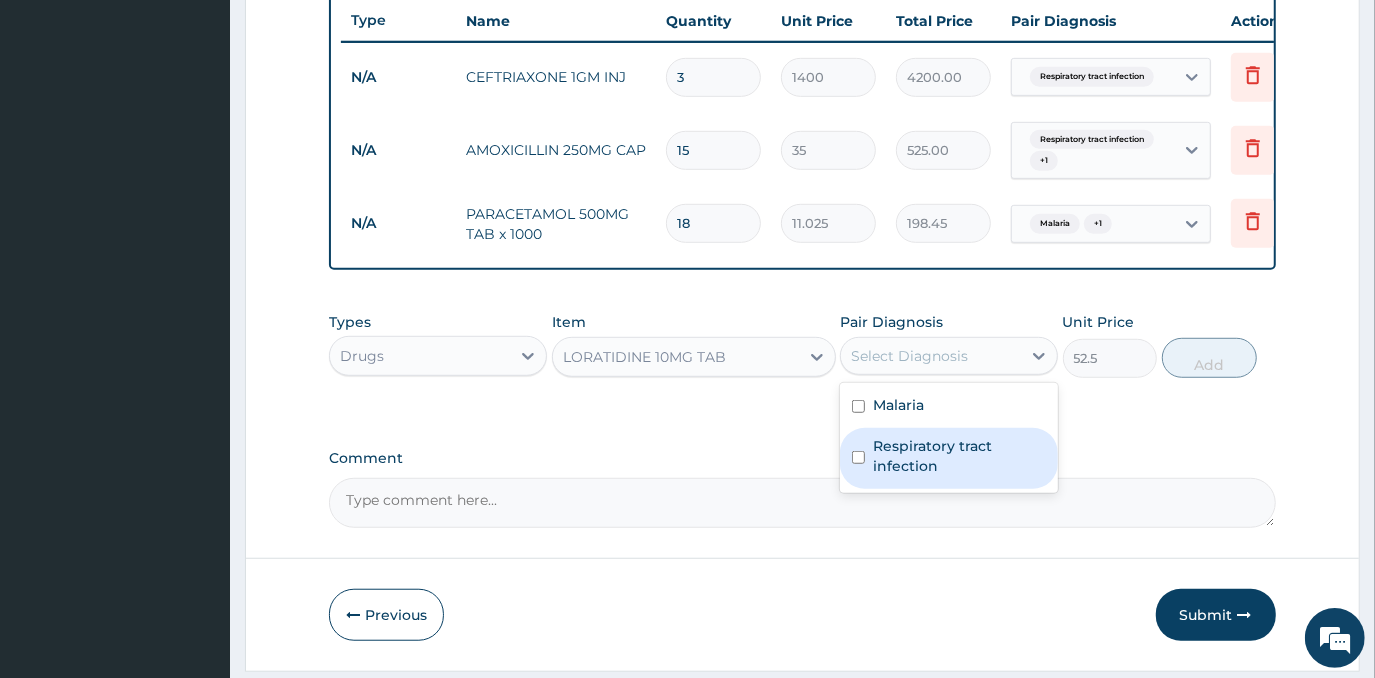 click on "Respiratory tract infection" at bounding box center [959, 456] 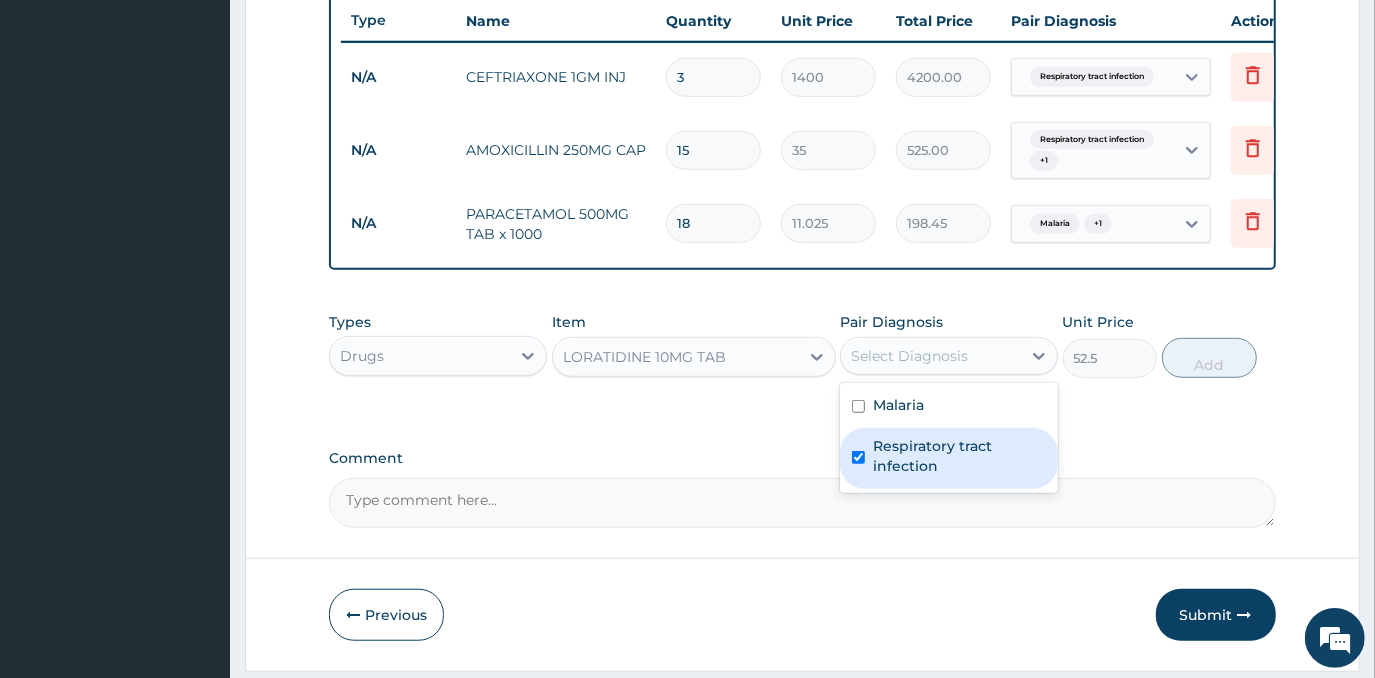 checkbox on "true" 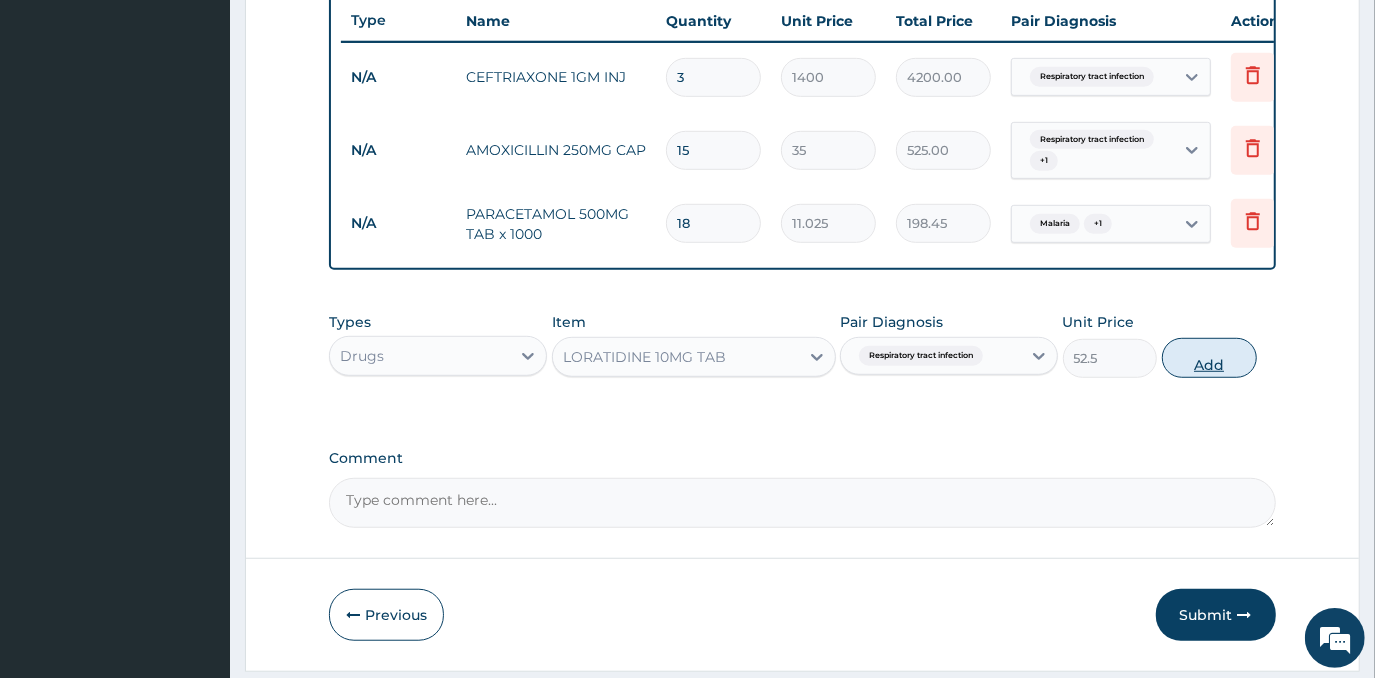 click on "Add" at bounding box center [1209, 358] 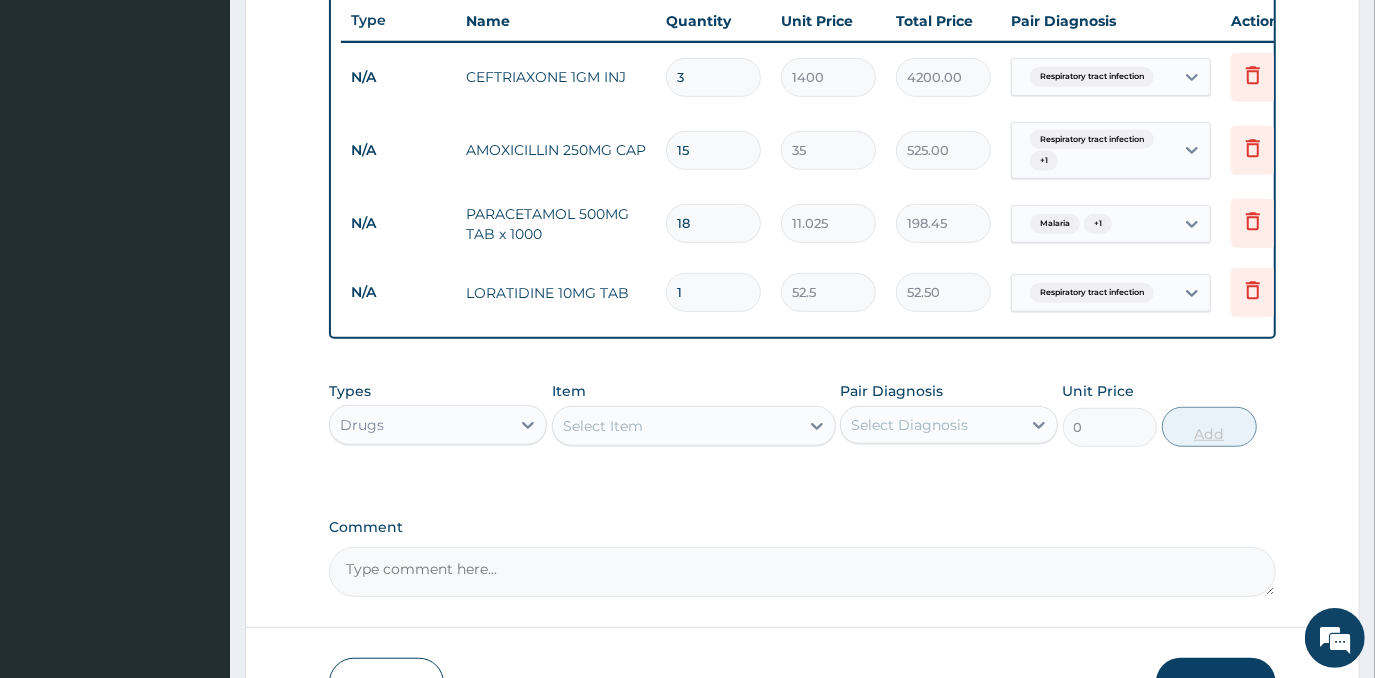 type 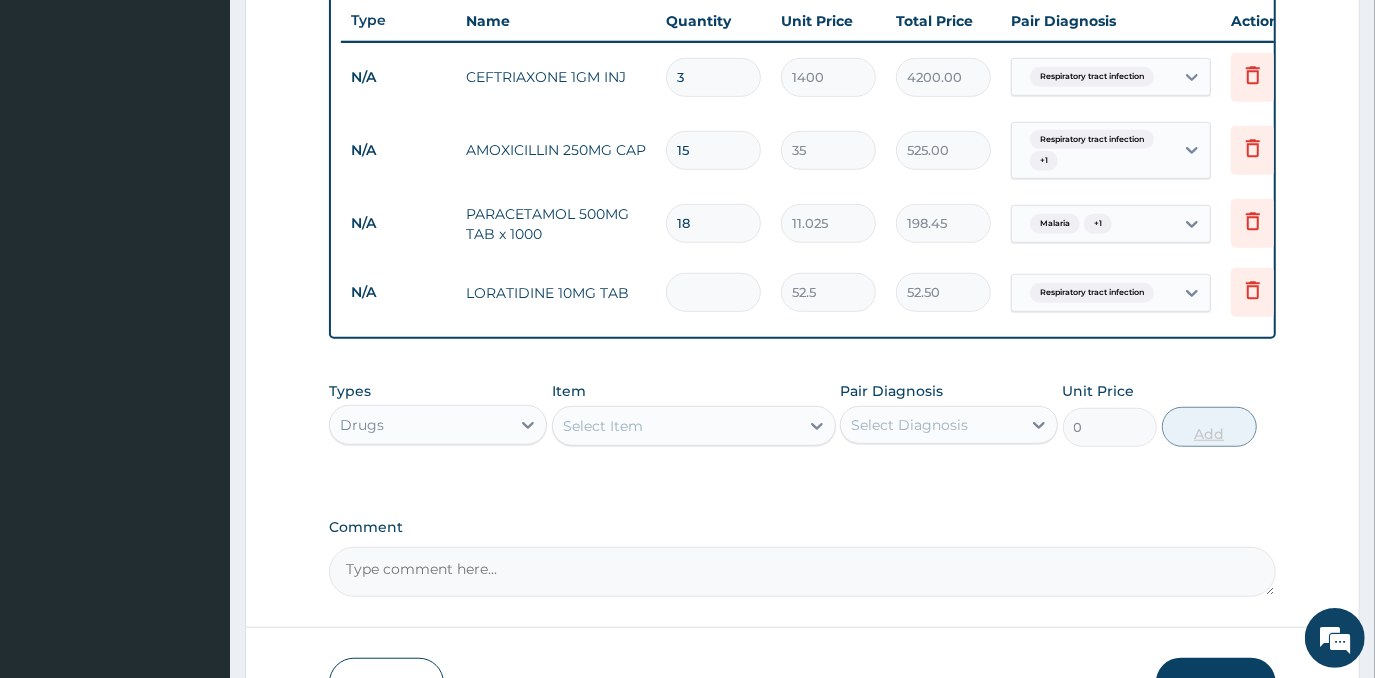type on "0.00" 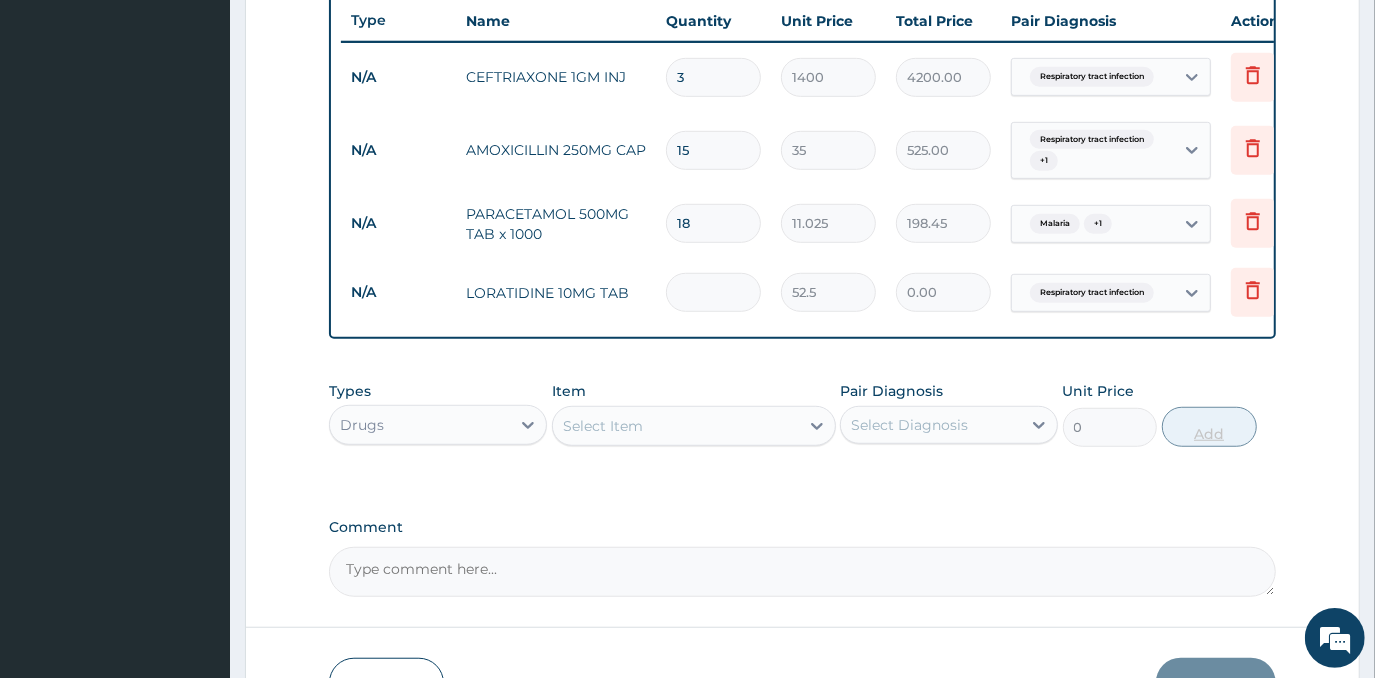 type on "5" 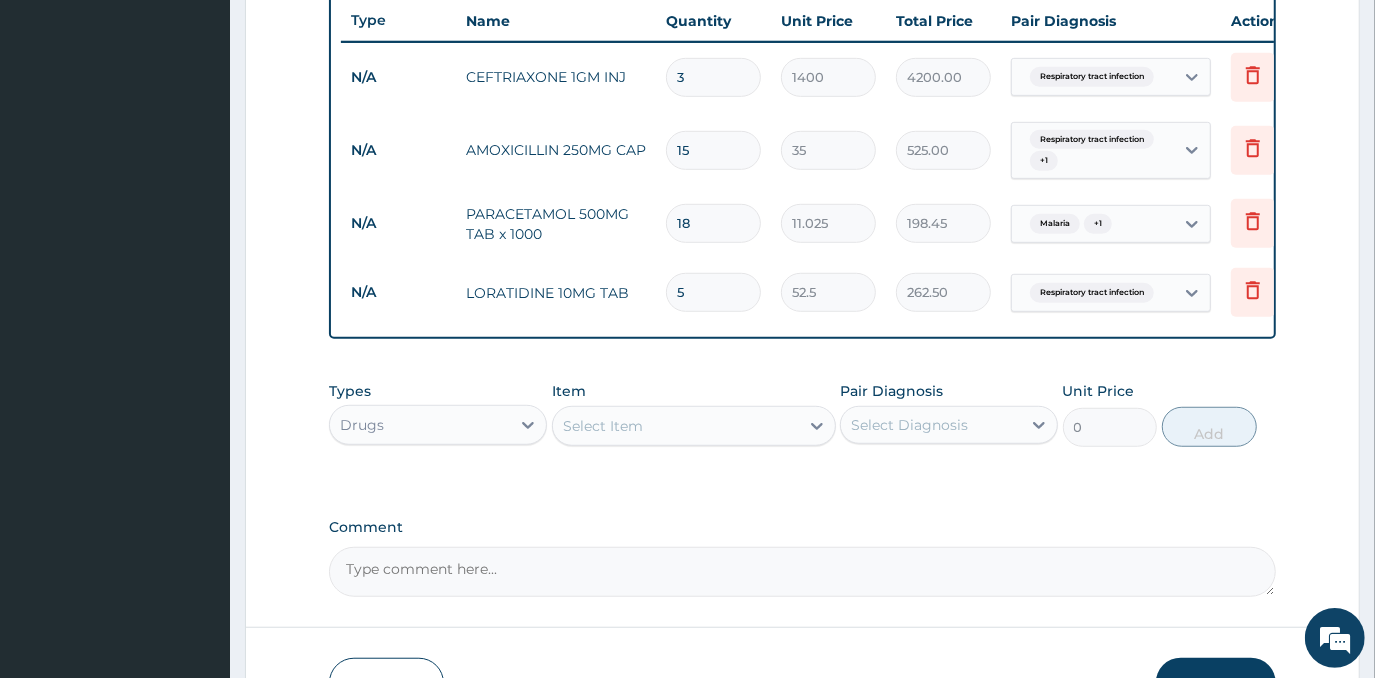 type on "5" 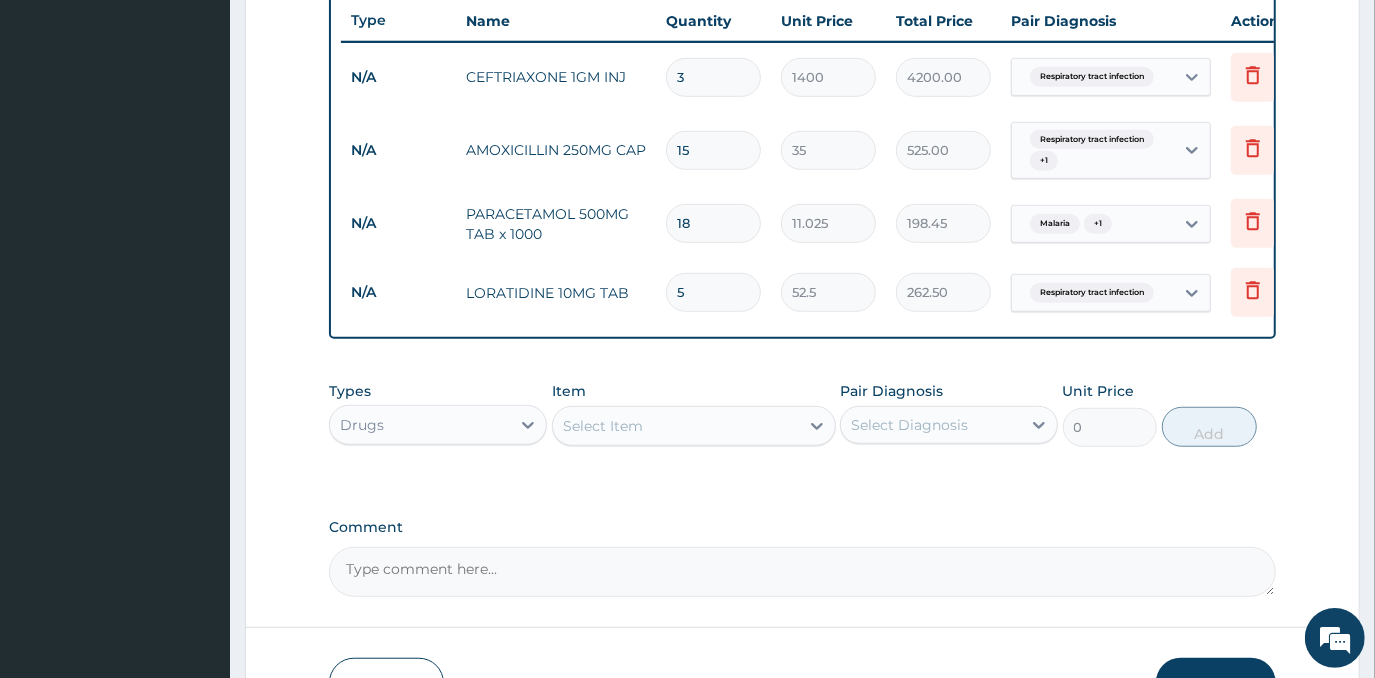 click on "Select Item" at bounding box center [676, 426] 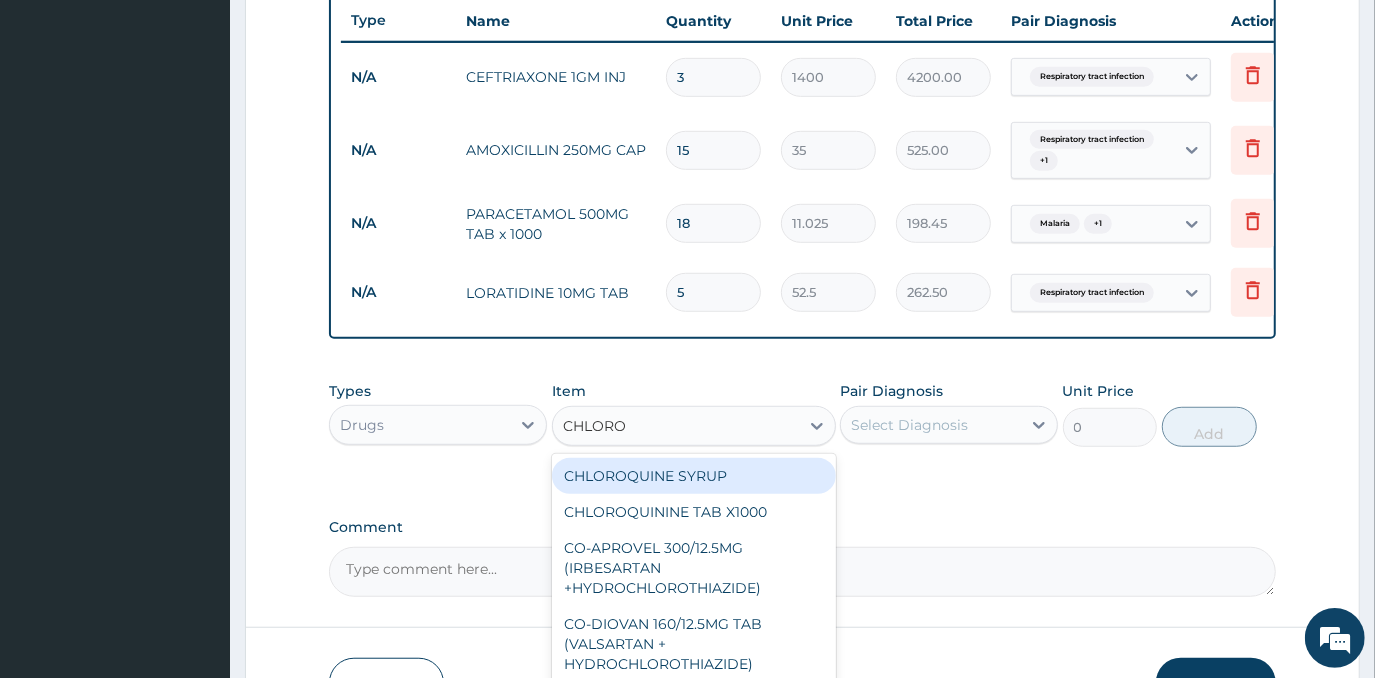 type on "CHLOROQ" 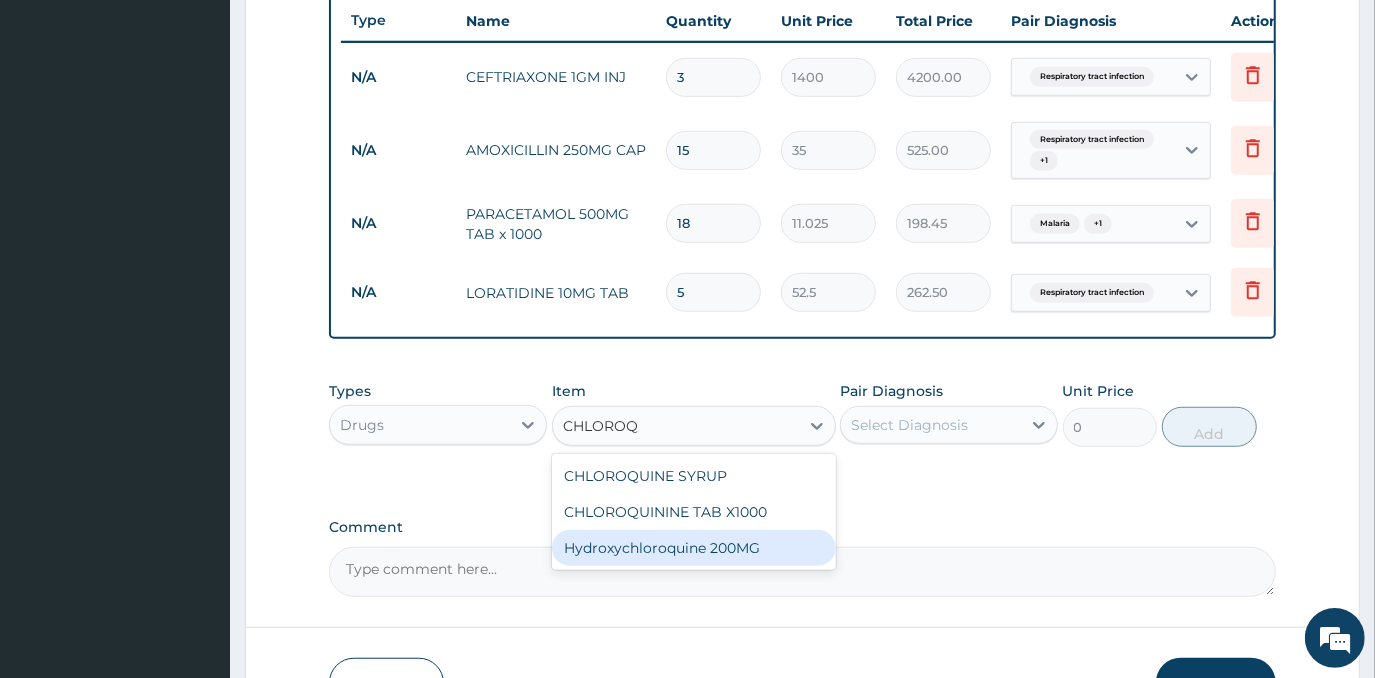 click on "Hydroxychloroquine 200MG" at bounding box center [694, 548] 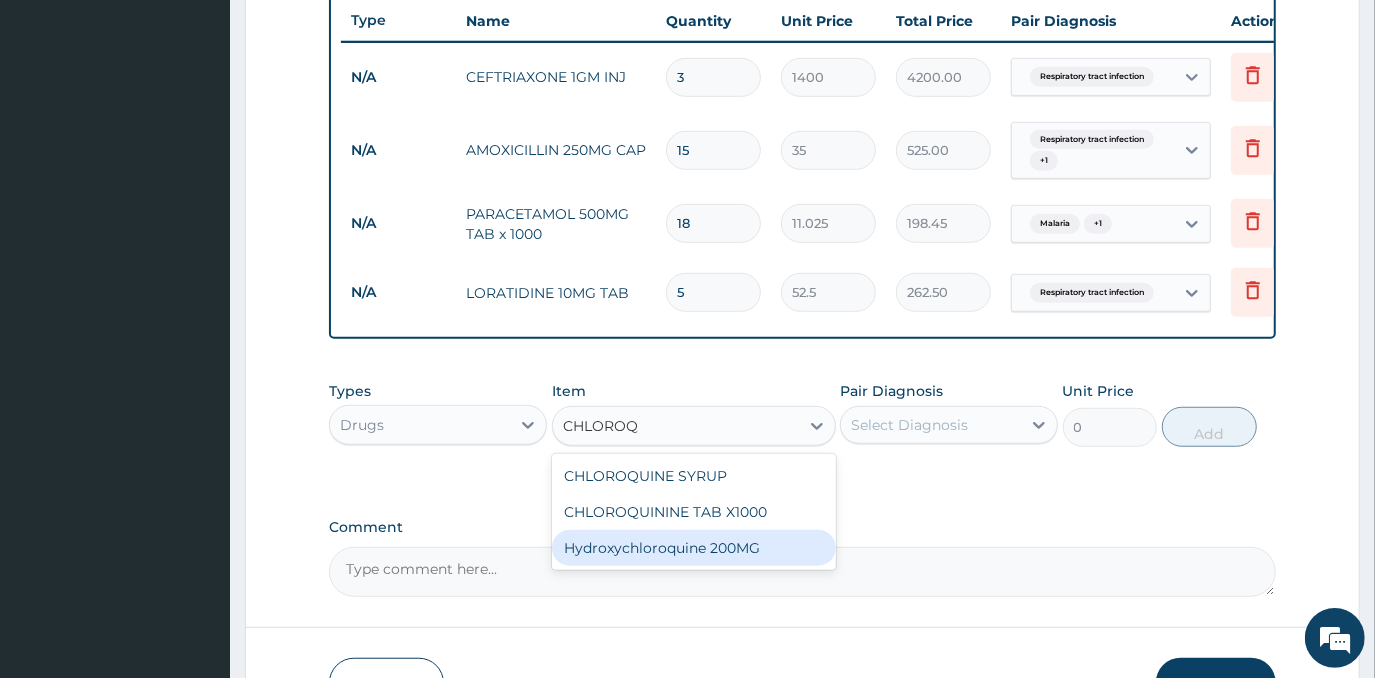 type 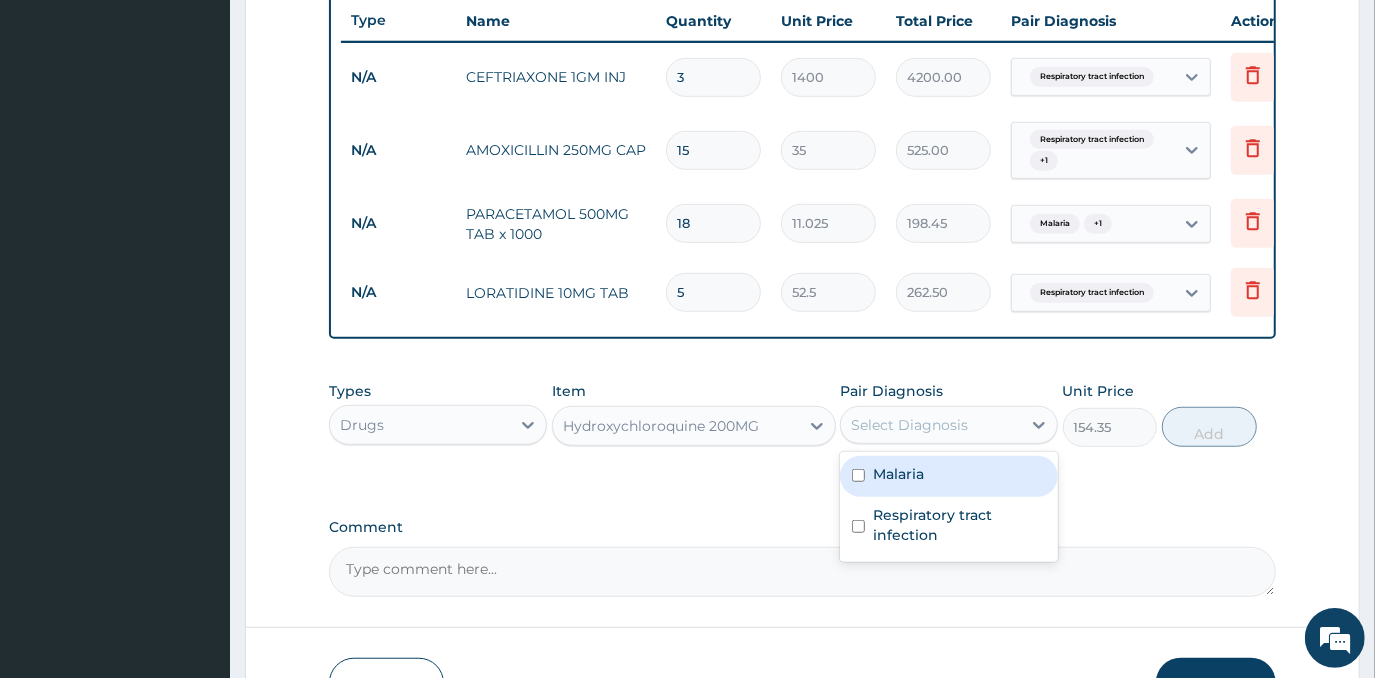 click on "Select Diagnosis" at bounding box center (931, 425) 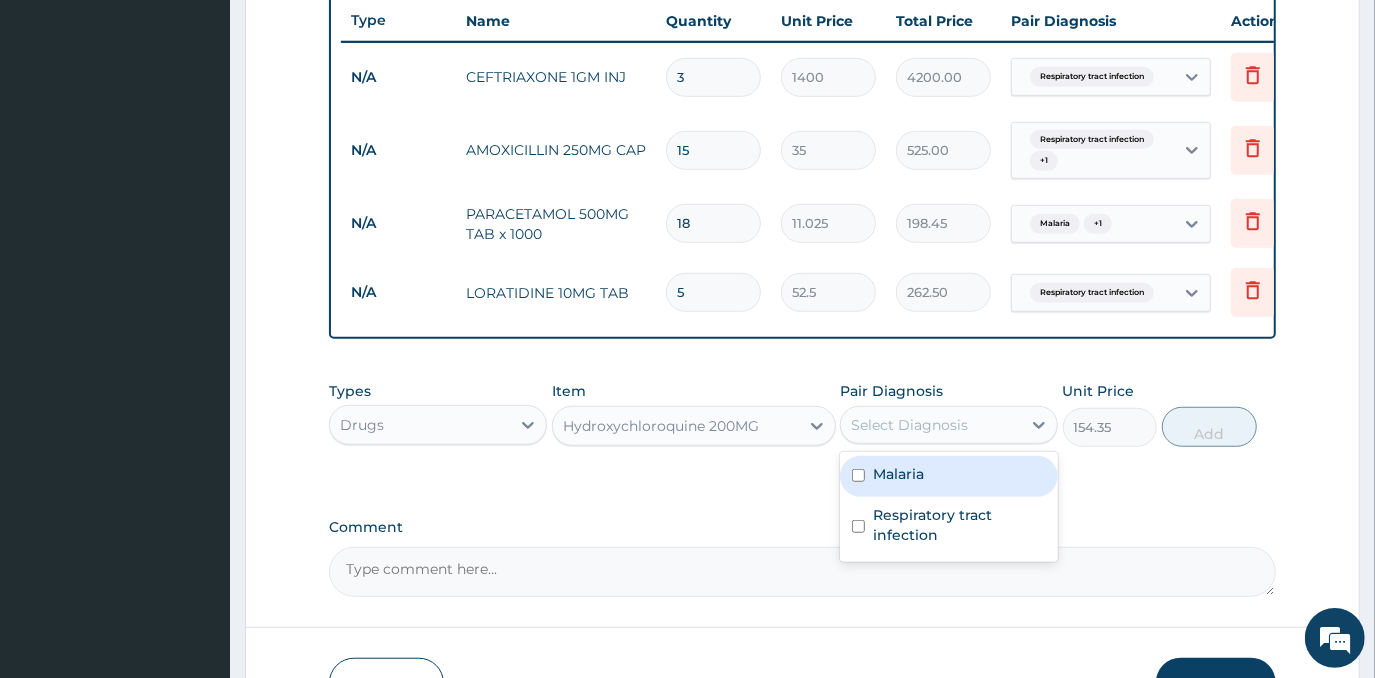 click on "Malaria" at bounding box center (949, 476) 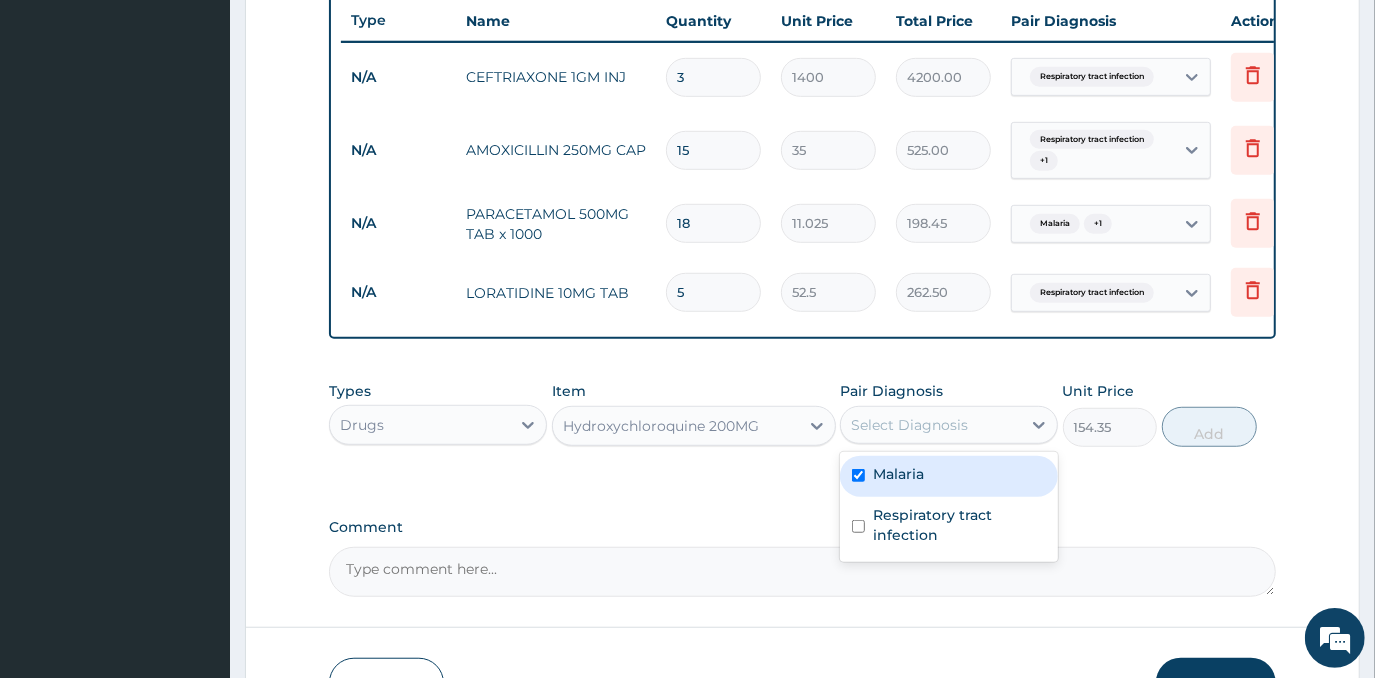 checkbox on "true" 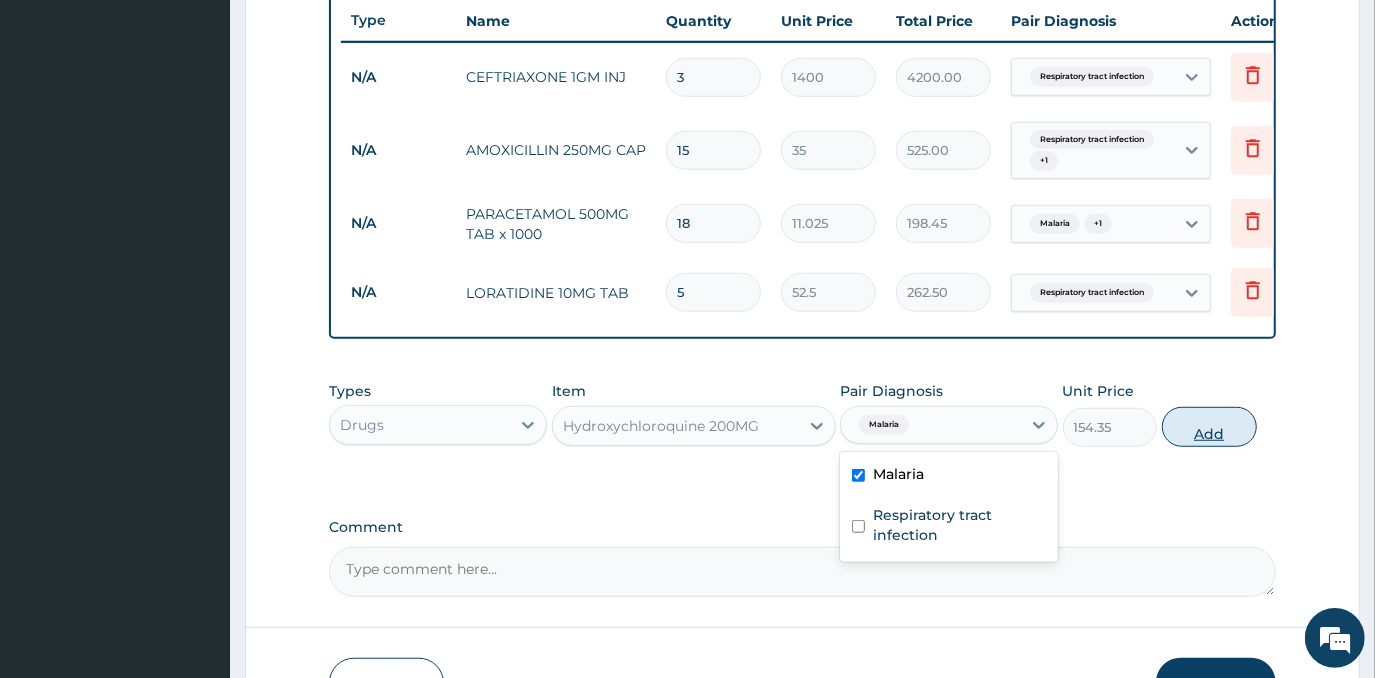 click on "Add" at bounding box center (1209, 427) 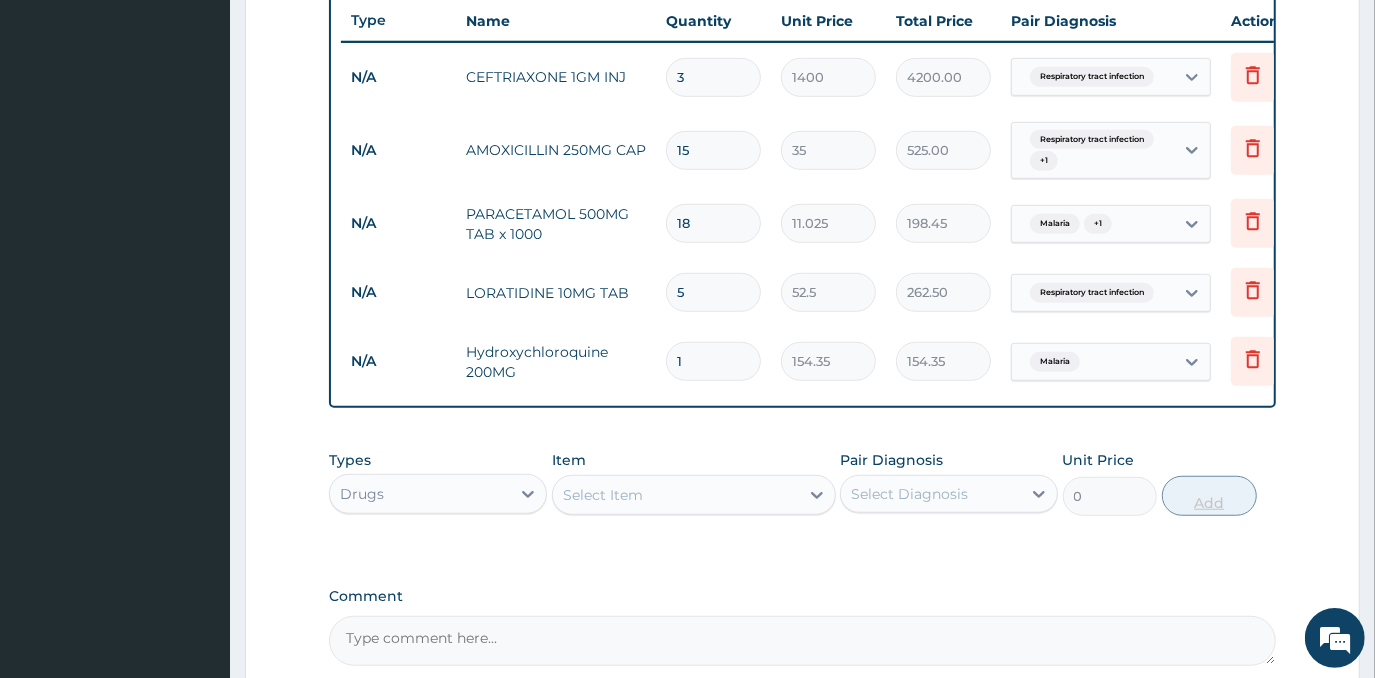 type 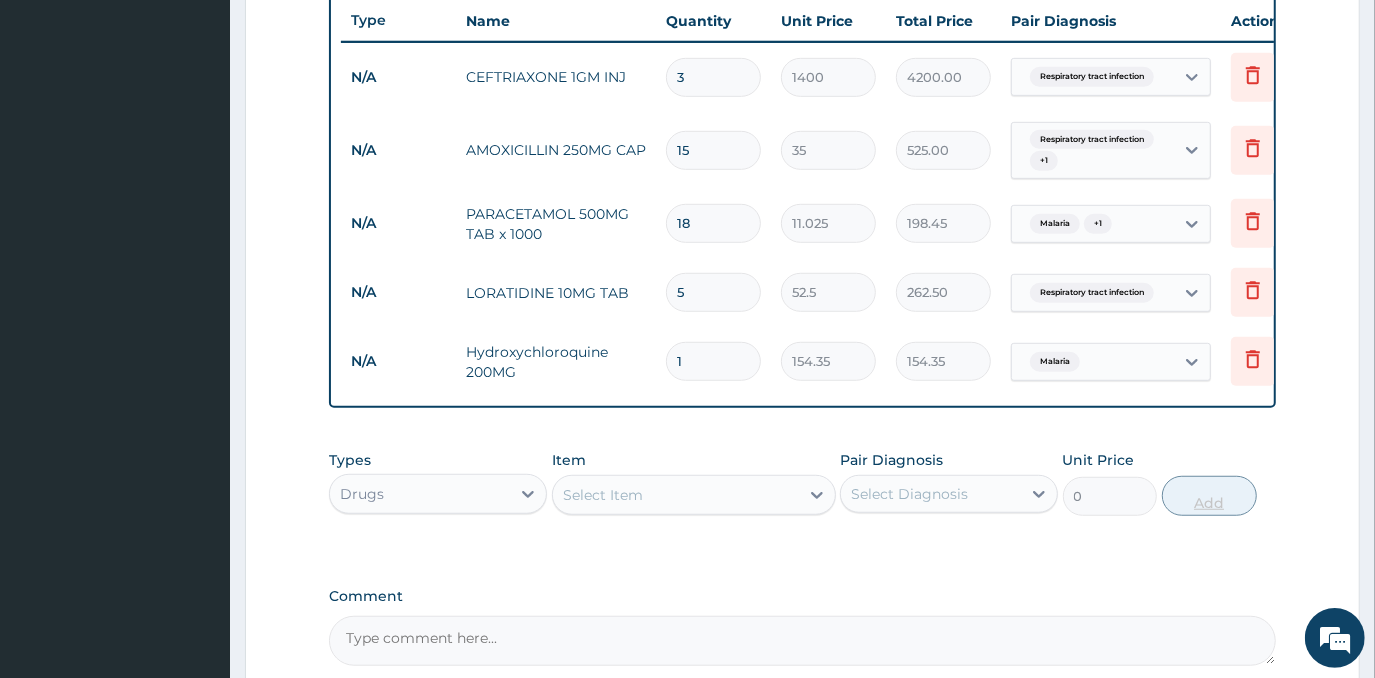 type on "0.00" 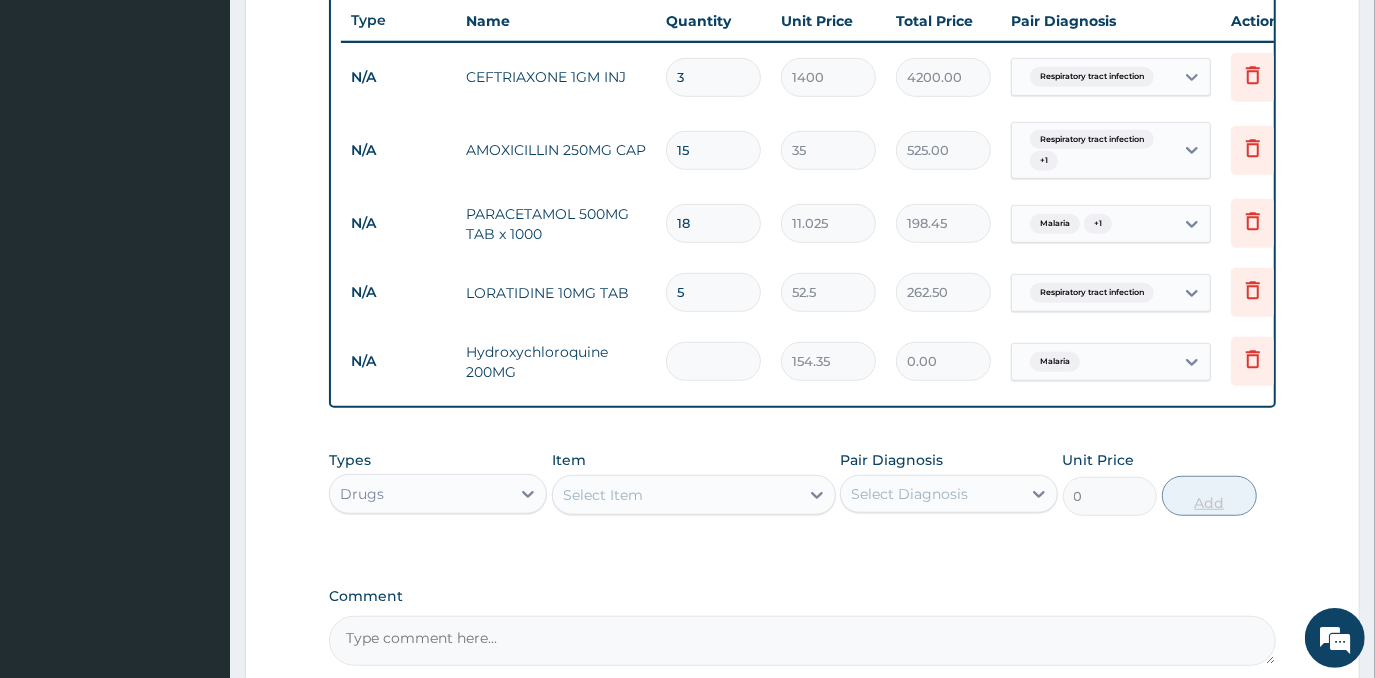 type on "3" 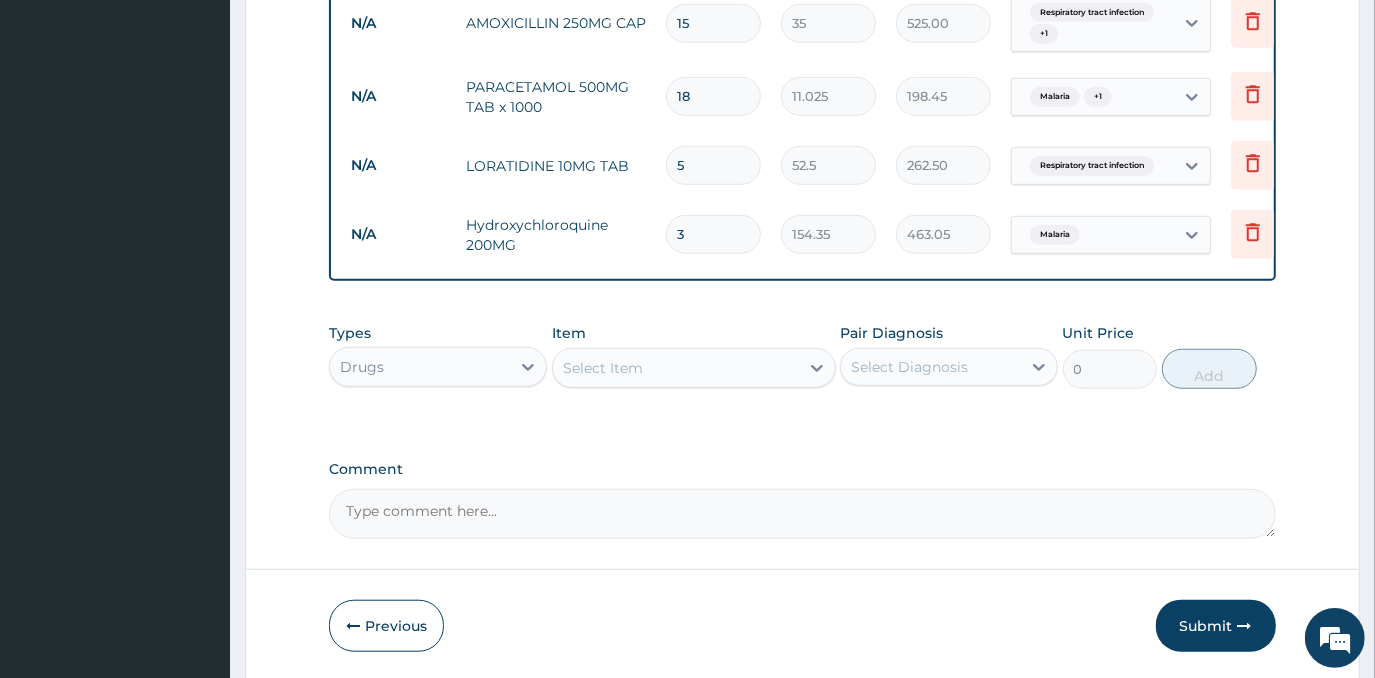 scroll, scrollTop: 937, scrollLeft: 0, axis: vertical 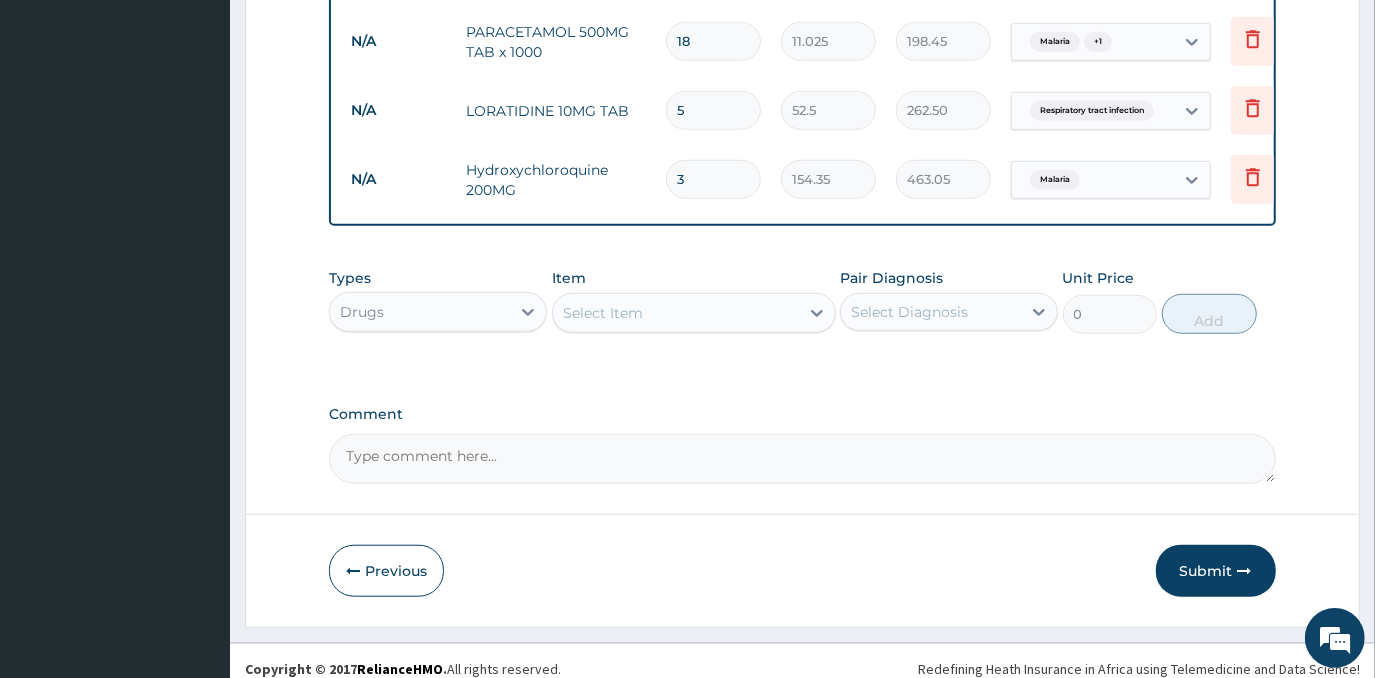 type on "3" 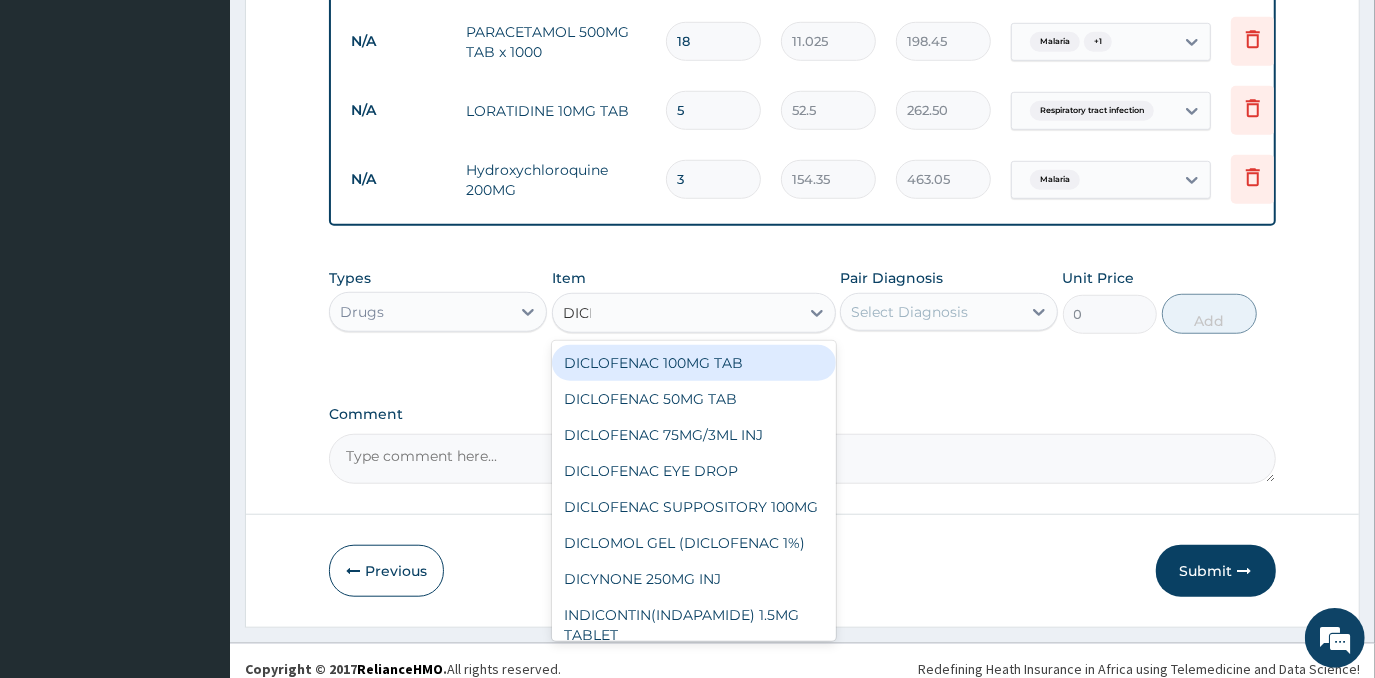 type on "DICLO" 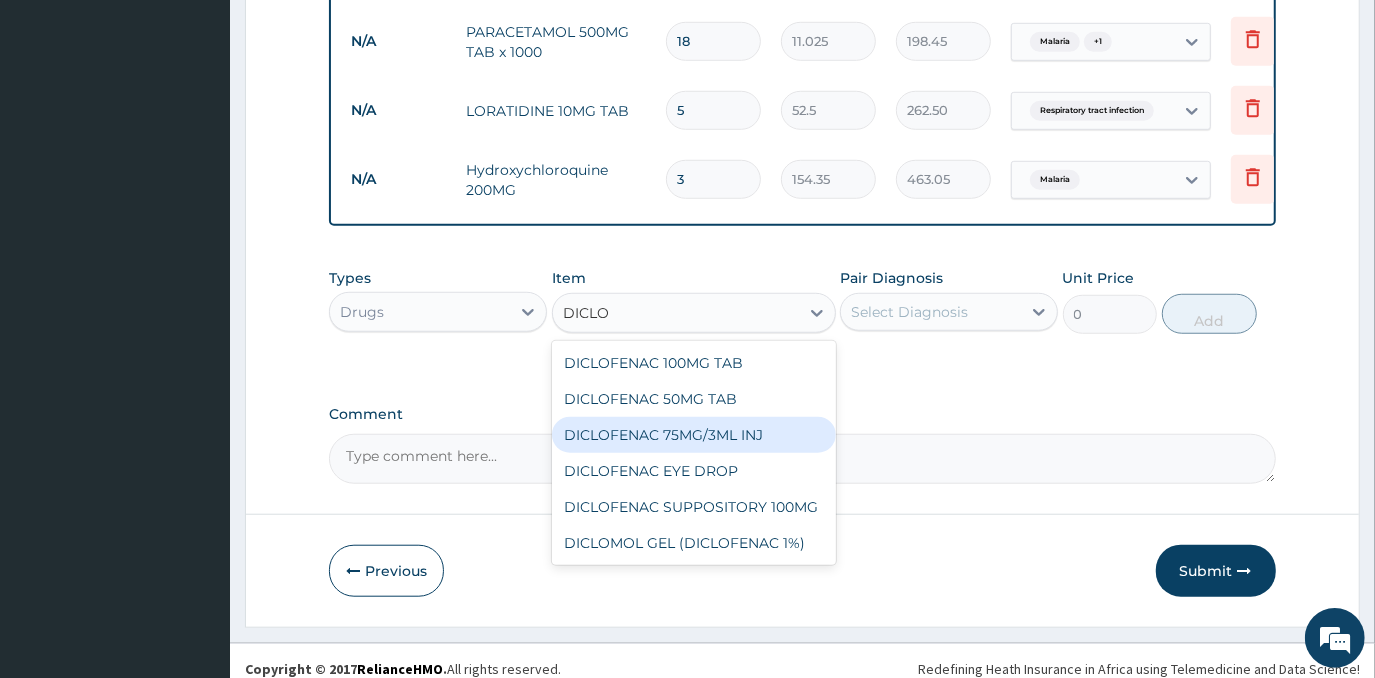 click on "DICLOFENAC 75MG/3ML INJ" at bounding box center (694, 435) 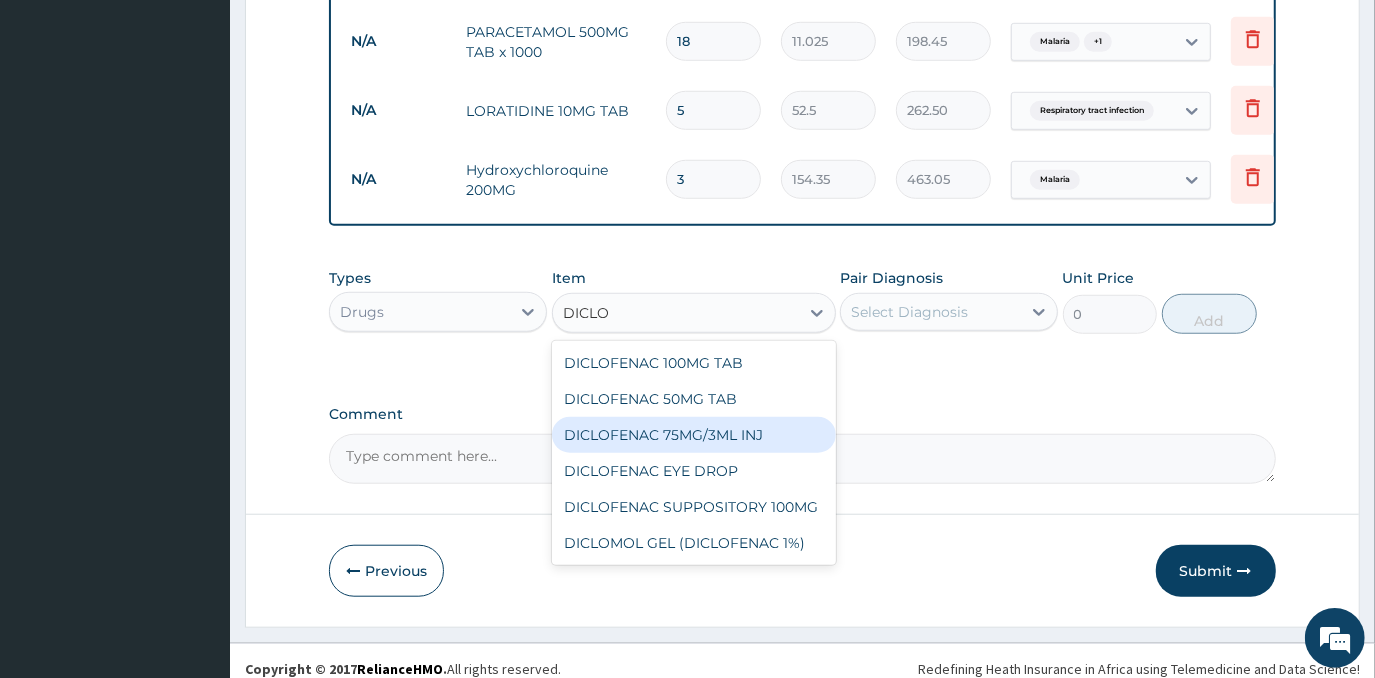 type 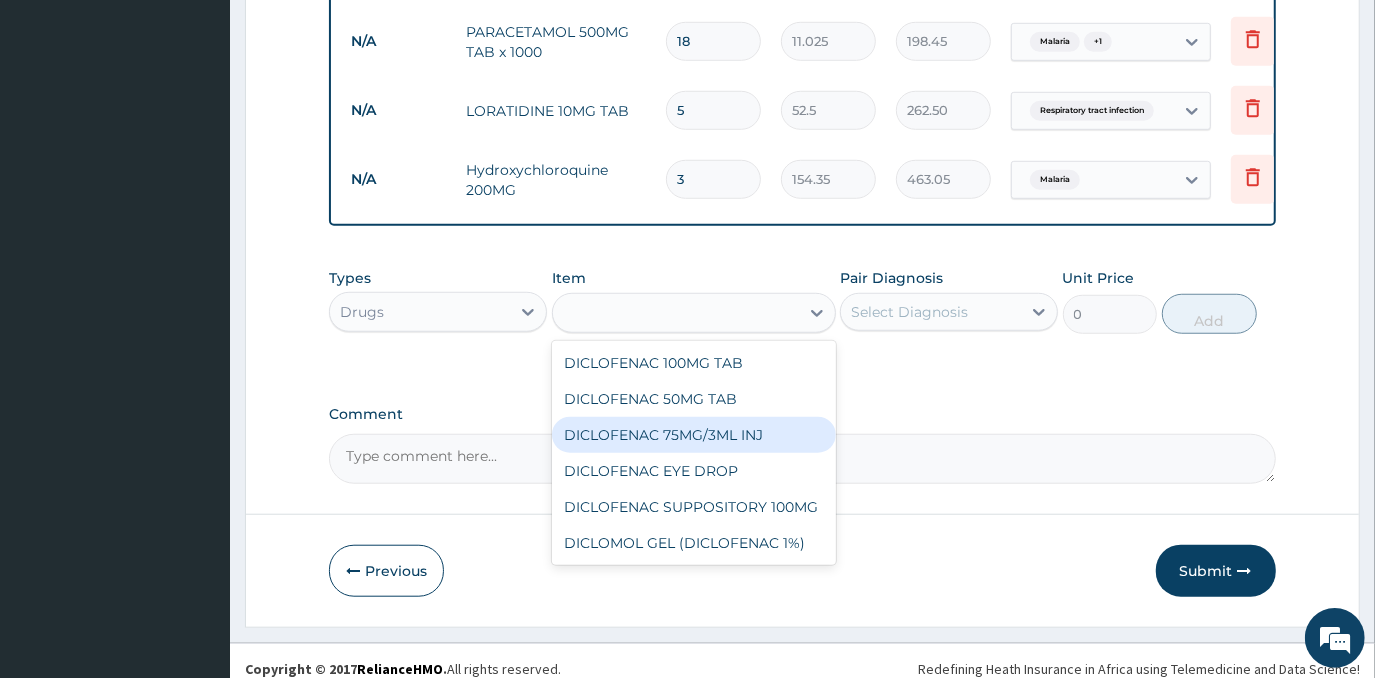 type on "700" 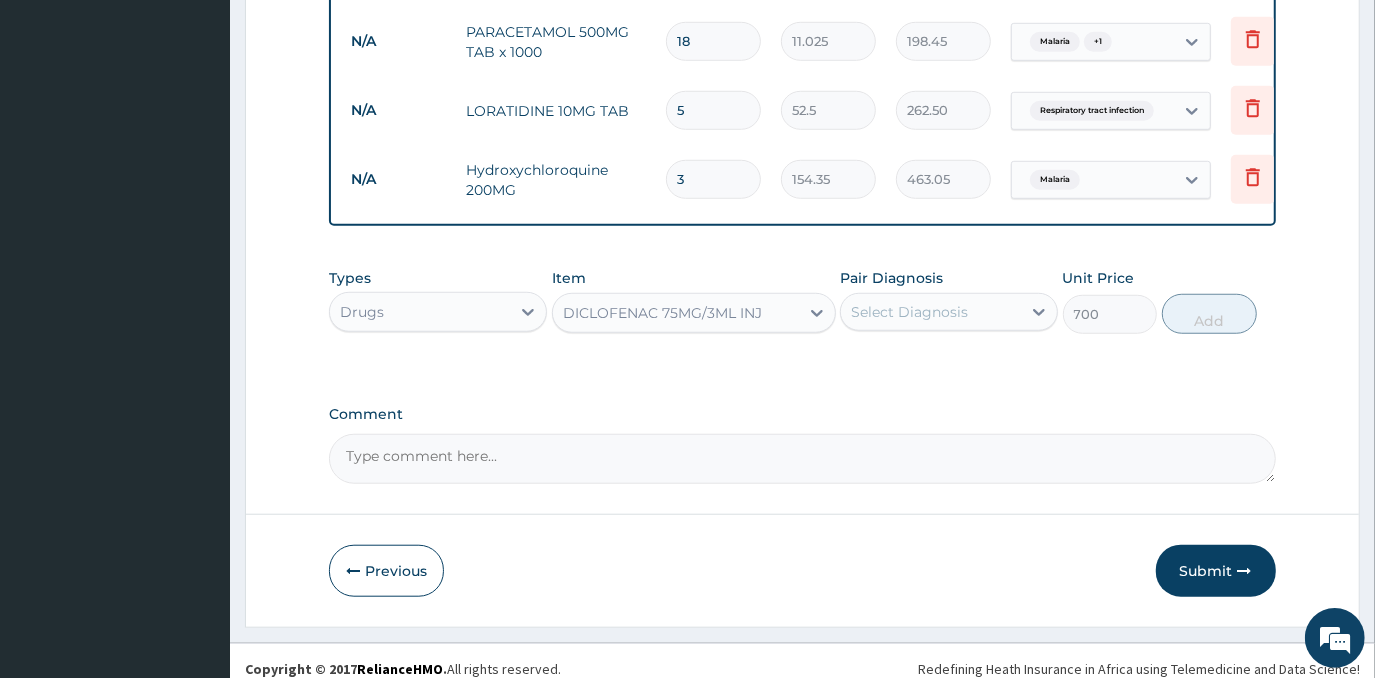 click on "Select Diagnosis" at bounding box center [909, 312] 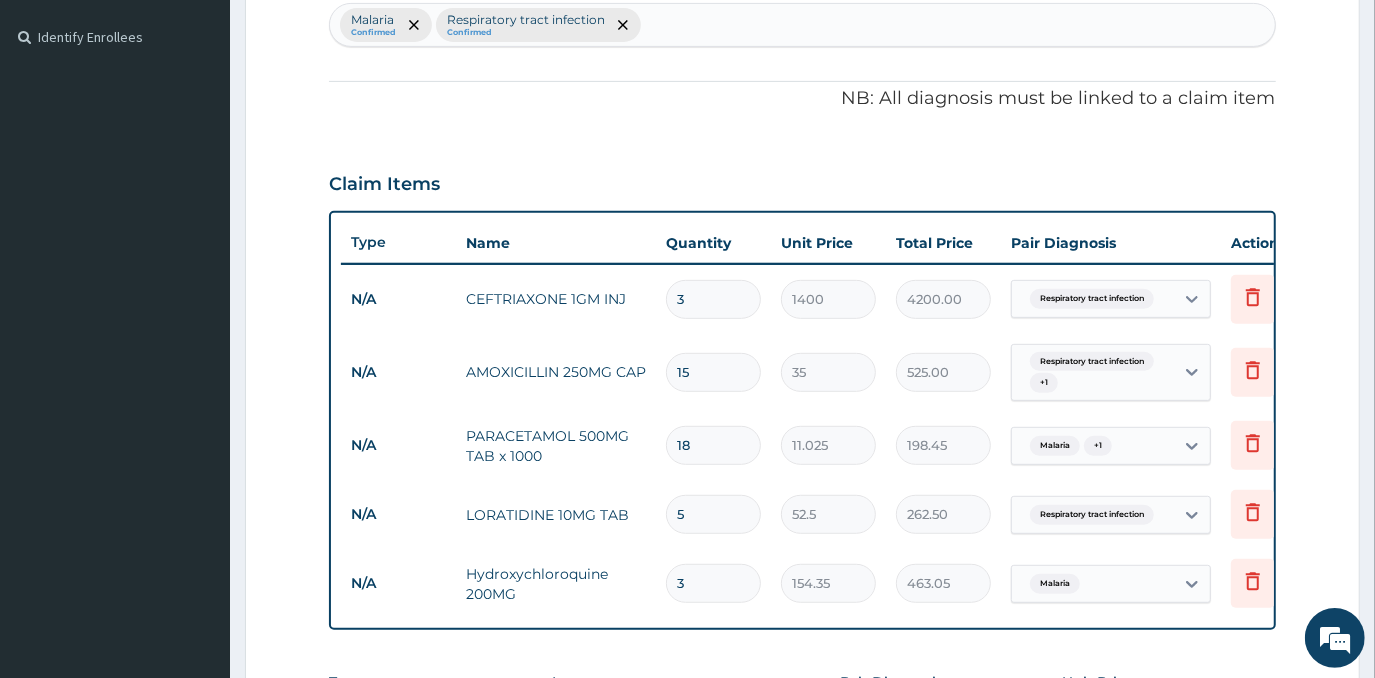 scroll, scrollTop: 210, scrollLeft: 0, axis: vertical 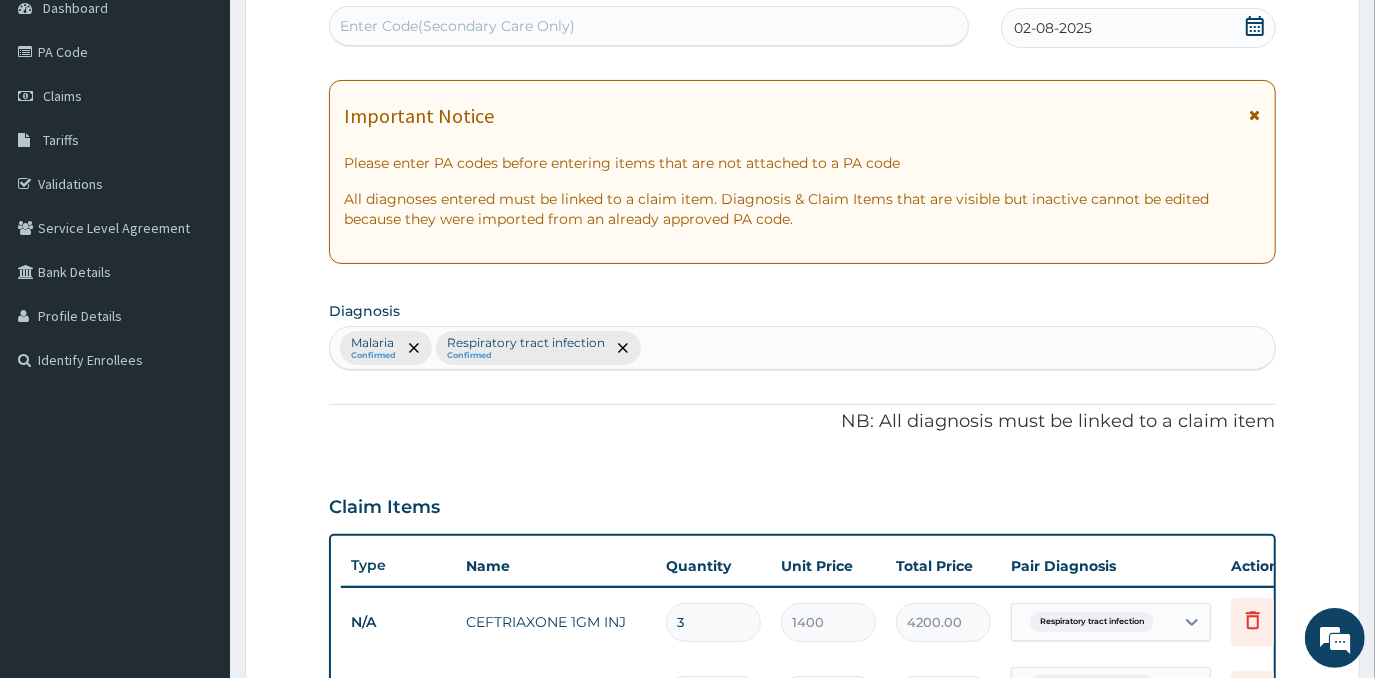 click on "Malaria Confirmed Respiratory tract infection Confirmed" at bounding box center (802, 348) 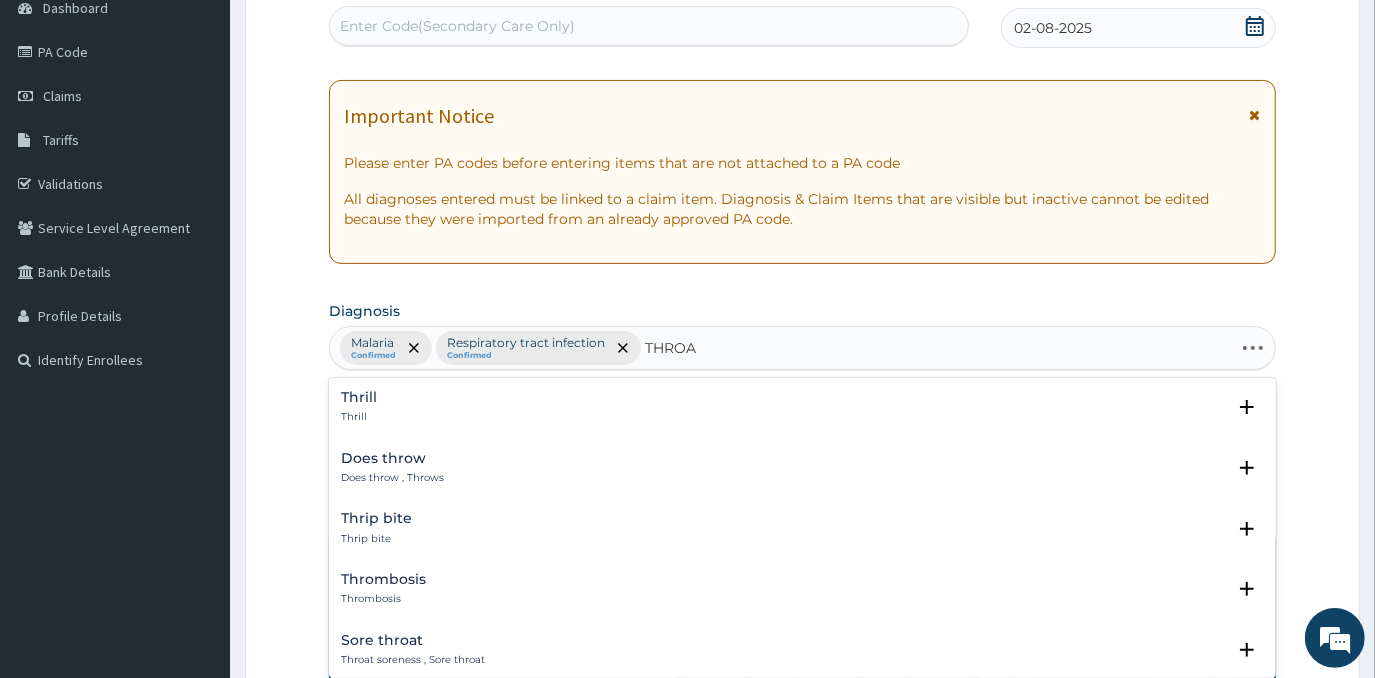 type on "THROAT" 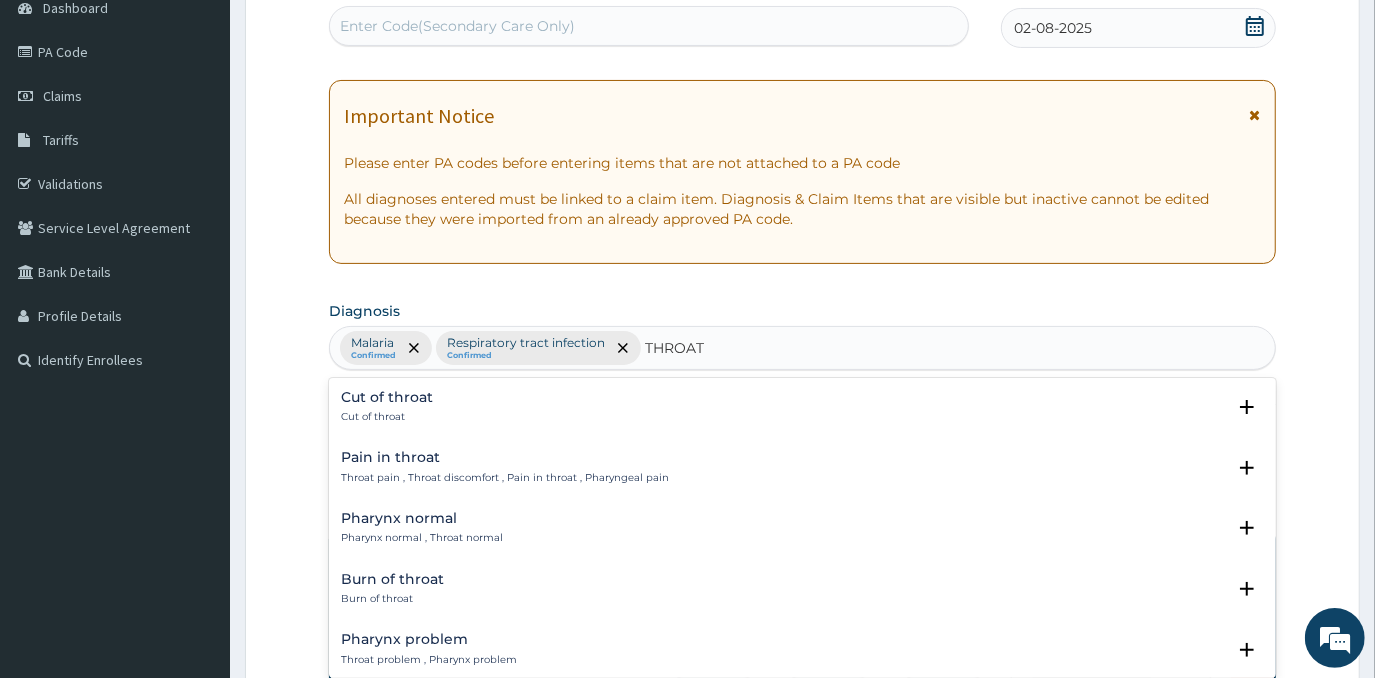 scroll, scrollTop: 90, scrollLeft: 0, axis: vertical 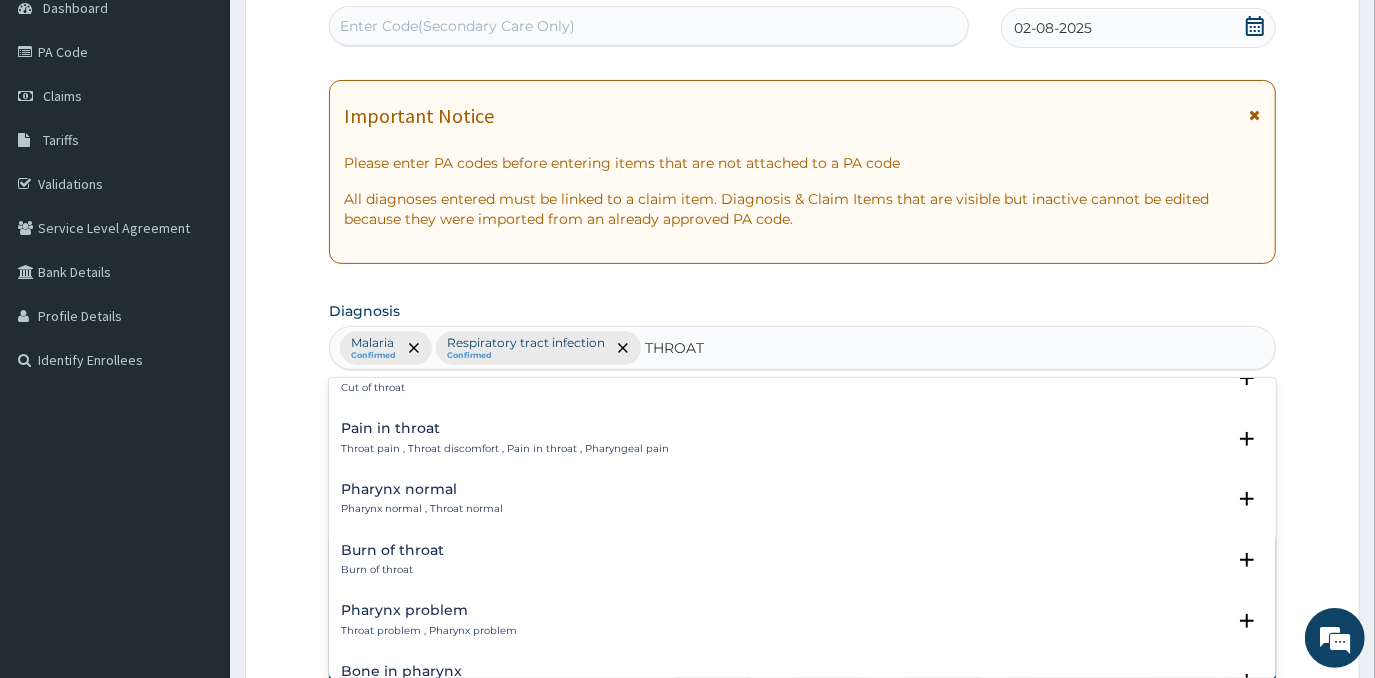 click on "Throat pain , Throat discomfort , Pain in throat , Pharyngeal pain" at bounding box center (505, 449) 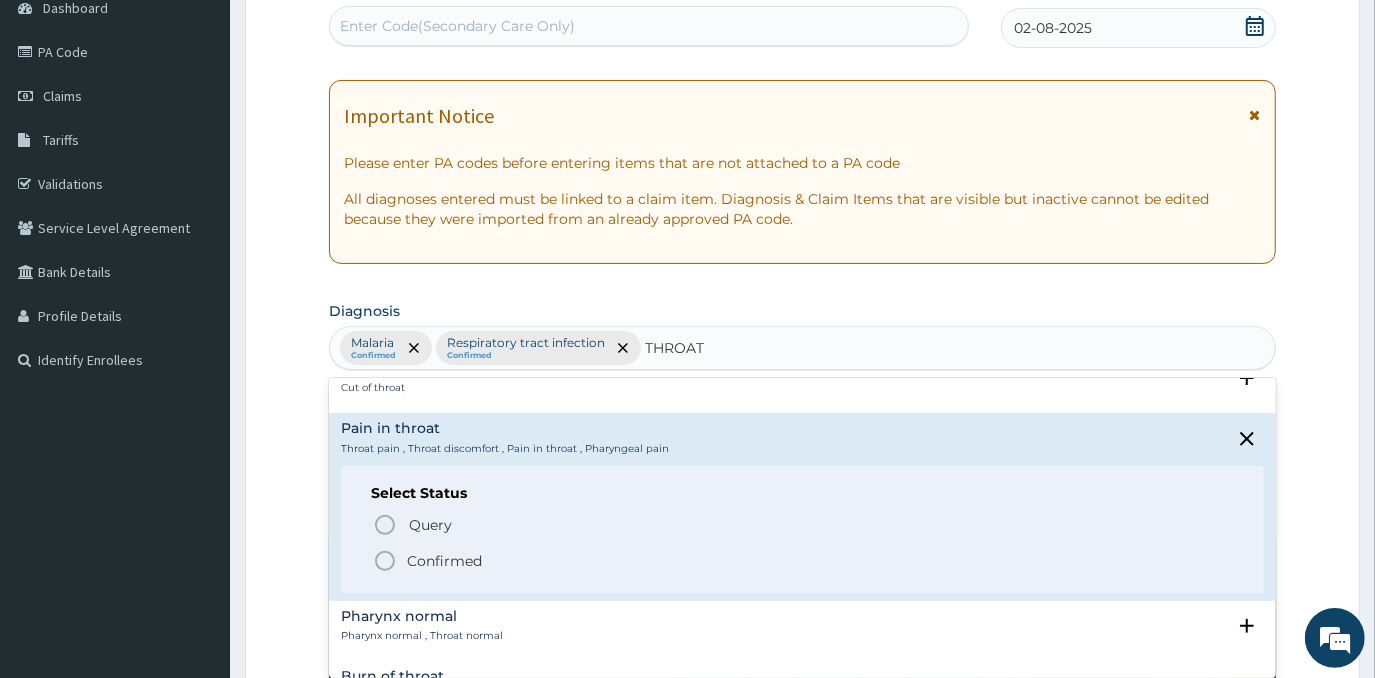 click on "Confirmed" at bounding box center (803, 561) 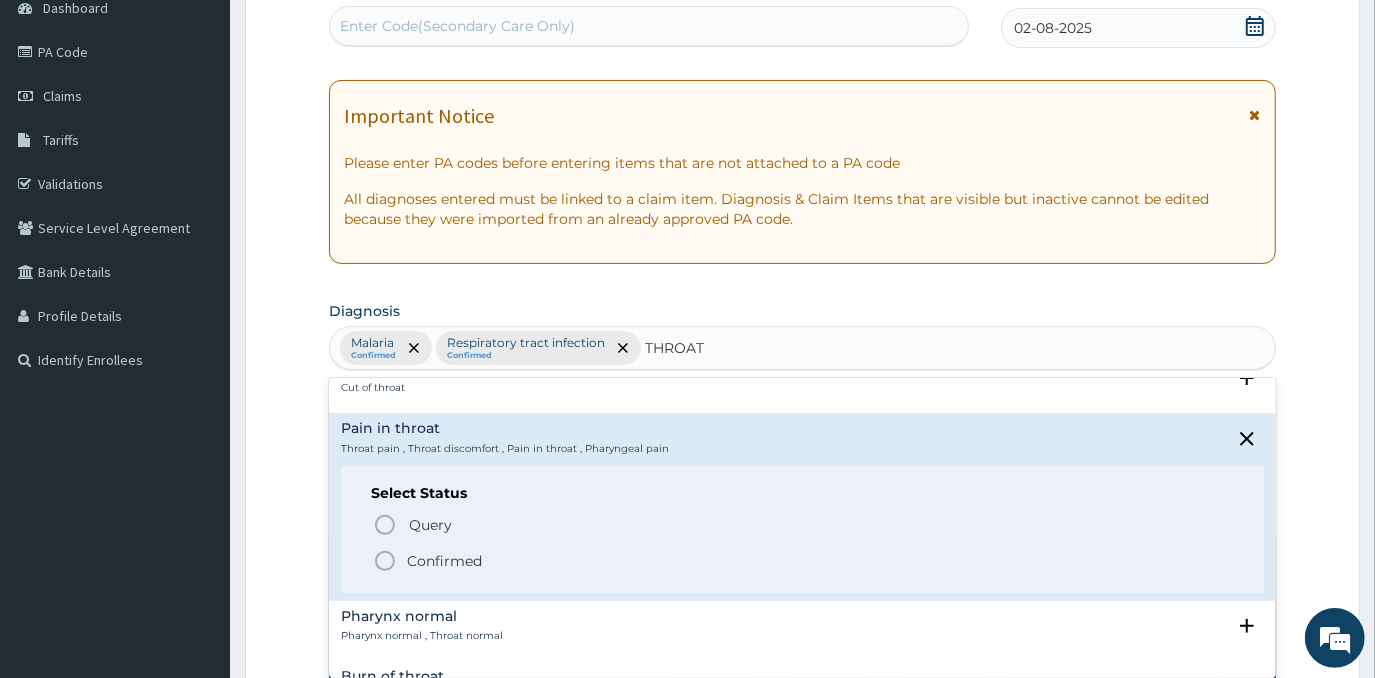 type 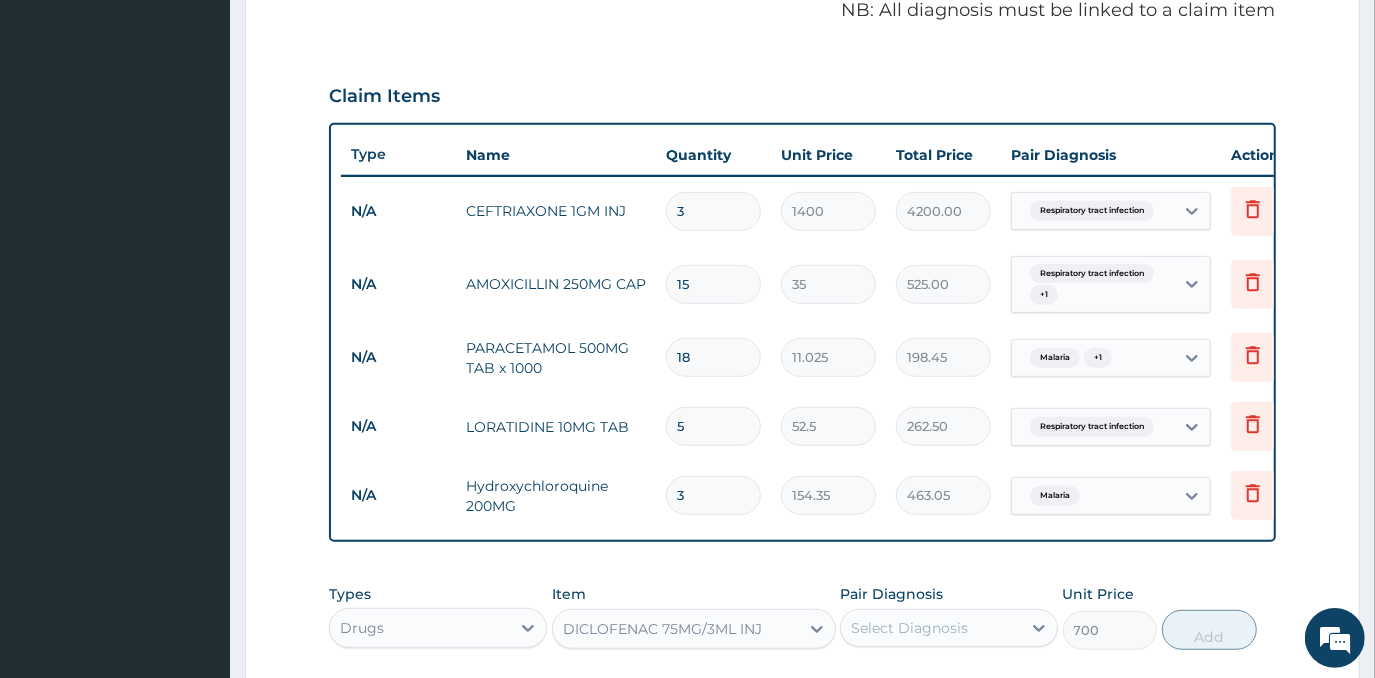 scroll, scrollTop: 755, scrollLeft: 0, axis: vertical 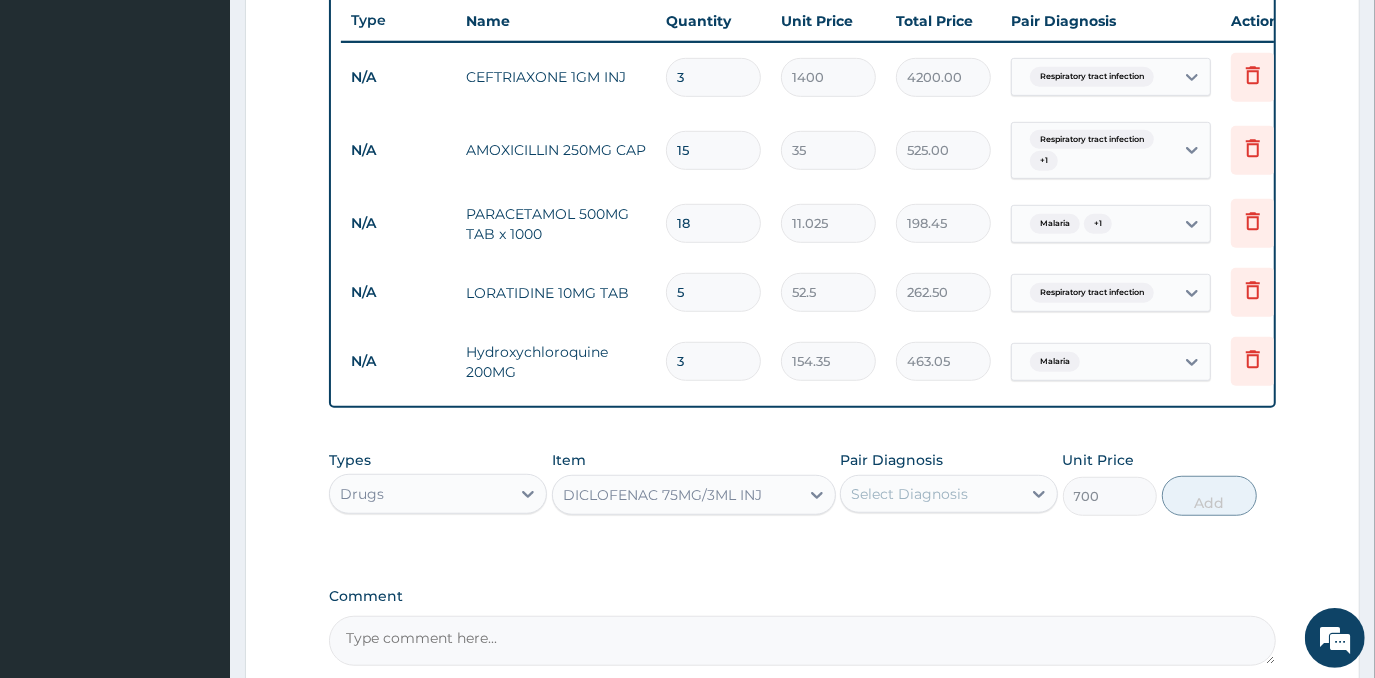 click on "Select Diagnosis" at bounding box center (931, 494) 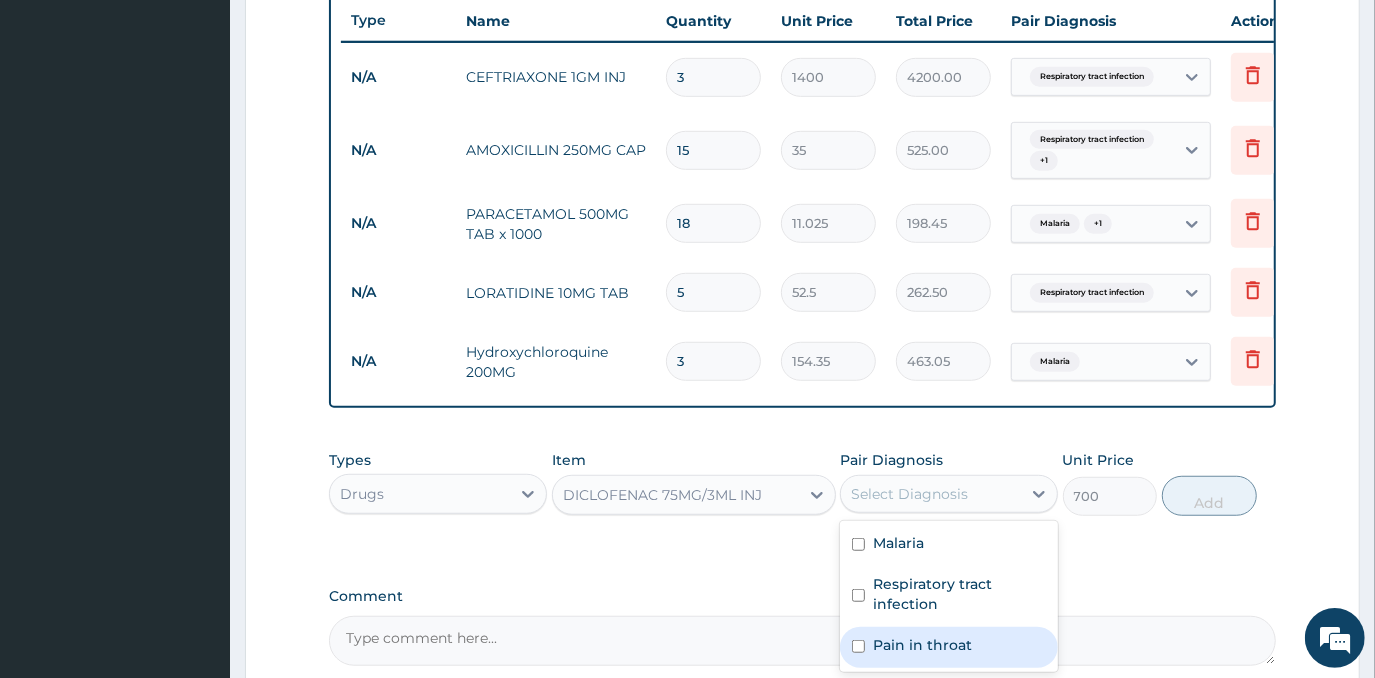 click on "Pain in throat" at bounding box center (922, 645) 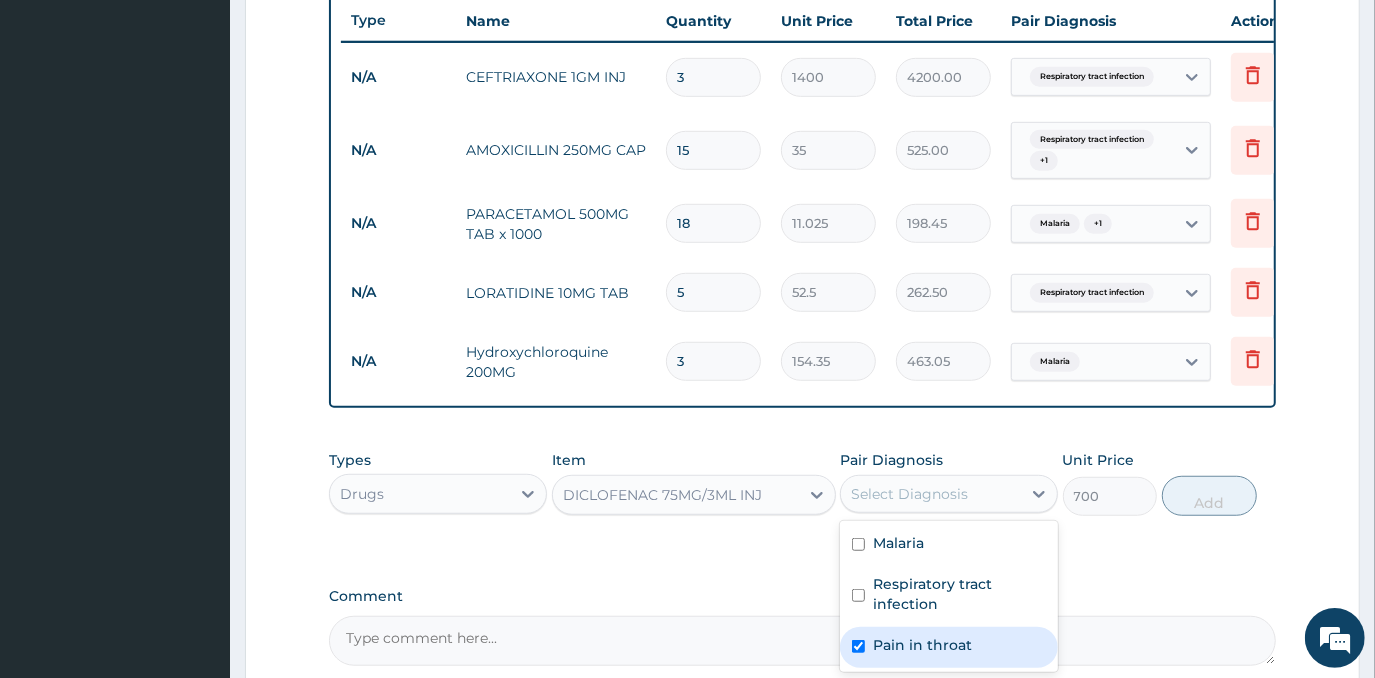 checkbox on "true" 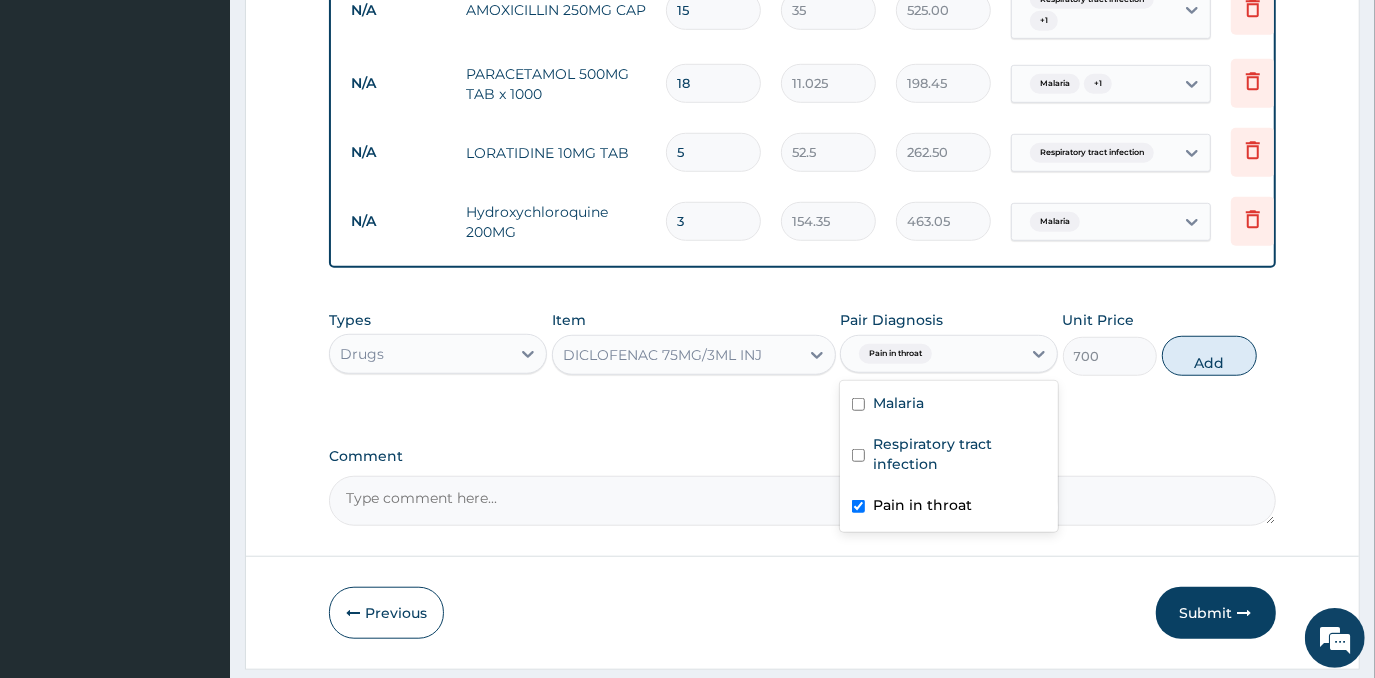 scroll, scrollTop: 937, scrollLeft: 0, axis: vertical 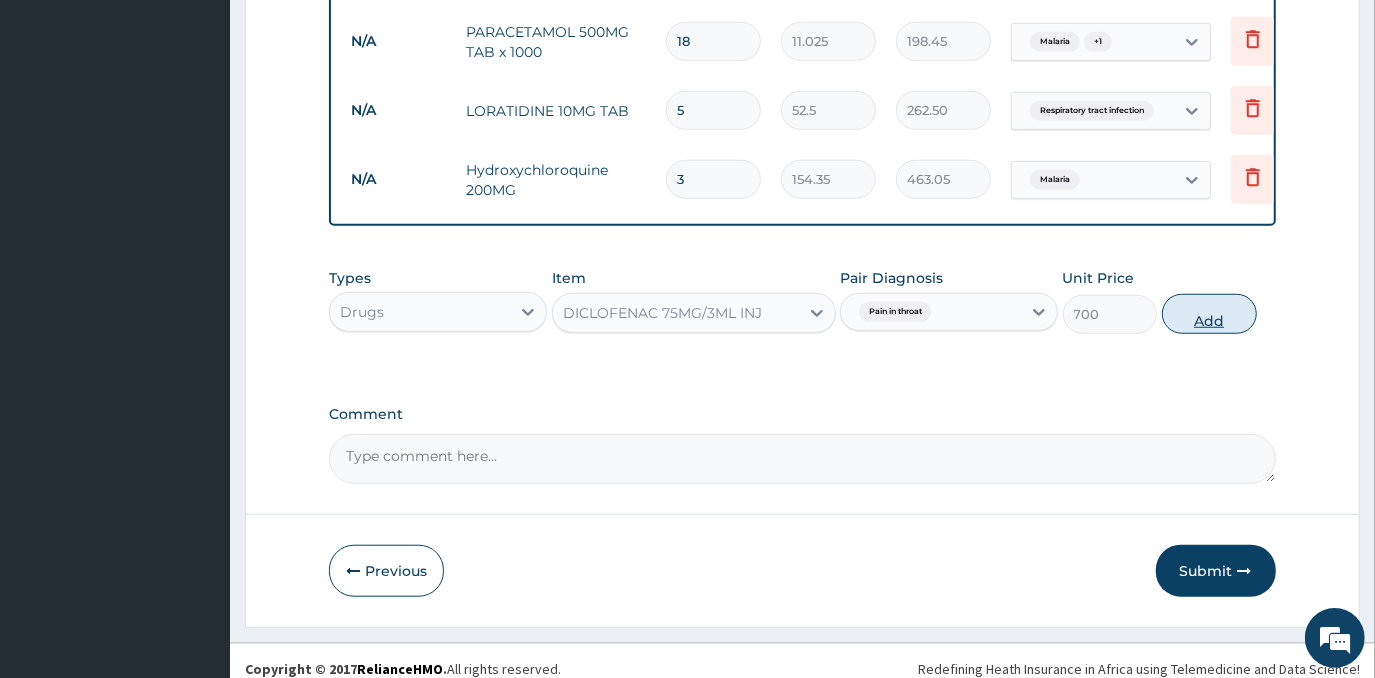 click on "Add" at bounding box center [1209, 314] 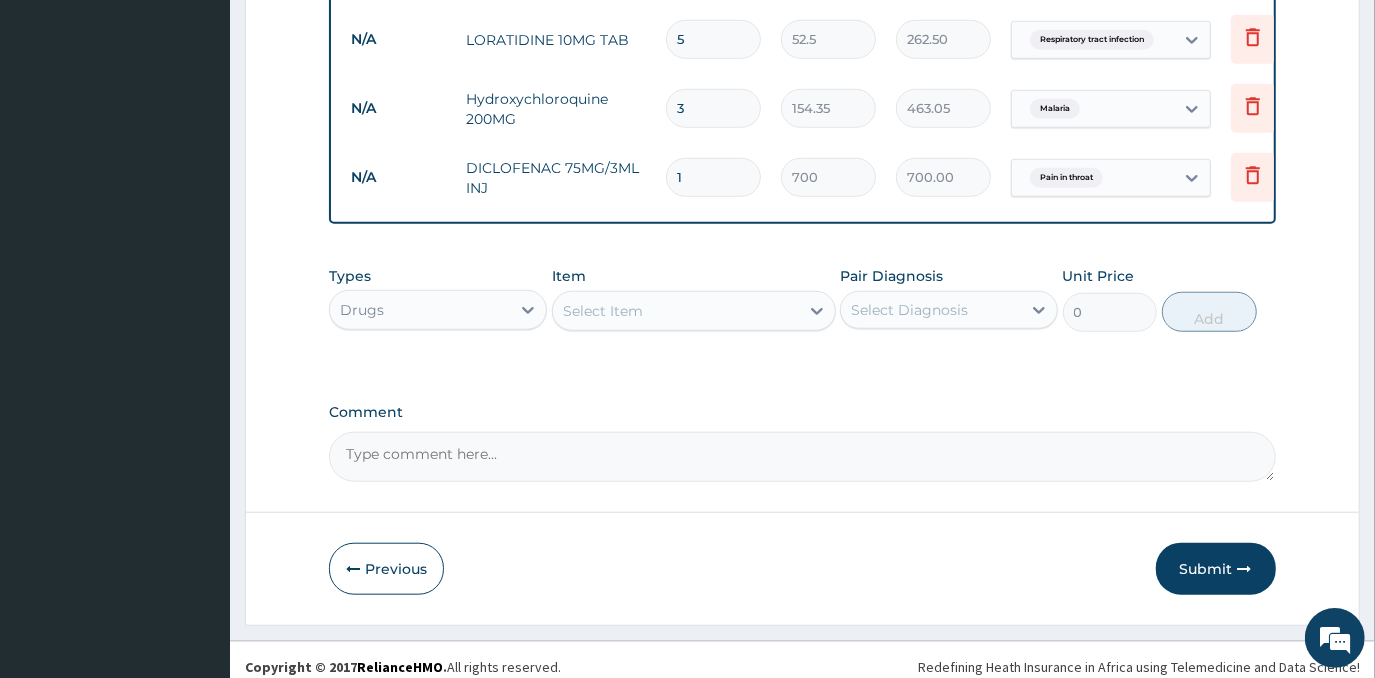scroll, scrollTop: 1033, scrollLeft: 0, axis: vertical 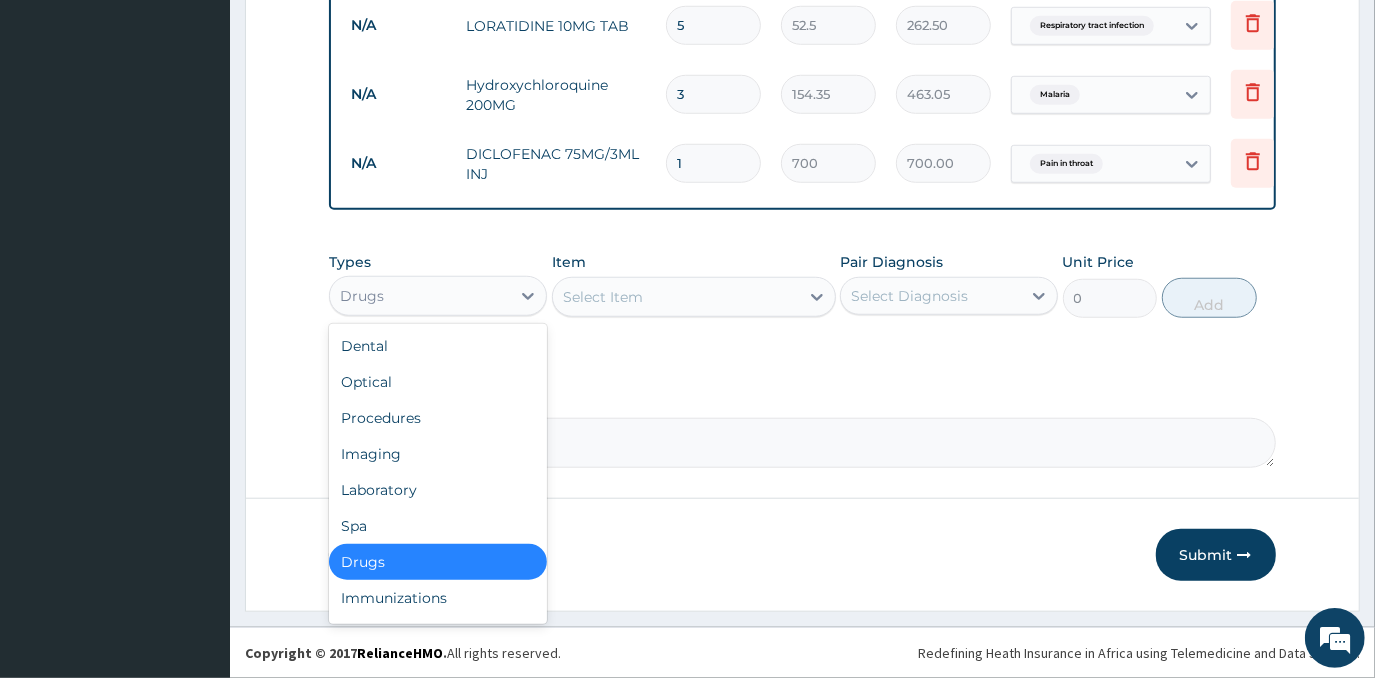 click on "Drugs" at bounding box center [420, 296] 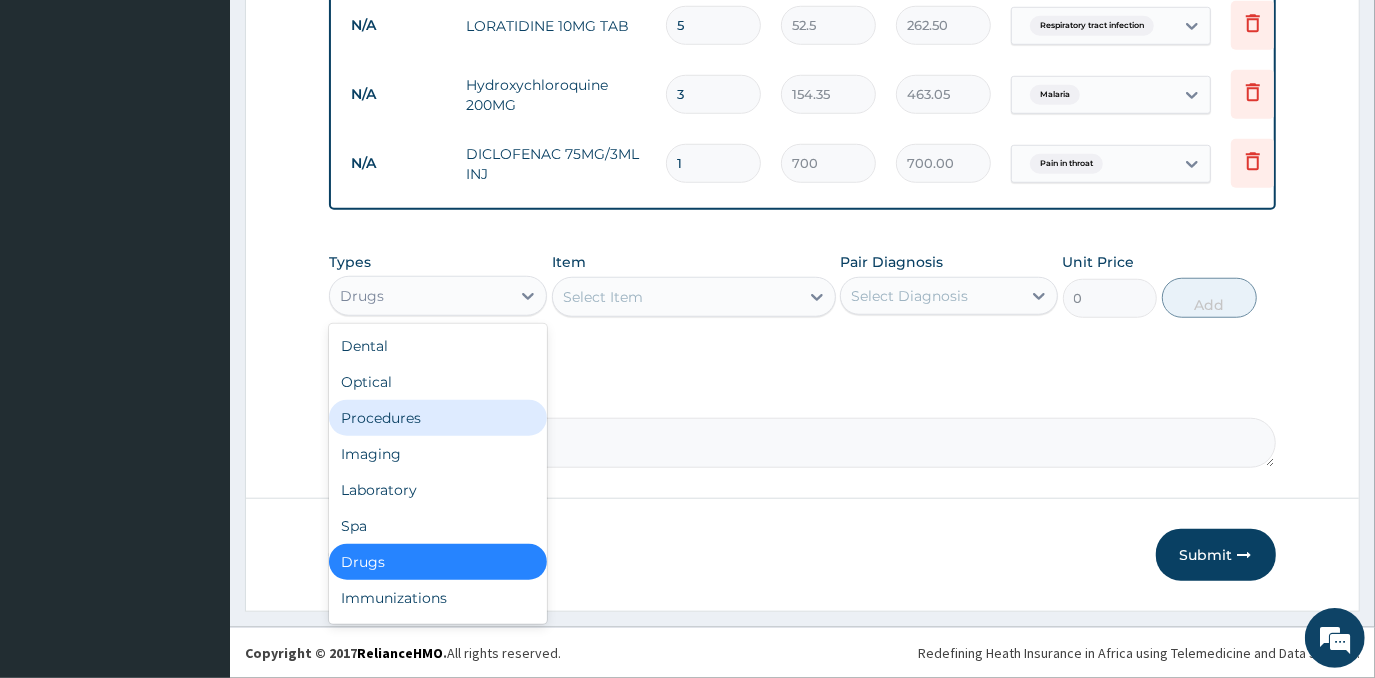 click on "Procedures" at bounding box center (438, 418) 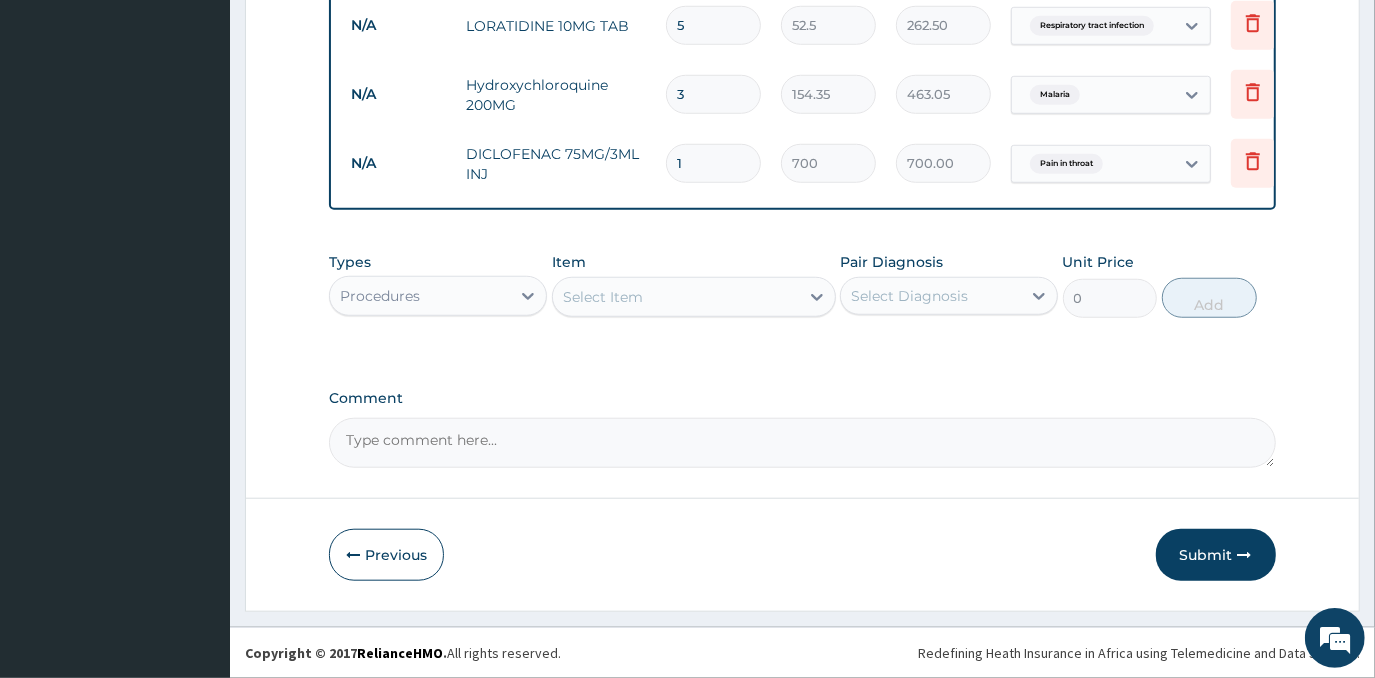 click on "Select Item" at bounding box center [694, 297] 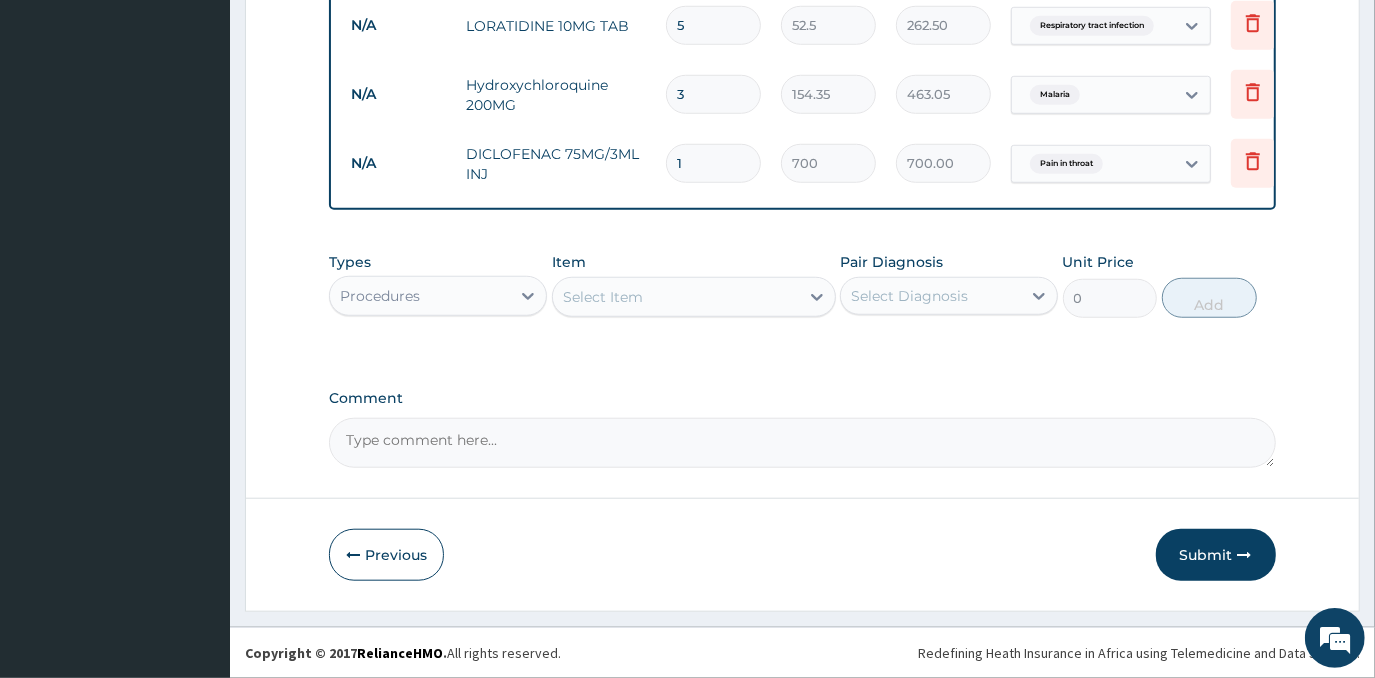 click on "Select Item" at bounding box center [676, 297] 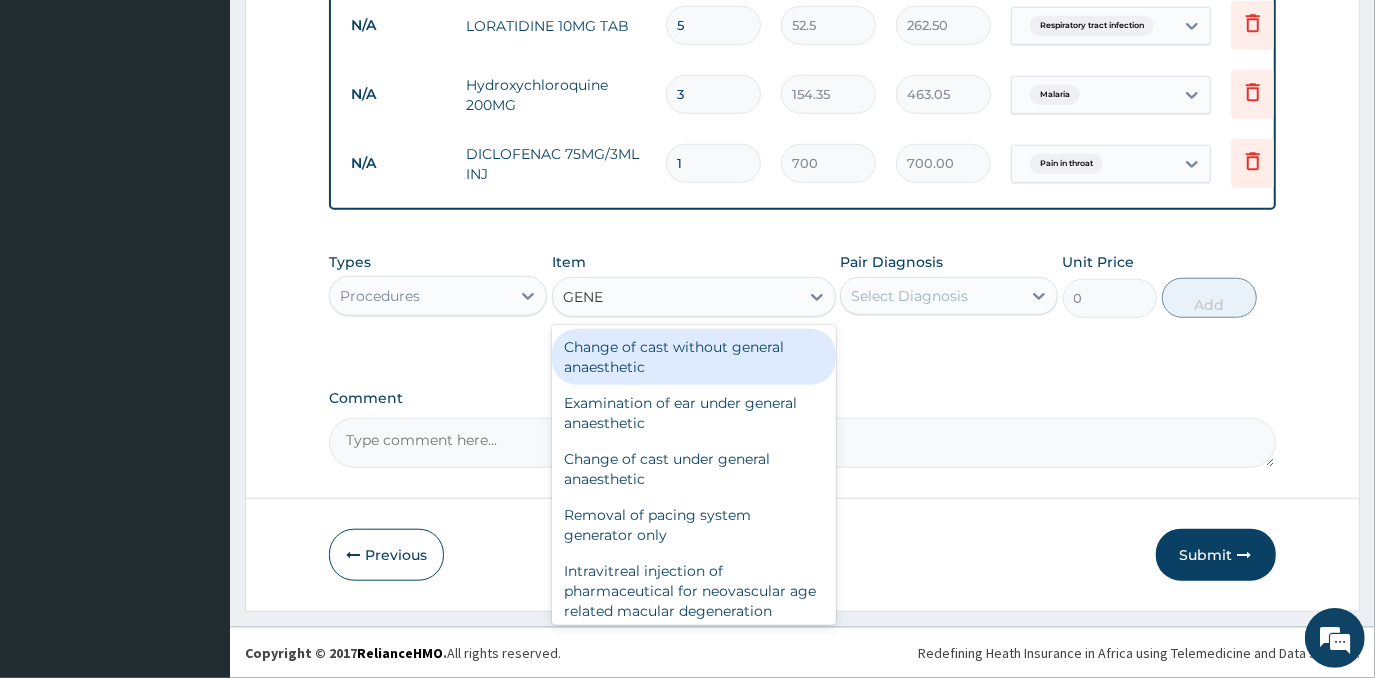 type on "GENER" 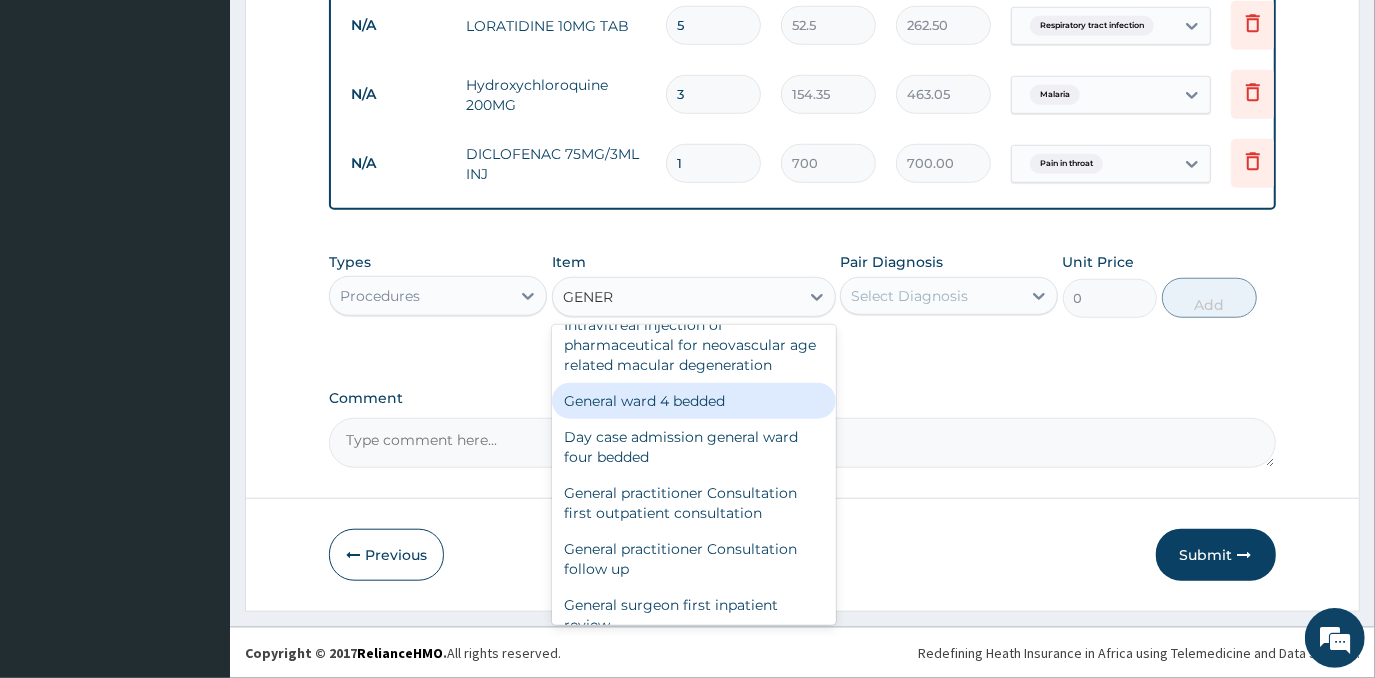 scroll, scrollTop: 272, scrollLeft: 0, axis: vertical 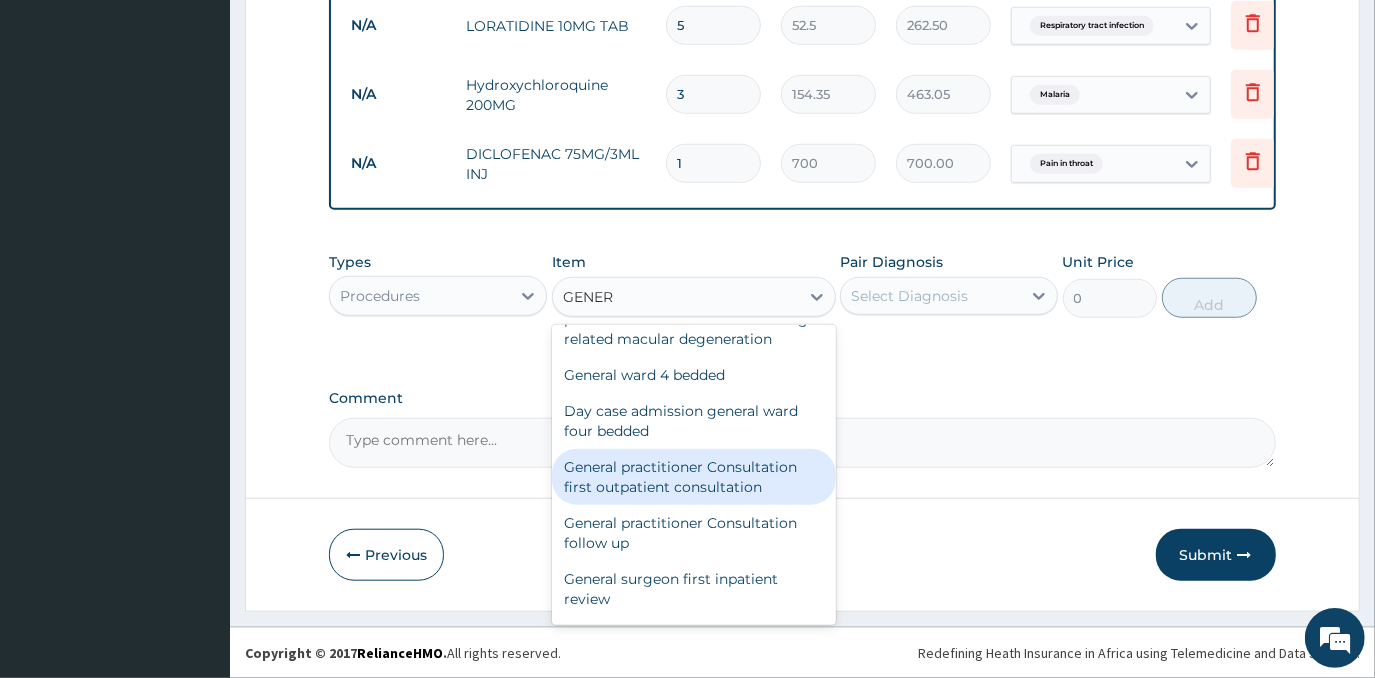 click on "General practitioner Consultation first outpatient consultation" at bounding box center [694, 477] 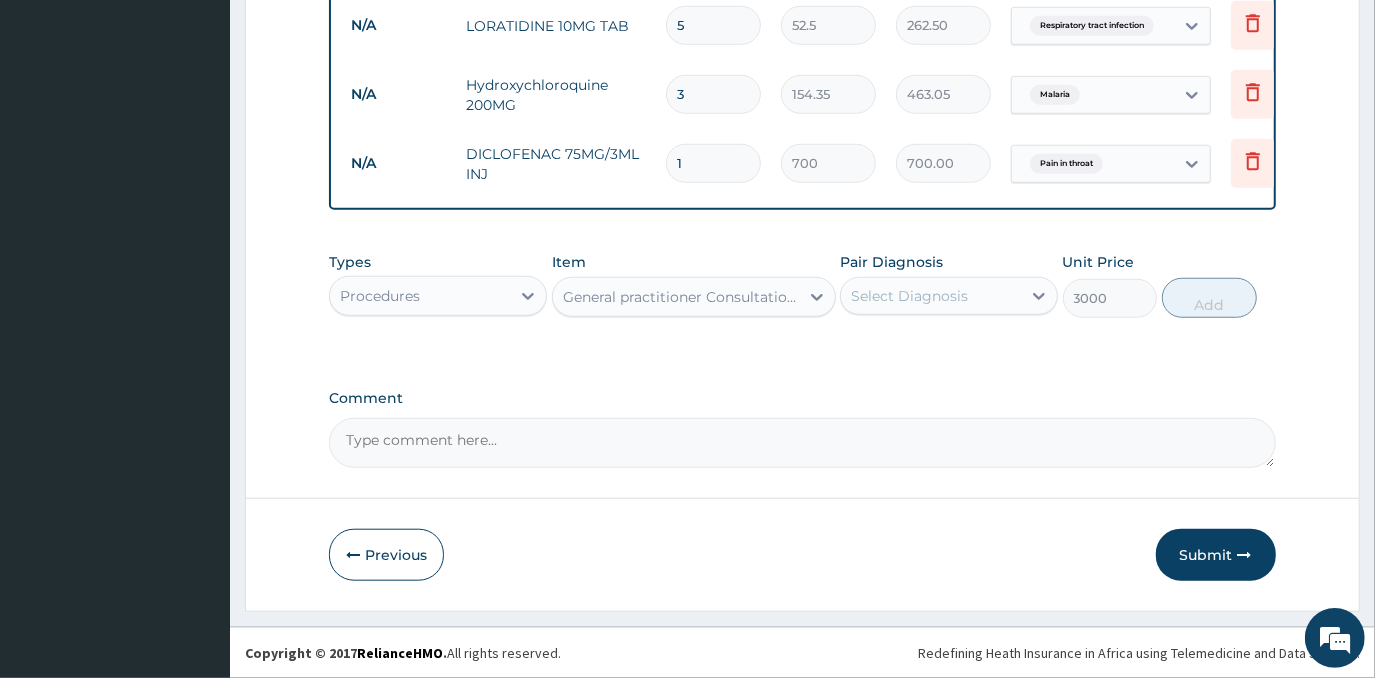 click on "Select Diagnosis" at bounding box center [909, 296] 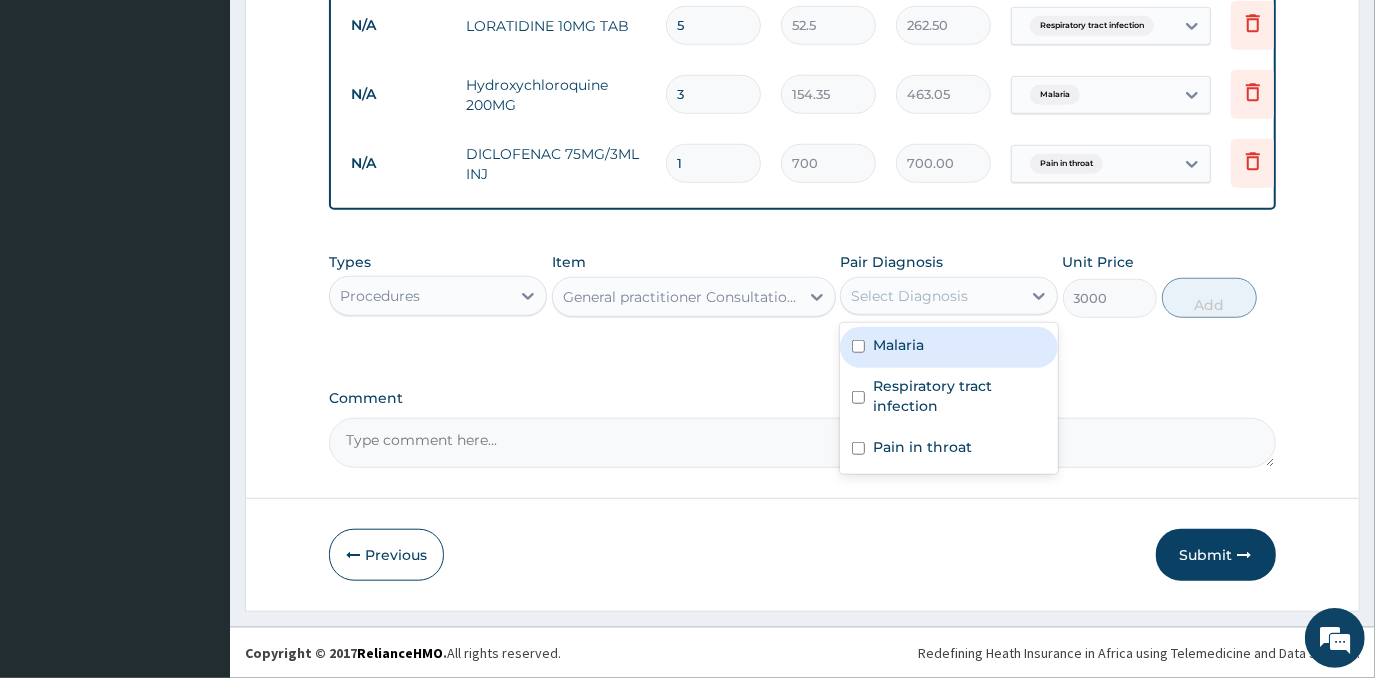 click on "Malaria" at bounding box center [949, 347] 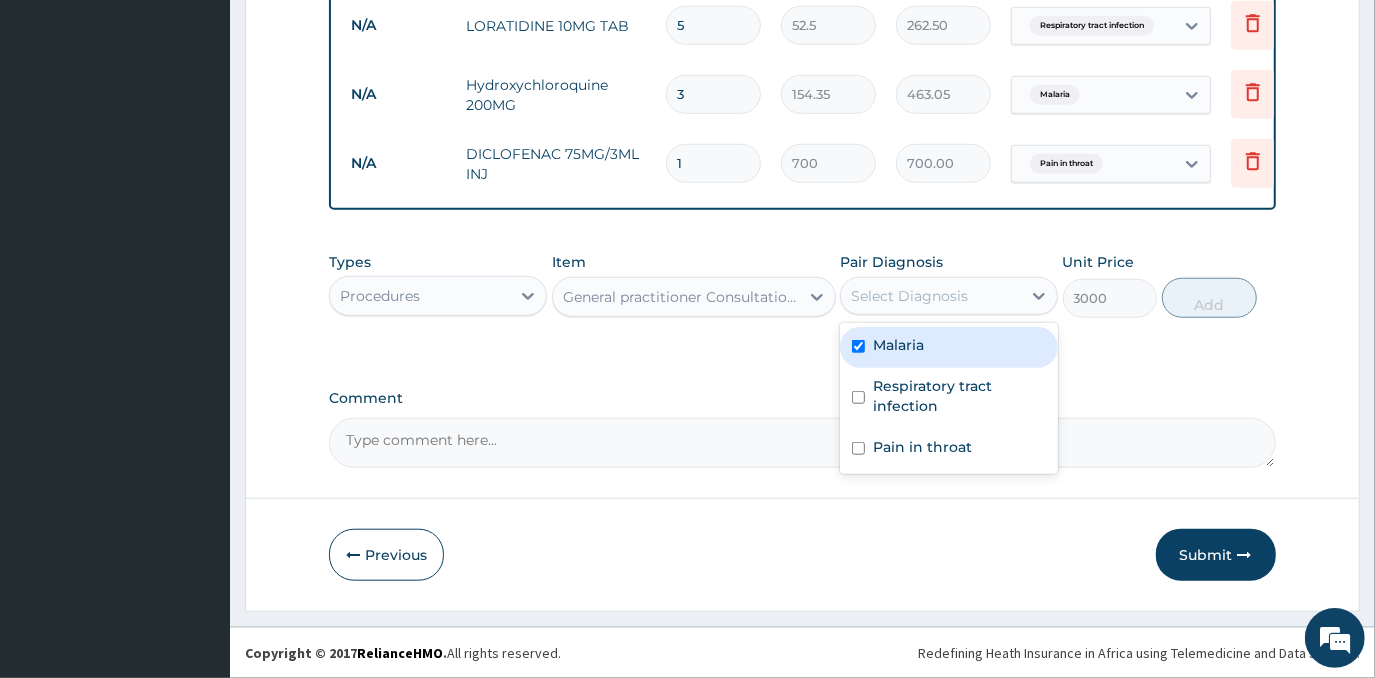 checkbox on "true" 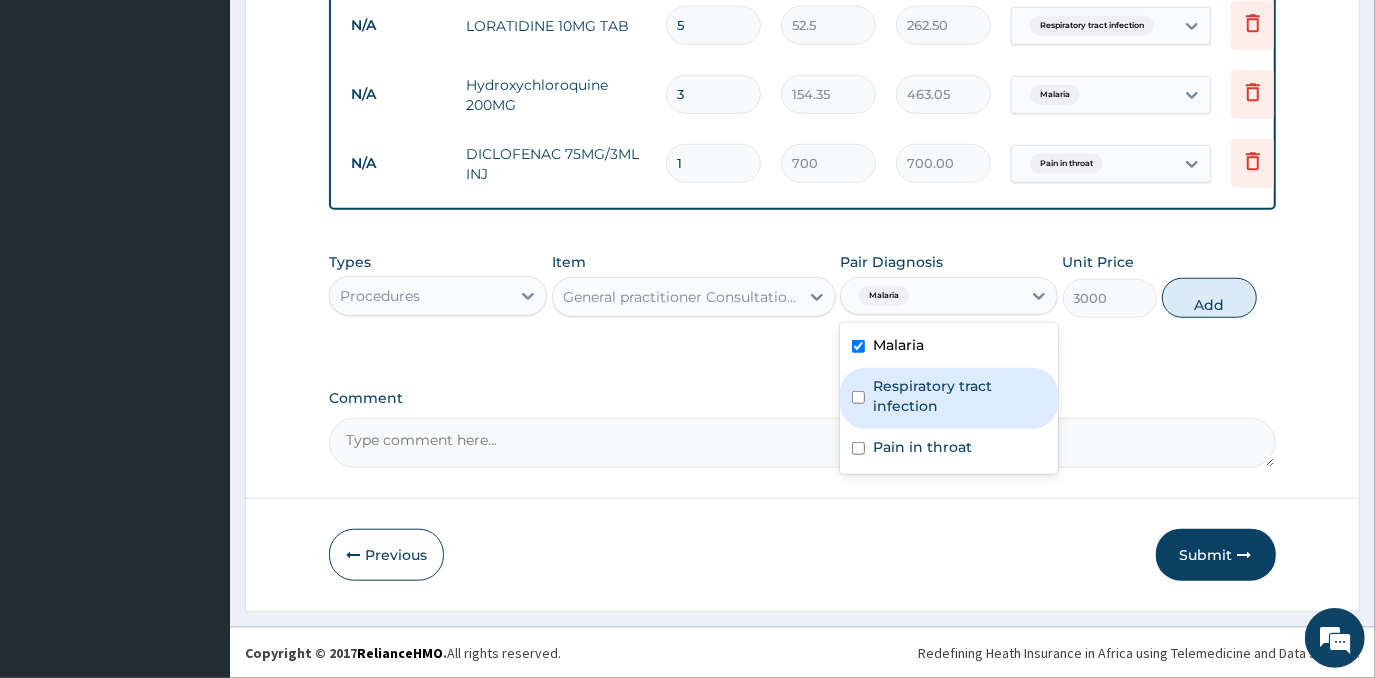 click on "Respiratory tract infection" at bounding box center [959, 396] 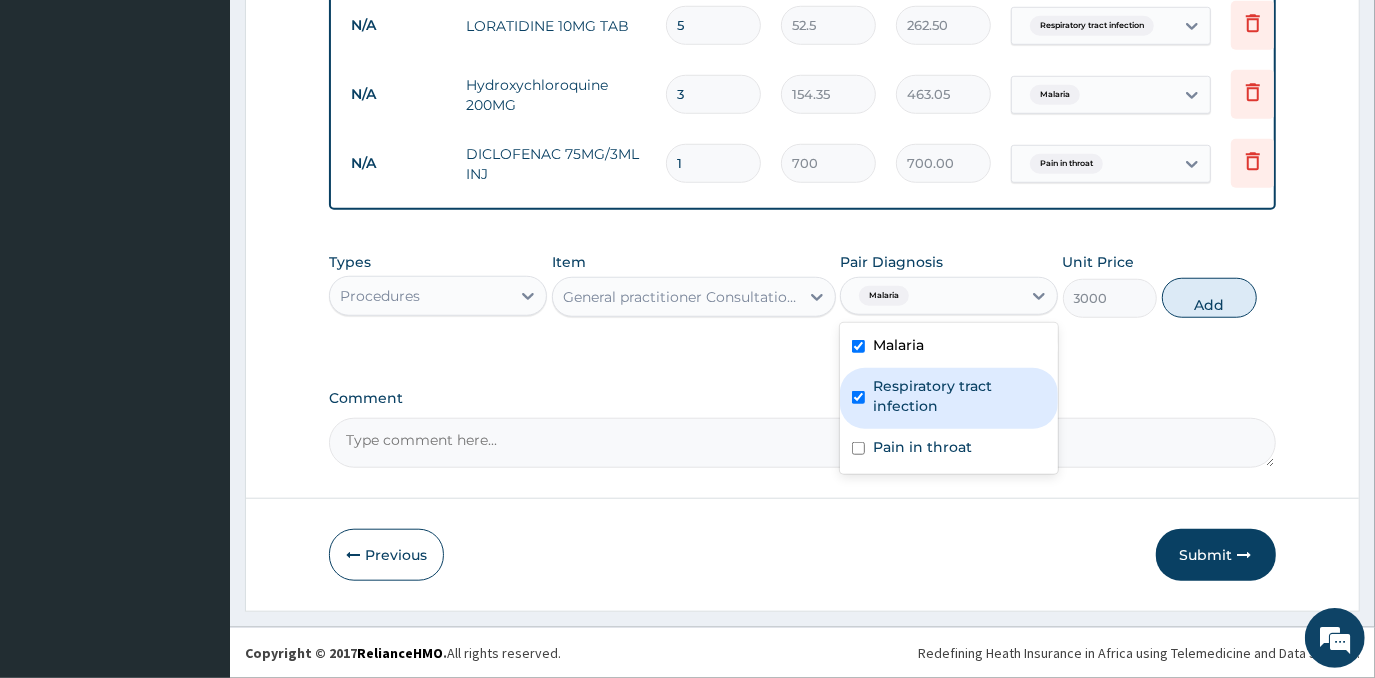 checkbox on "true" 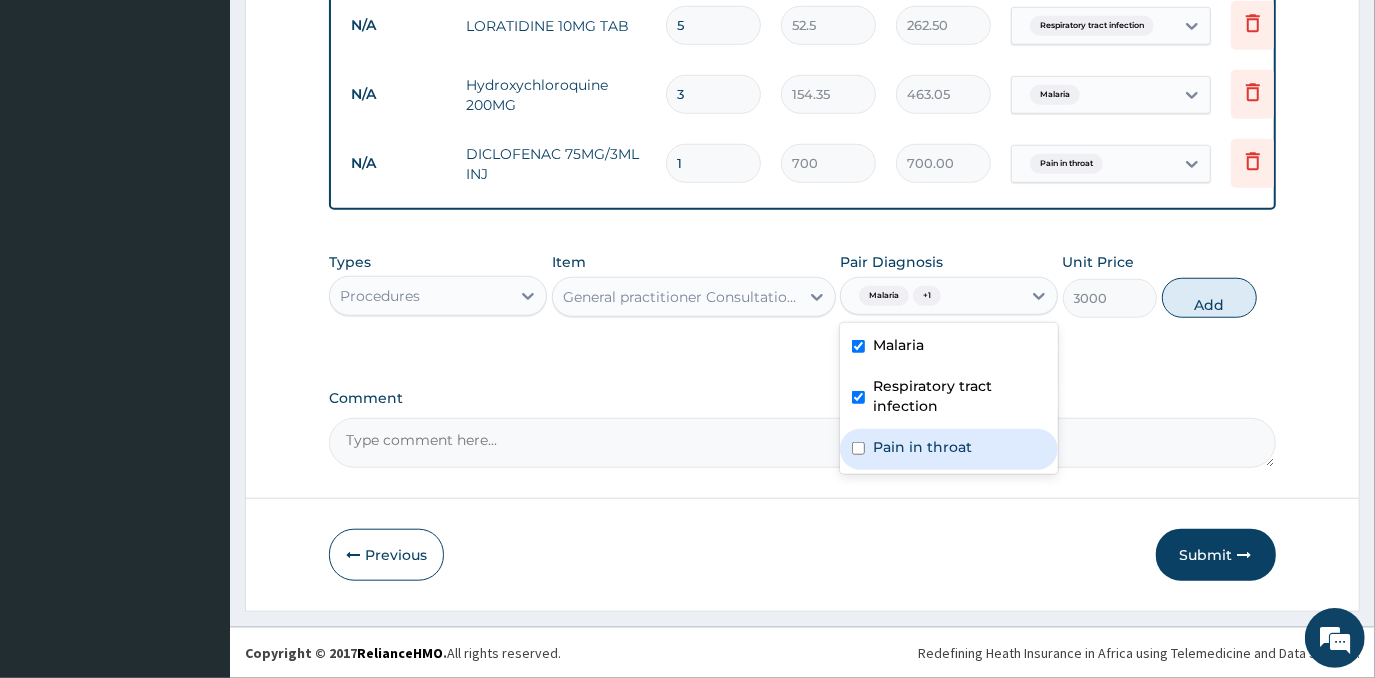 click on "Pain in throat" at bounding box center [922, 447] 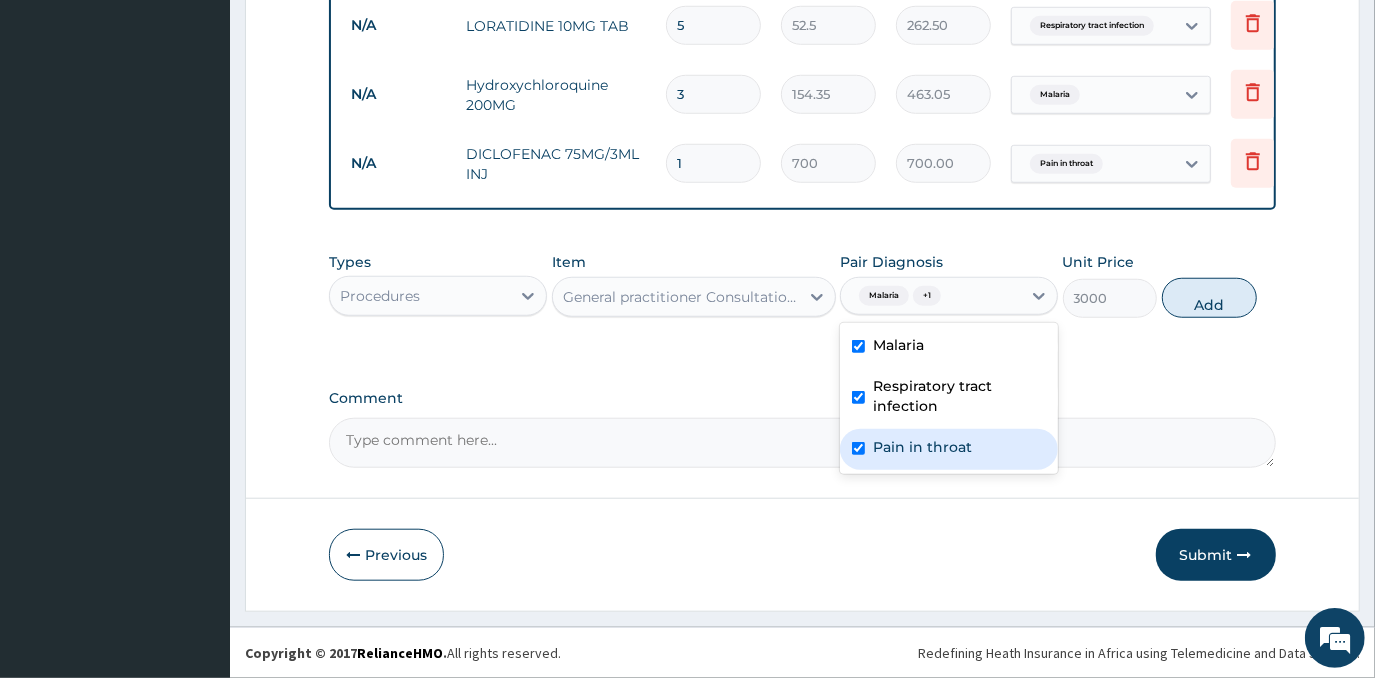 checkbox on "true" 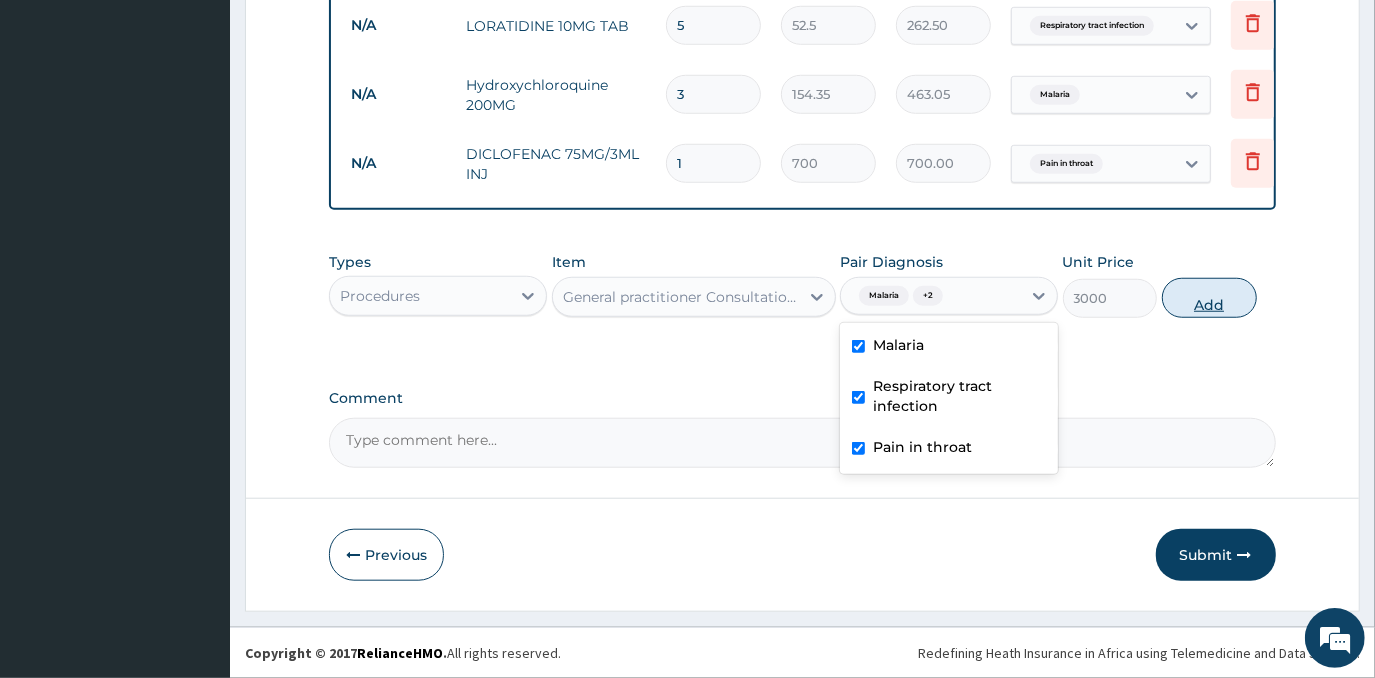 click on "Add" at bounding box center [1209, 298] 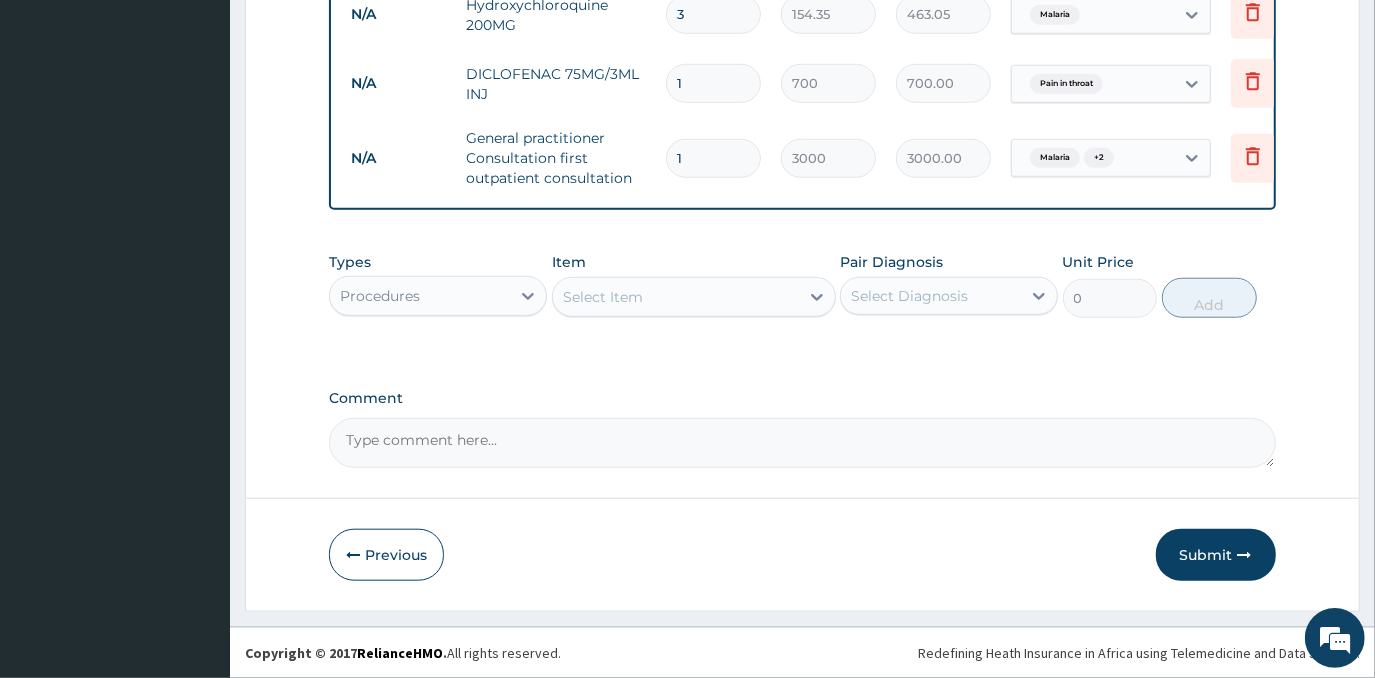 scroll, scrollTop: 1113, scrollLeft: 0, axis: vertical 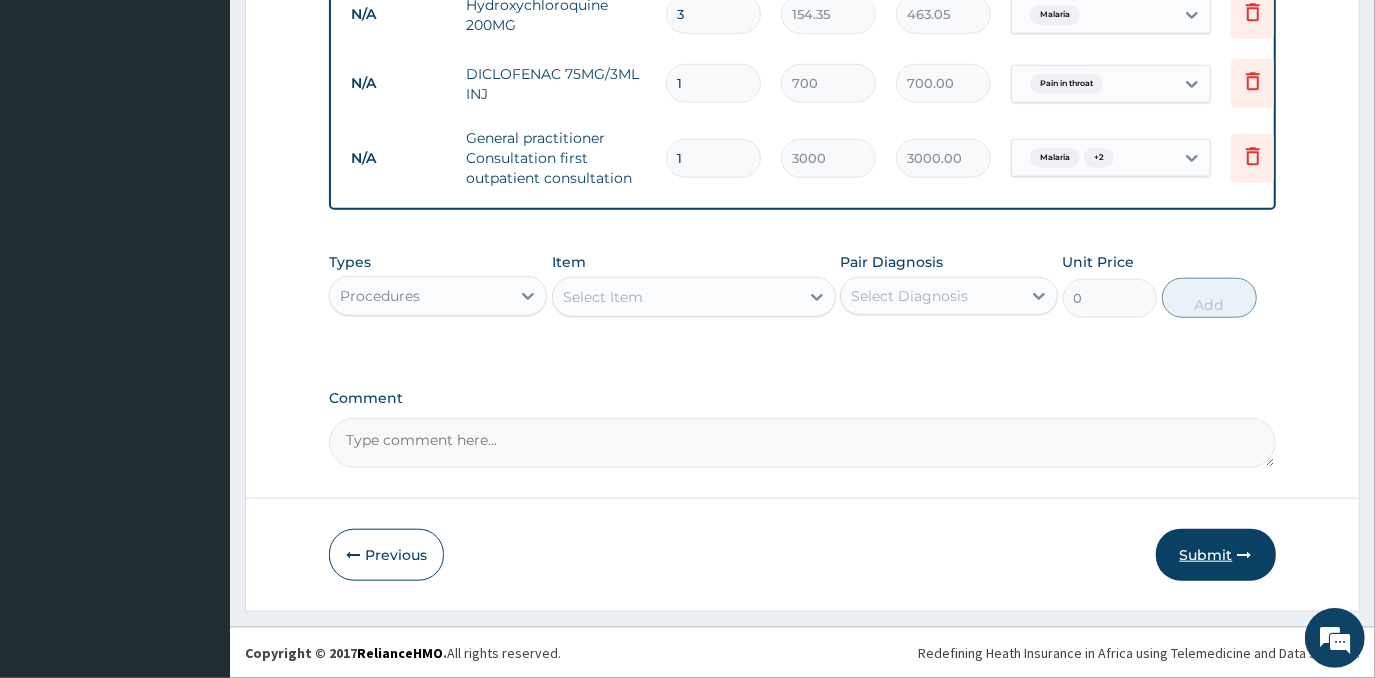 click on "Submit" at bounding box center [1216, 555] 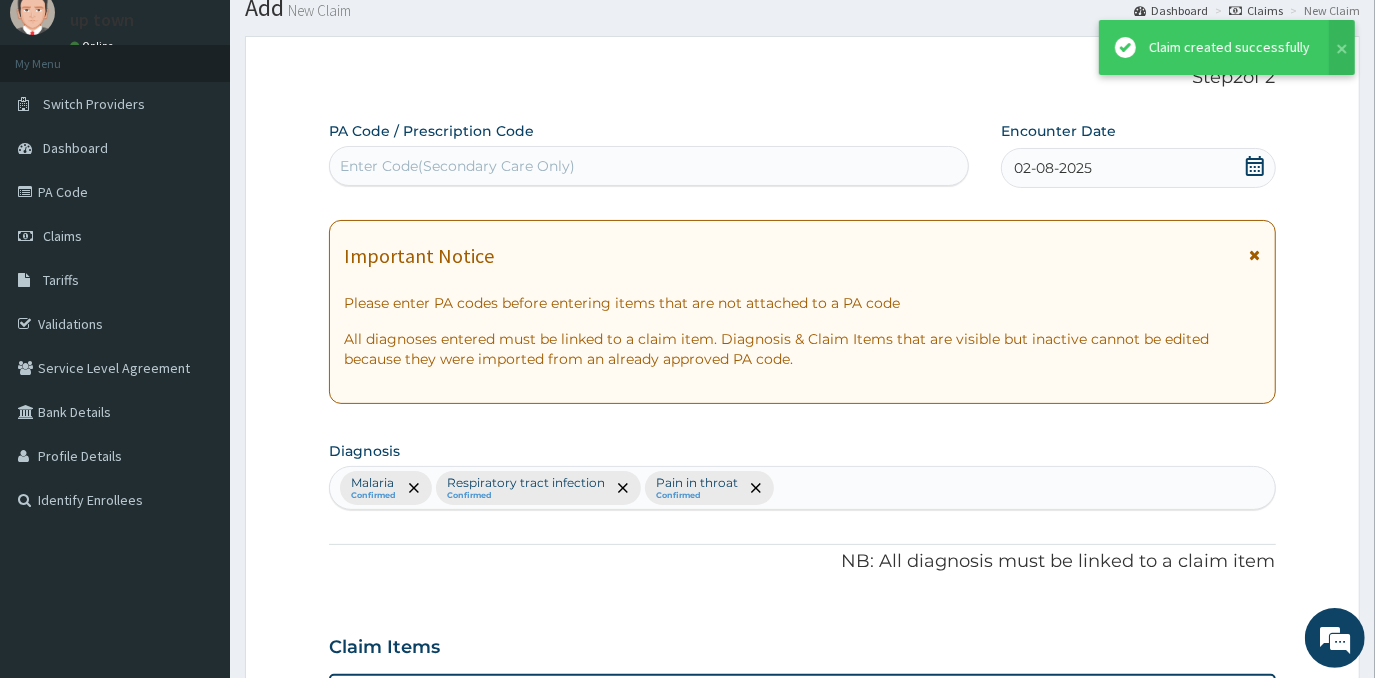 scroll, scrollTop: 1113, scrollLeft: 0, axis: vertical 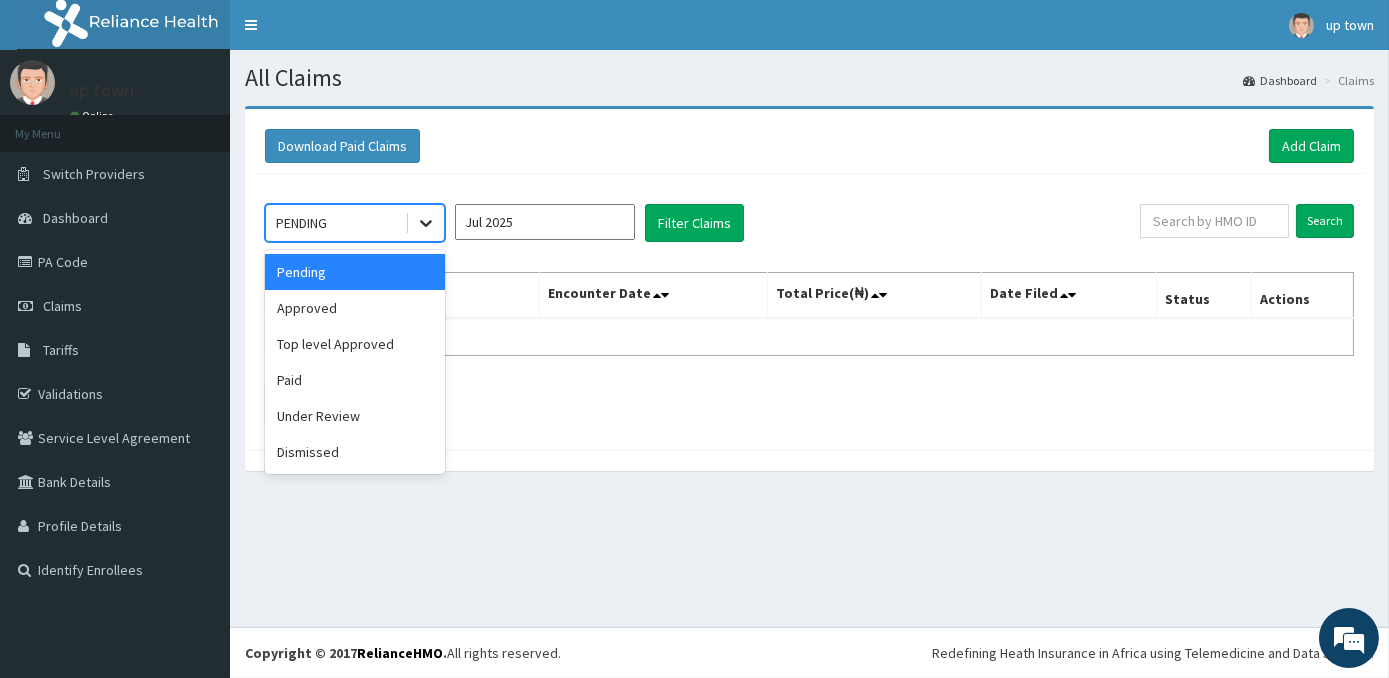 click at bounding box center [426, 223] 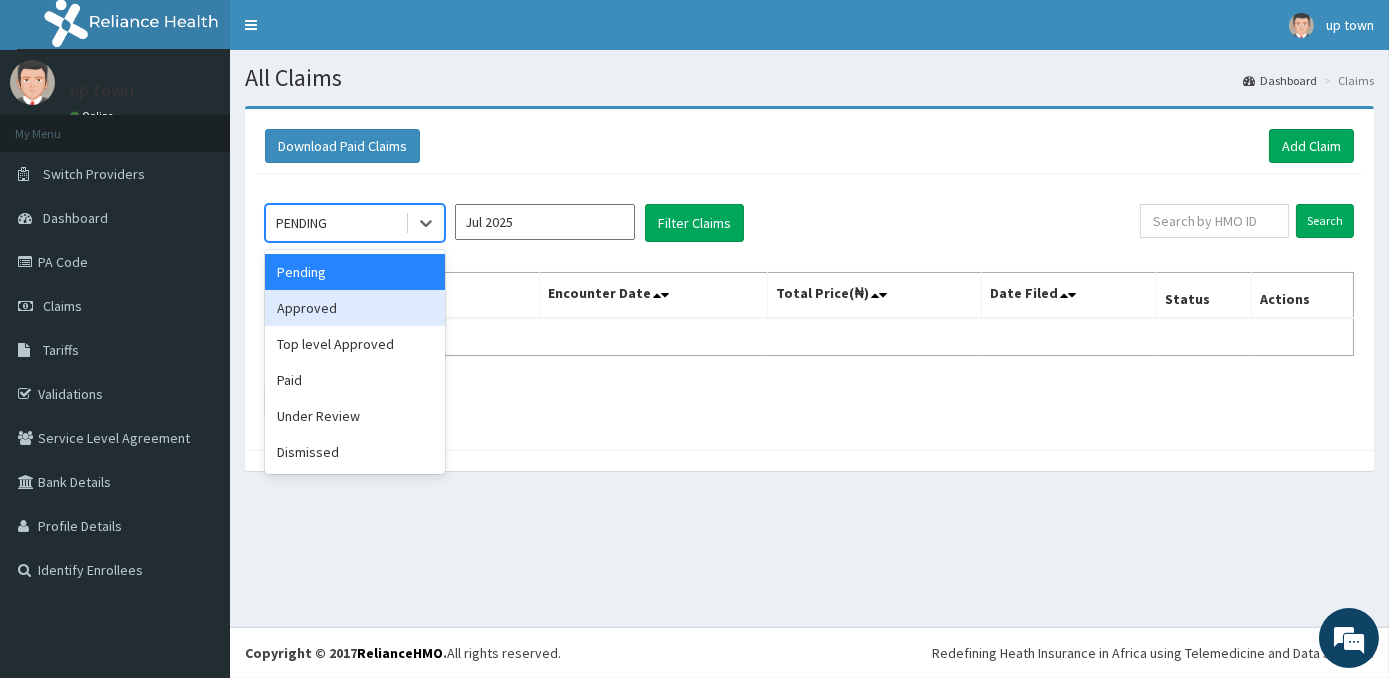 click on "Approved" at bounding box center [355, 308] 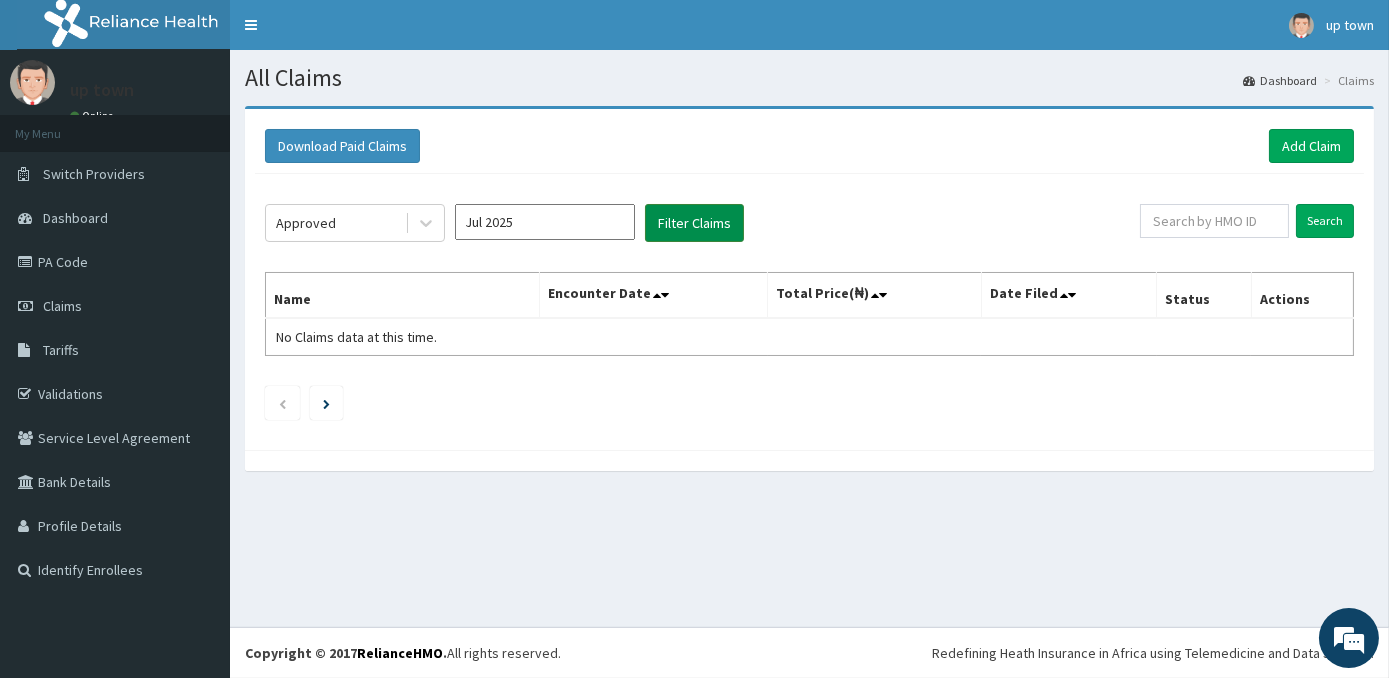 click on "Filter Claims" at bounding box center (694, 223) 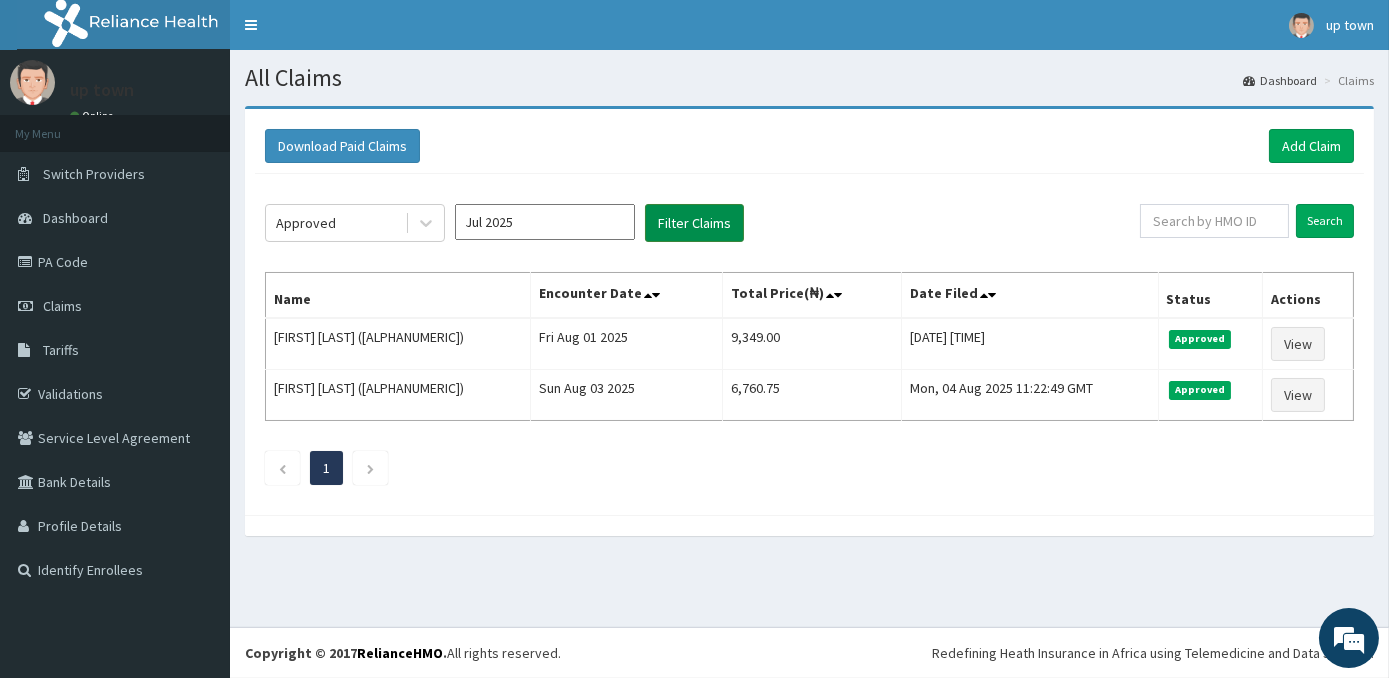 scroll, scrollTop: 0, scrollLeft: 0, axis: both 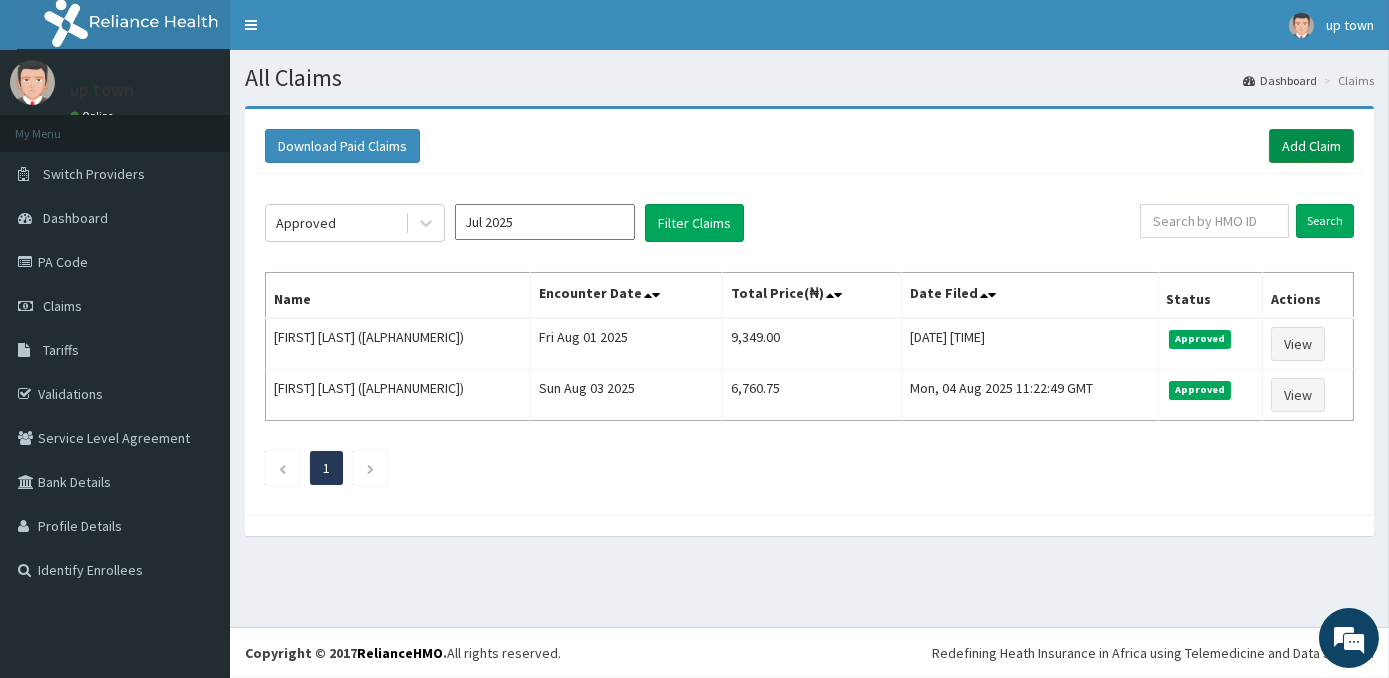 click on "Add Claim" at bounding box center [1311, 146] 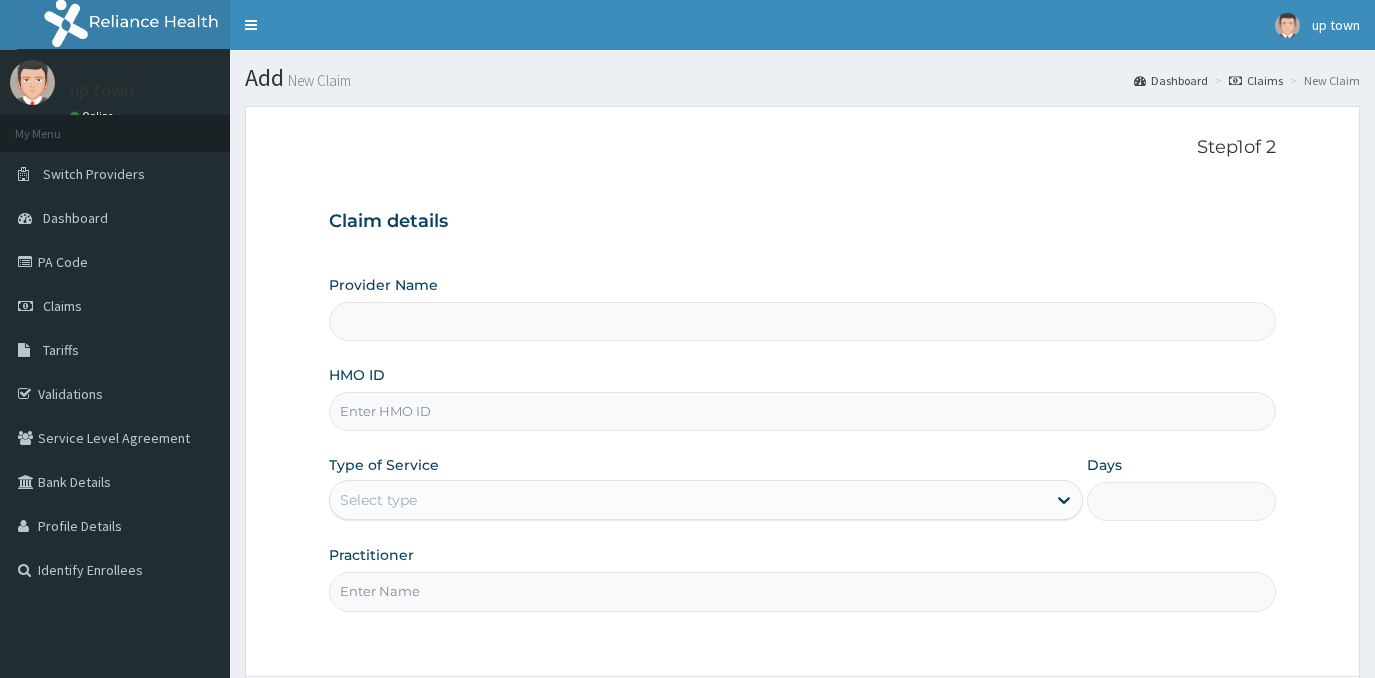 scroll, scrollTop: 0, scrollLeft: 0, axis: both 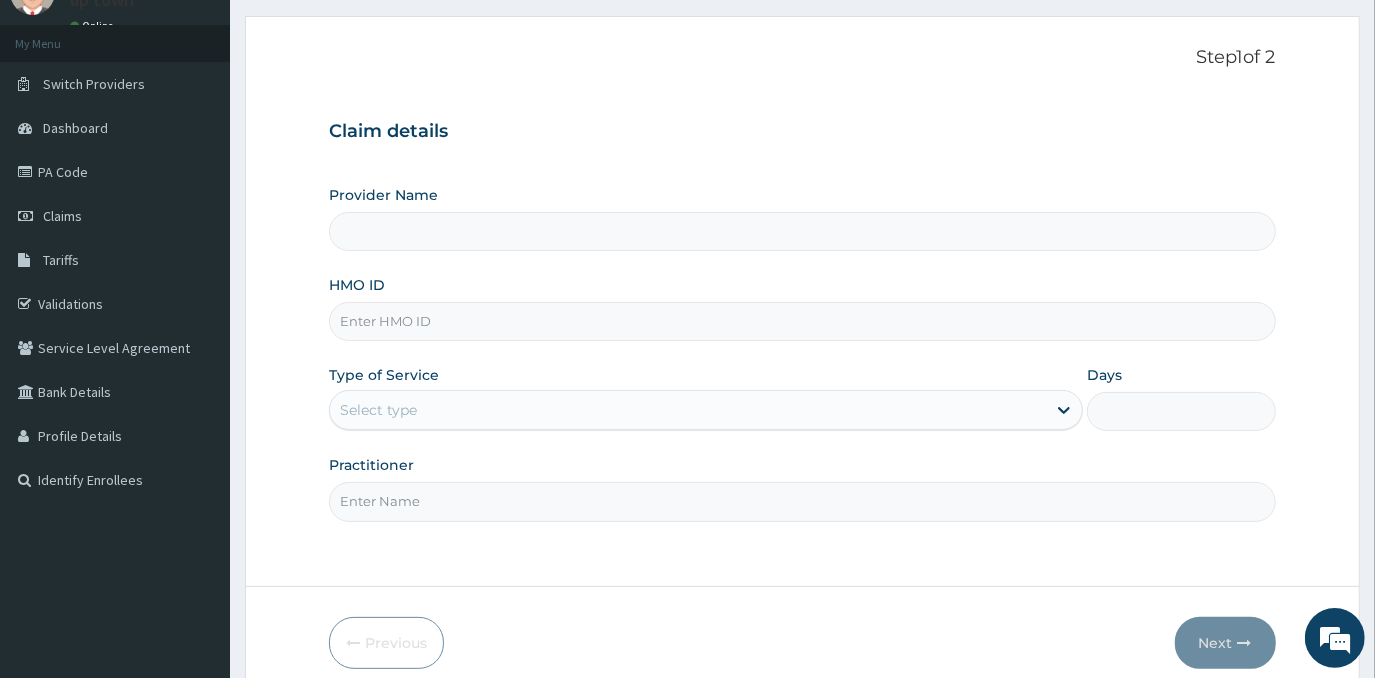 type on "UPTOWN MEDICAL CENTRE" 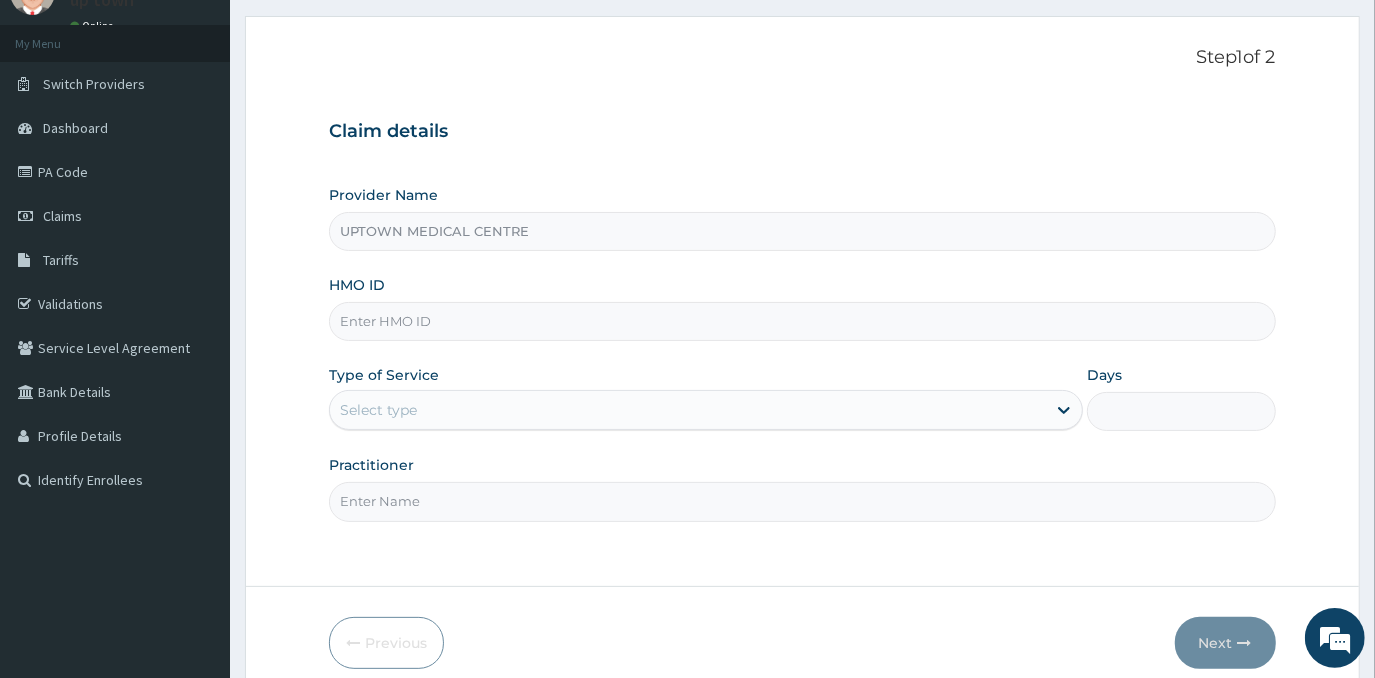 click on "HMO ID" at bounding box center [802, 321] 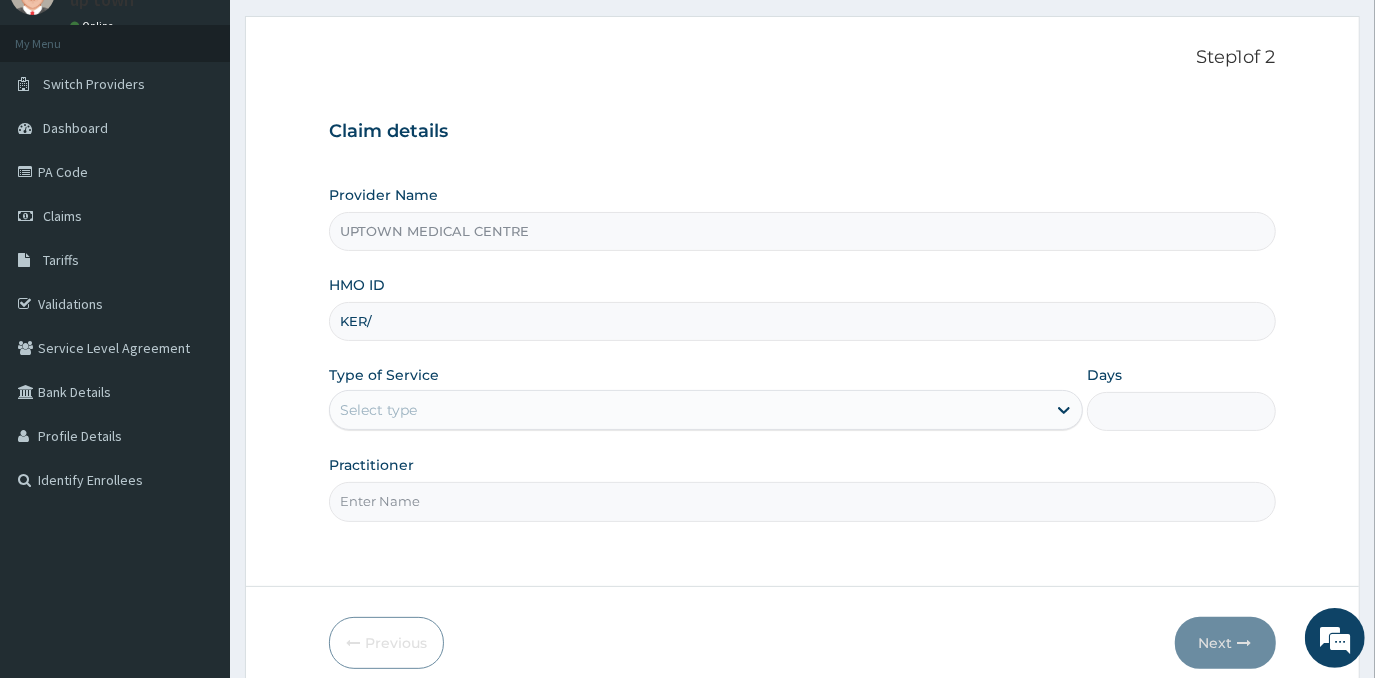 type on "KER/10268/B" 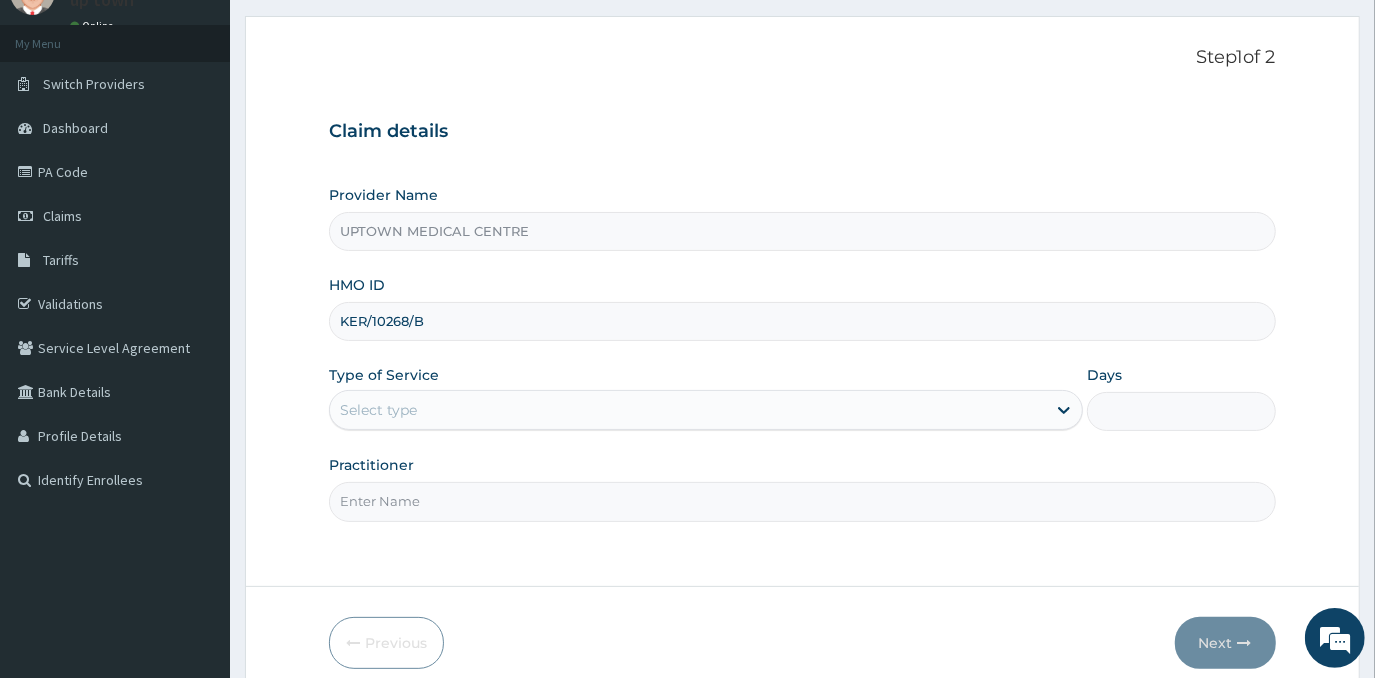 scroll, scrollTop: 0, scrollLeft: 0, axis: both 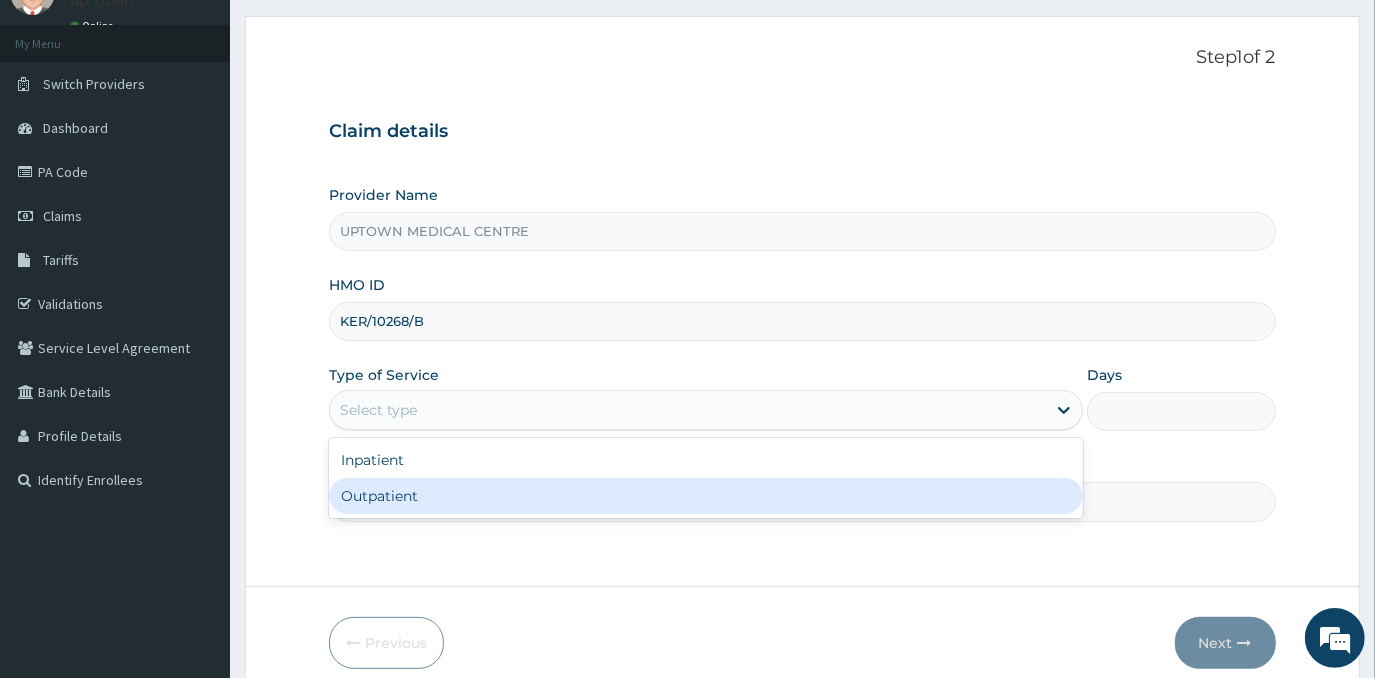click on "Outpatient" at bounding box center (706, 496) 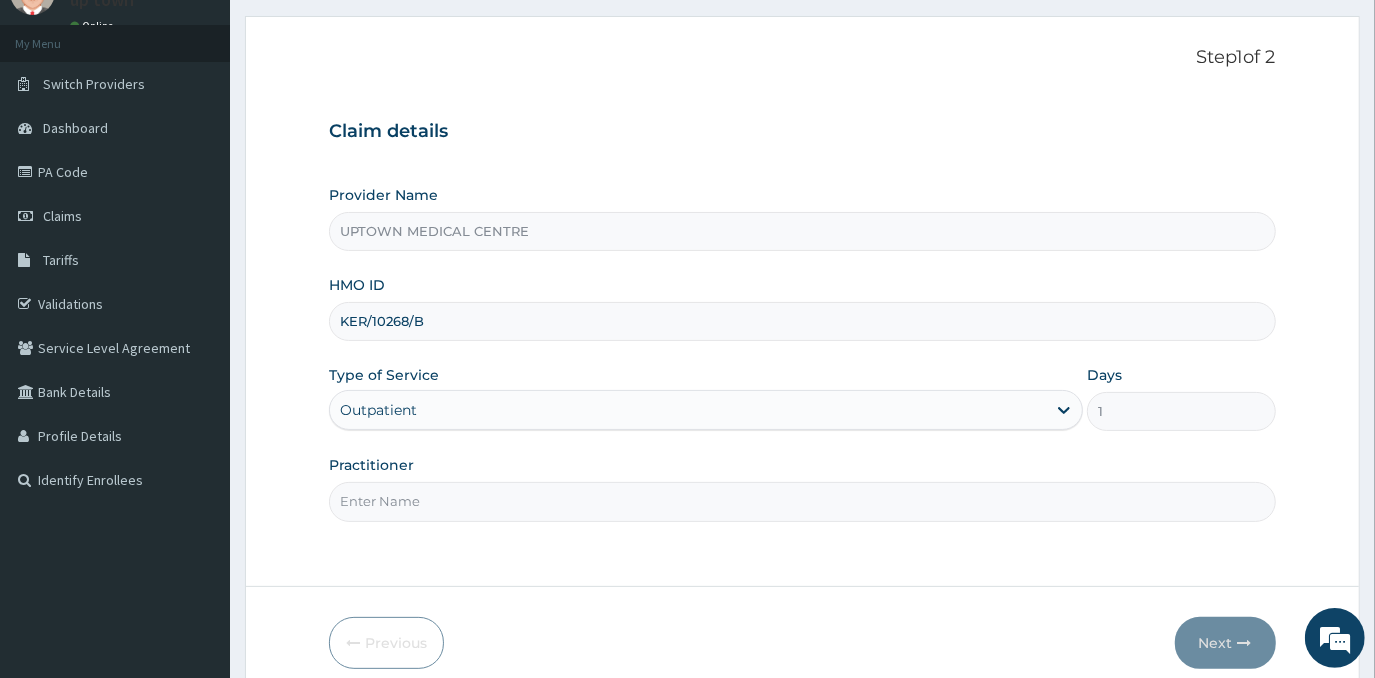 click on "Practitioner" at bounding box center [802, 501] 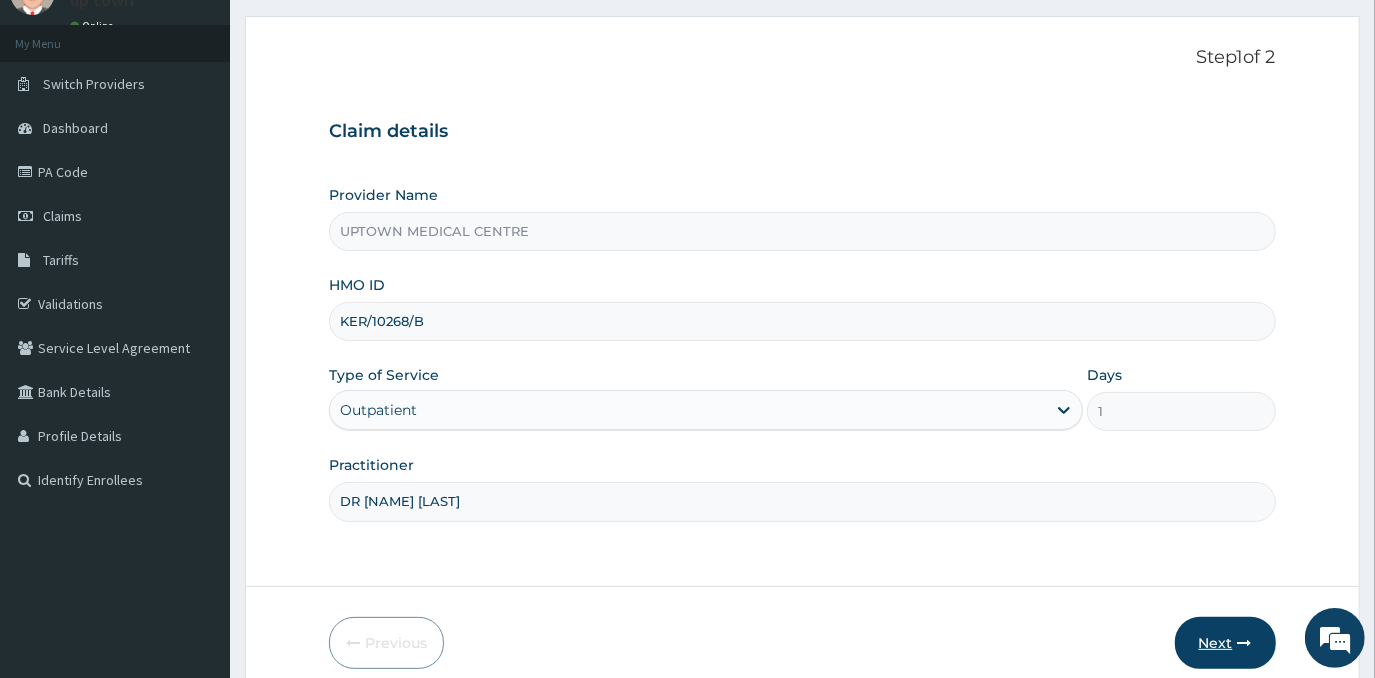 click on "Next" at bounding box center (1225, 643) 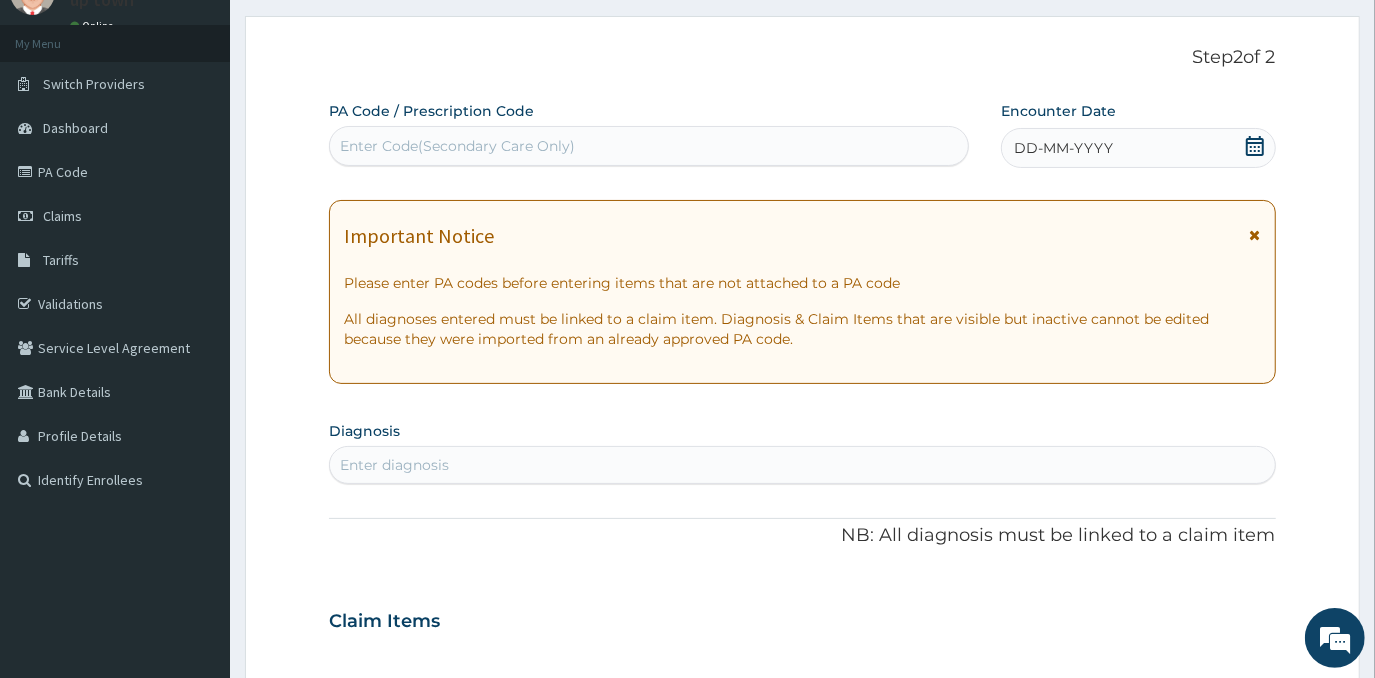 click 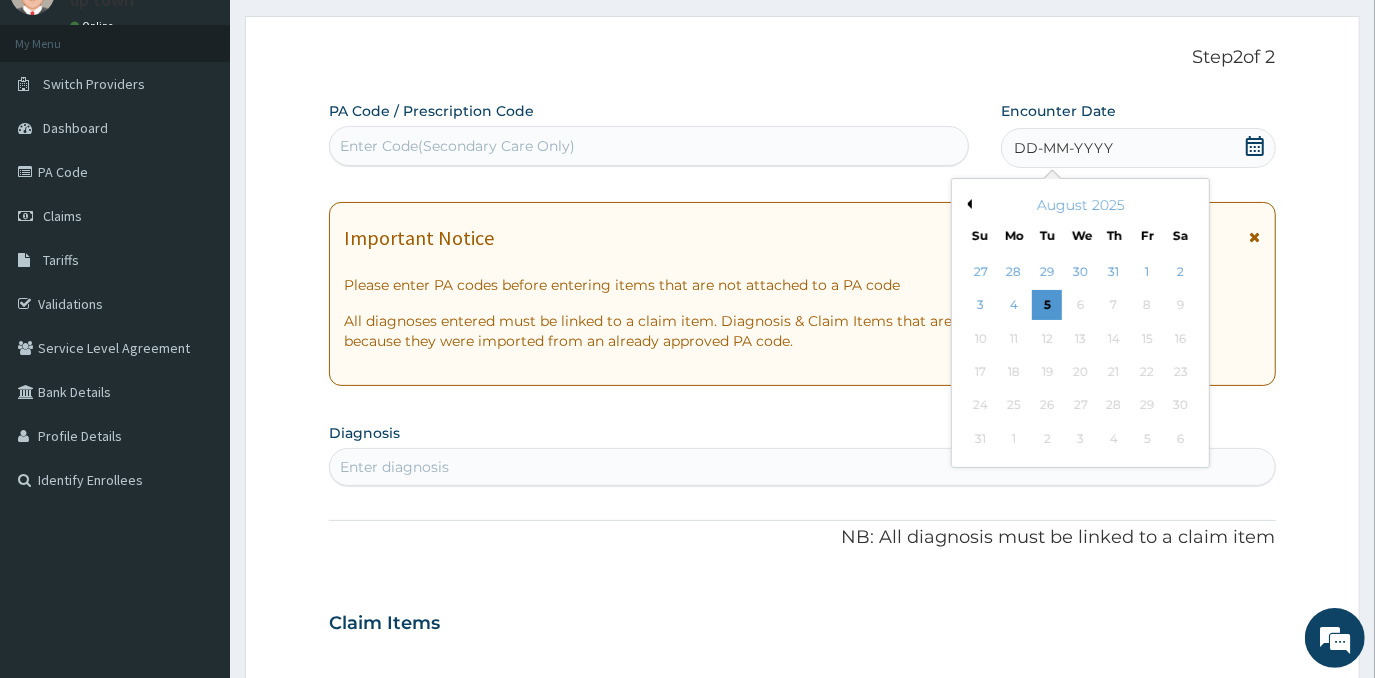 click on "Enter Code(Secondary Care Only)" at bounding box center [649, 146] 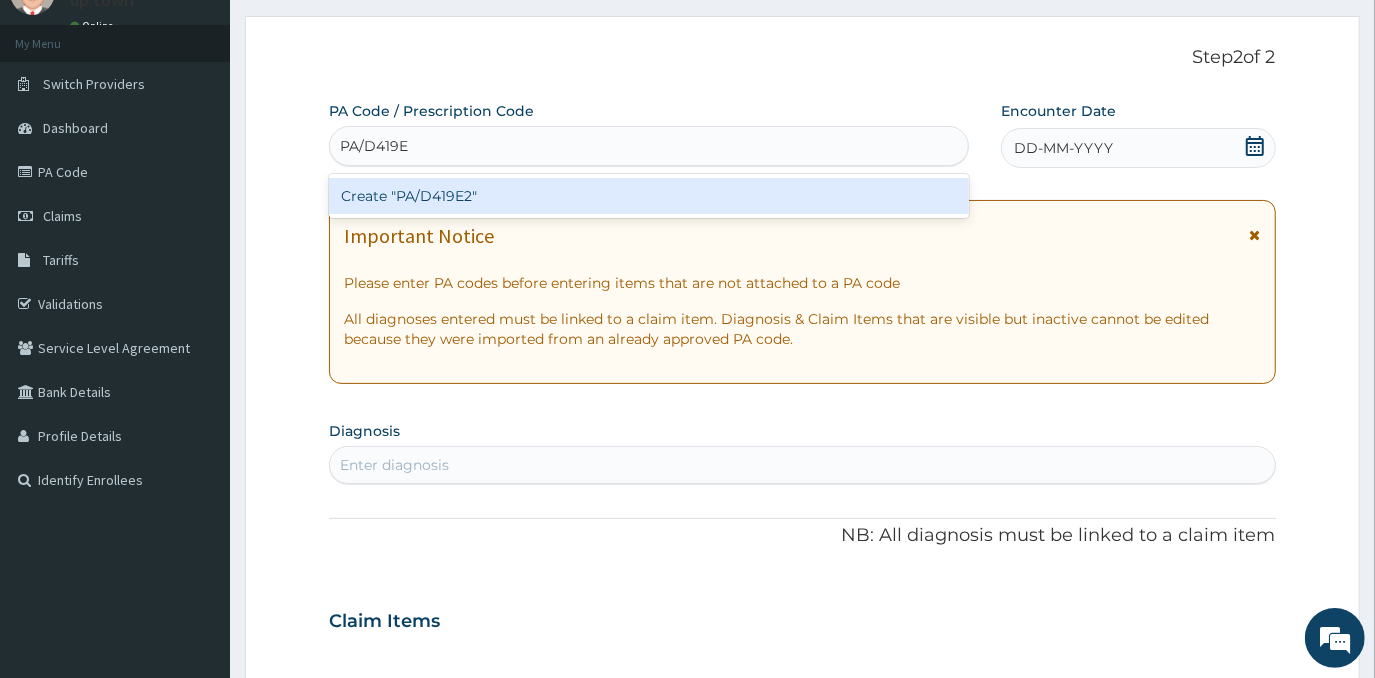 type on "PA/D419E2" 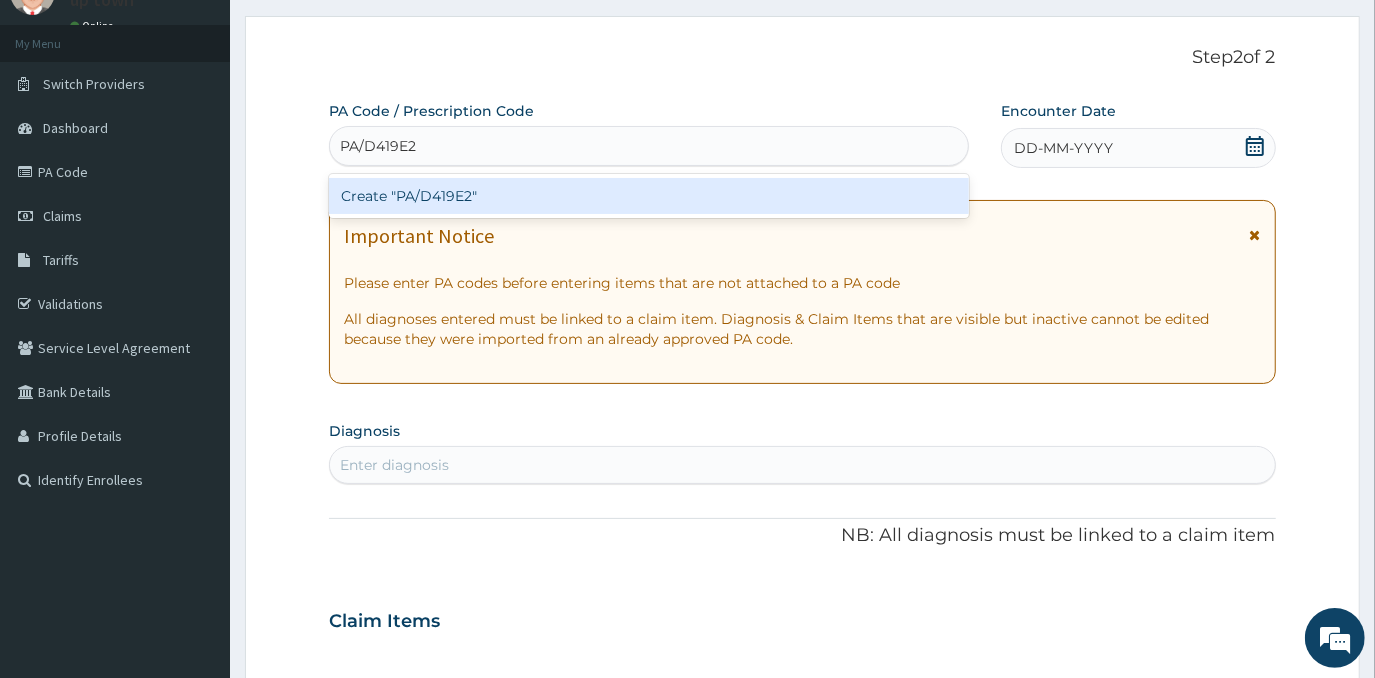 click on "Create "PA/D419E2"" at bounding box center (649, 196) 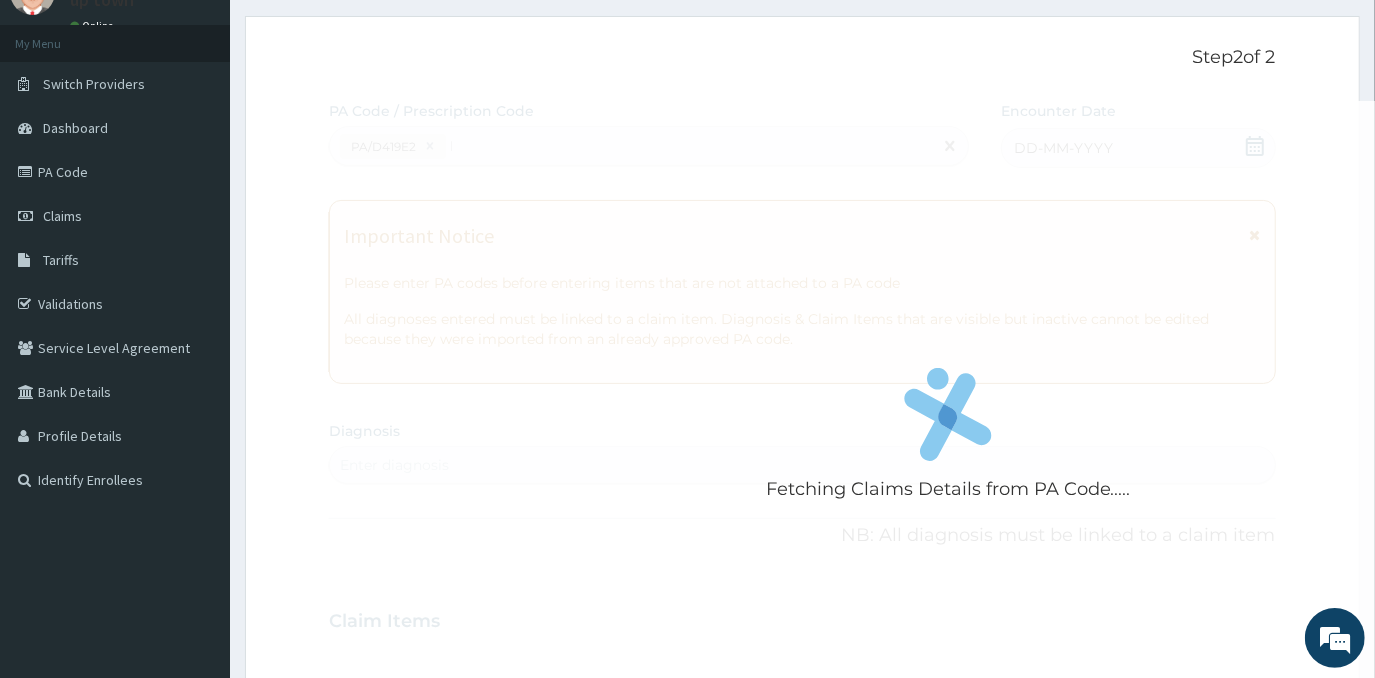 type 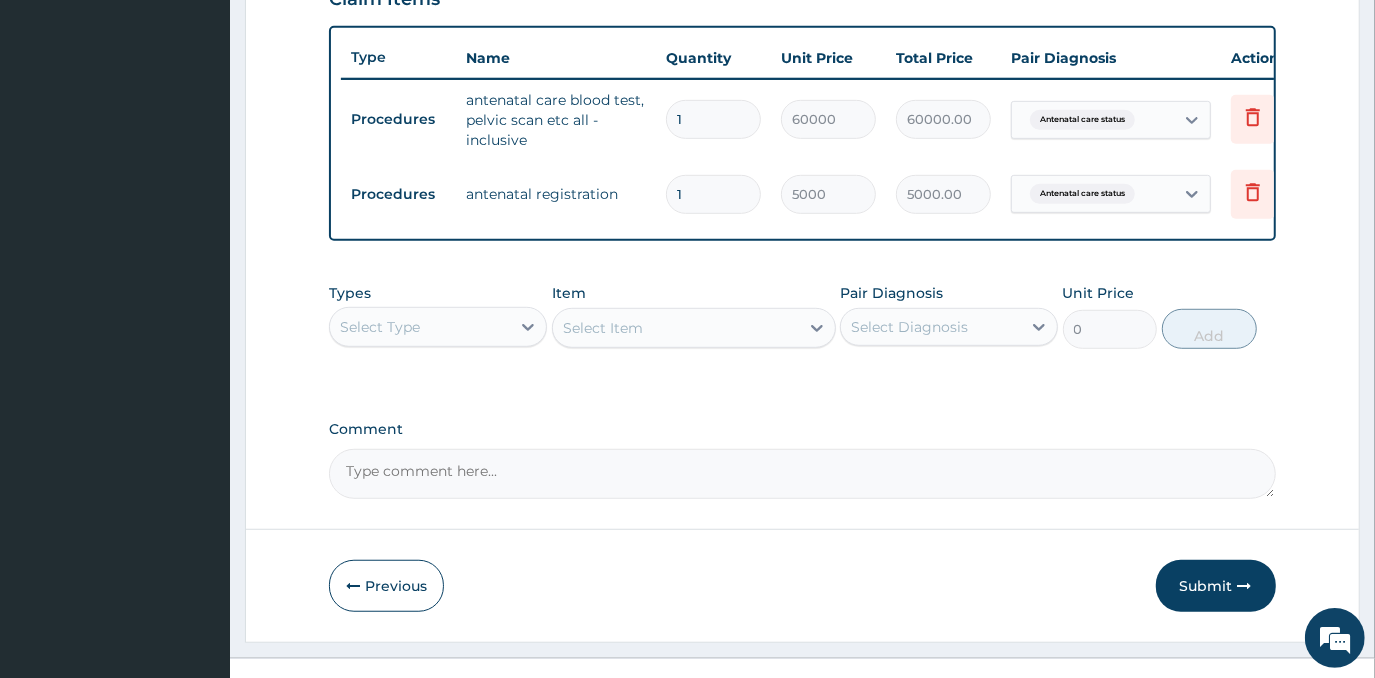 scroll, scrollTop: 758, scrollLeft: 0, axis: vertical 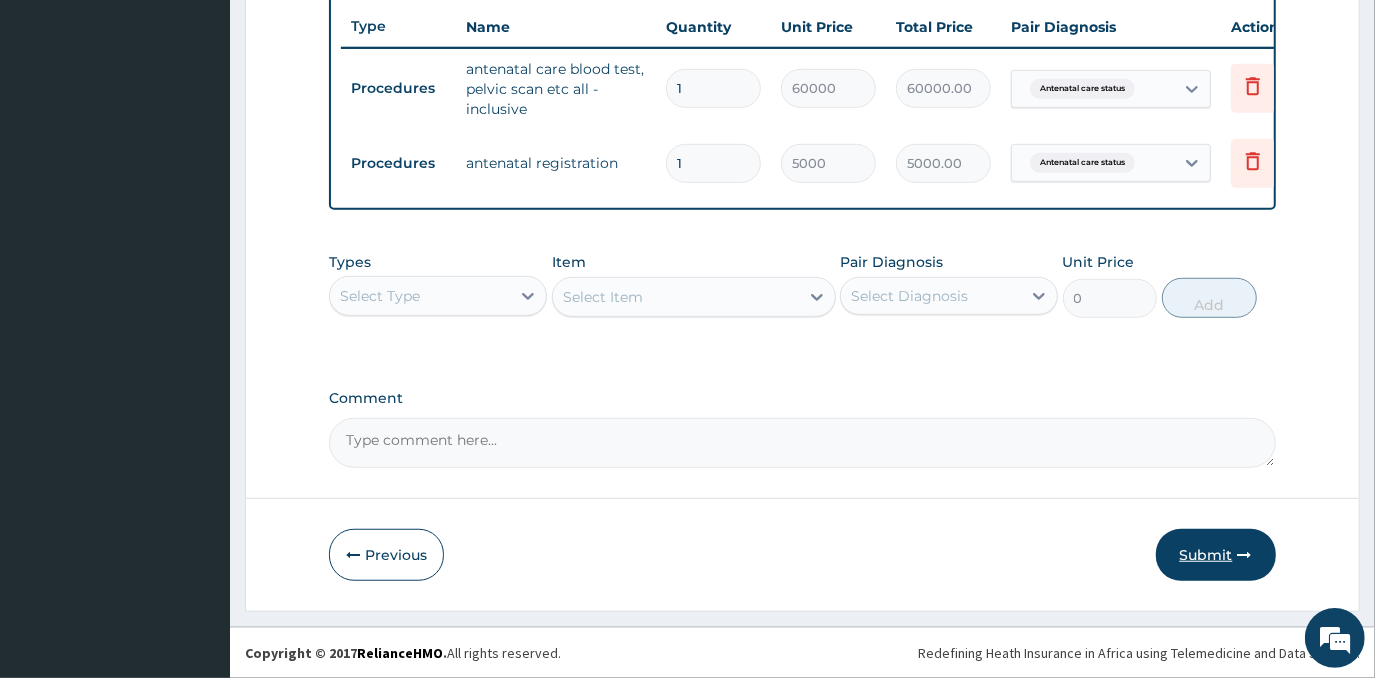 click on "Submit" at bounding box center (1216, 555) 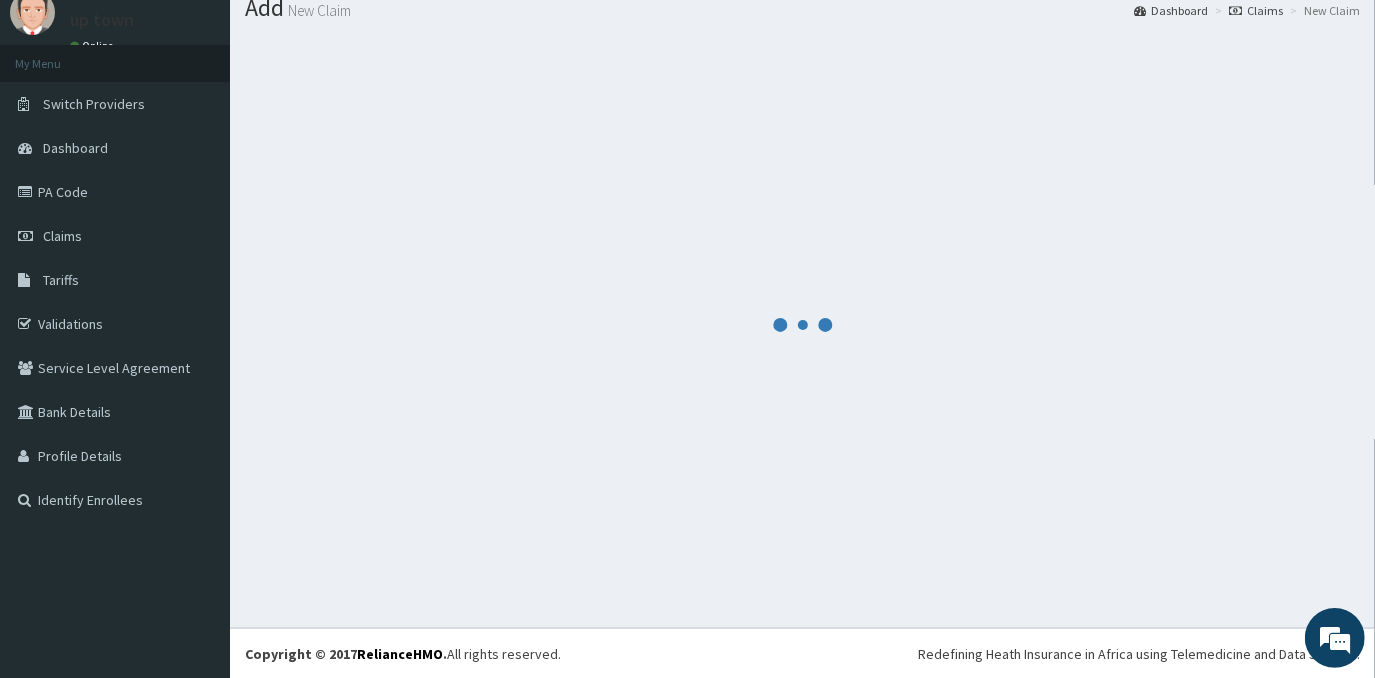 scroll, scrollTop: 758, scrollLeft: 0, axis: vertical 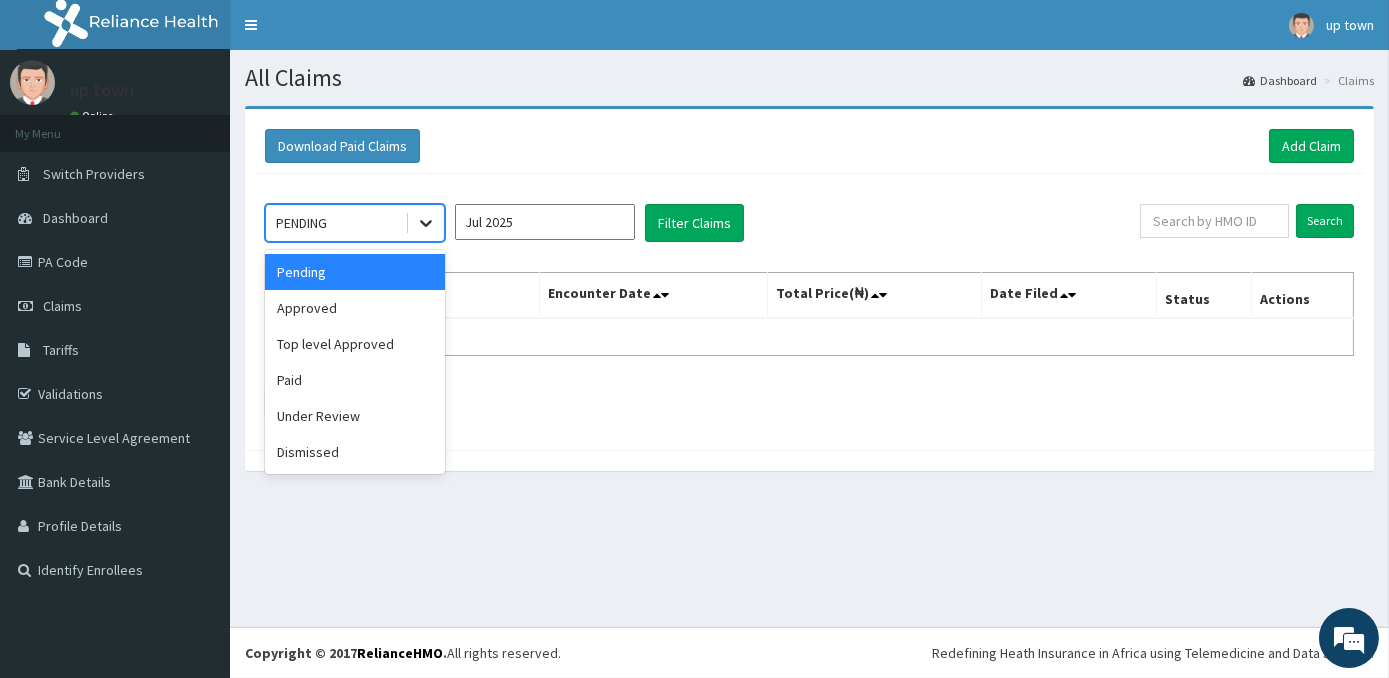 click at bounding box center (426, 223) 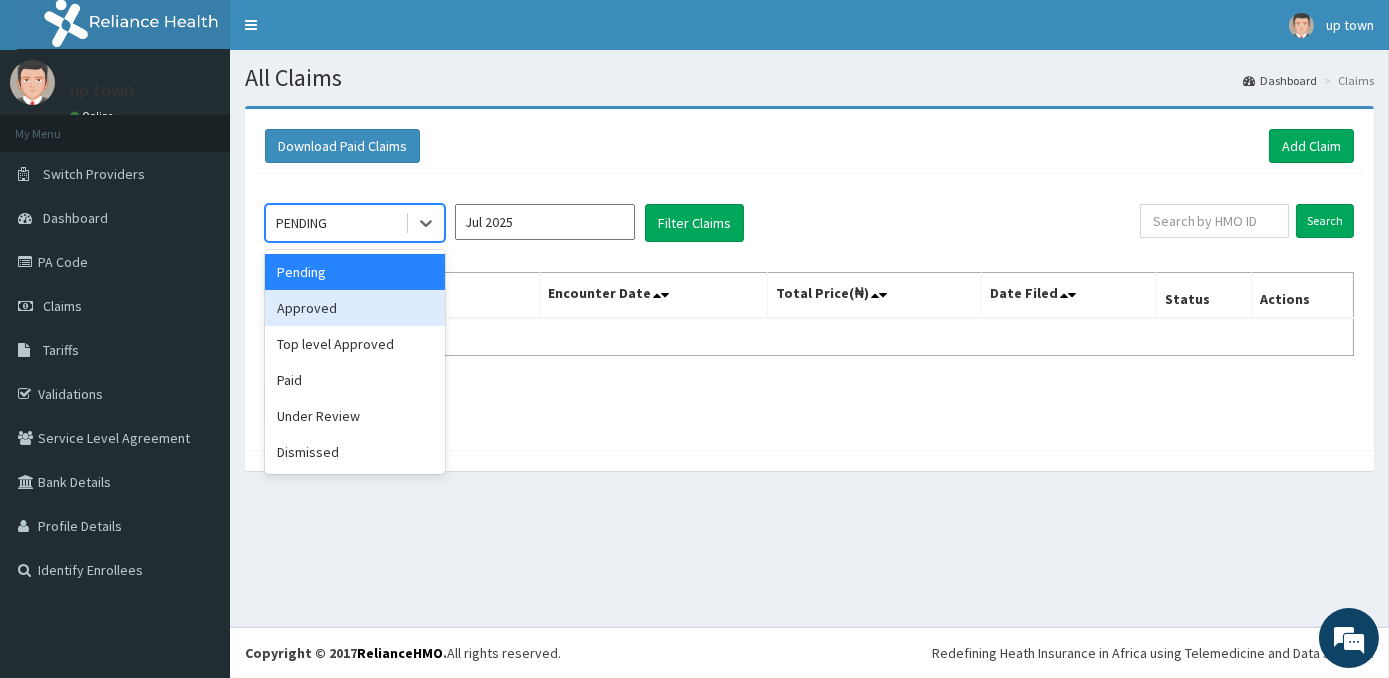 click on "Approved" at bounding box center (355, 308) 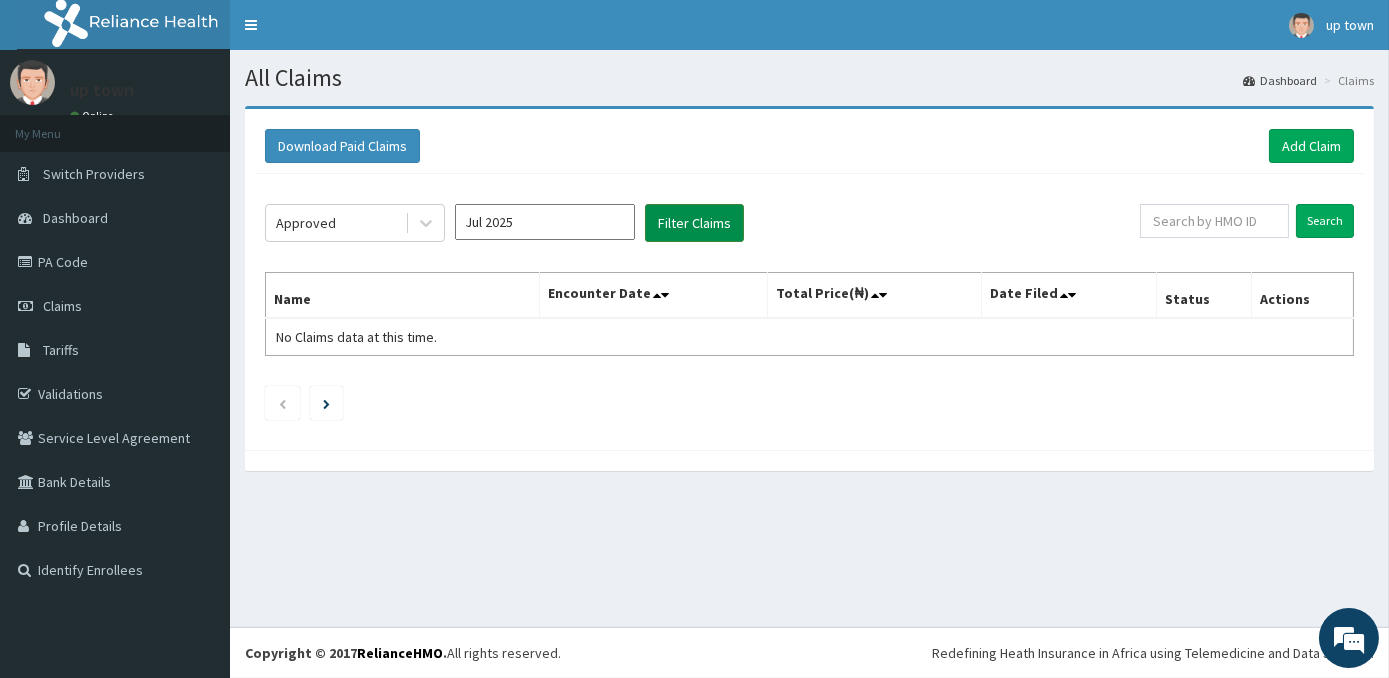 click on "Filter Claims" at bounding box center [694, 223] 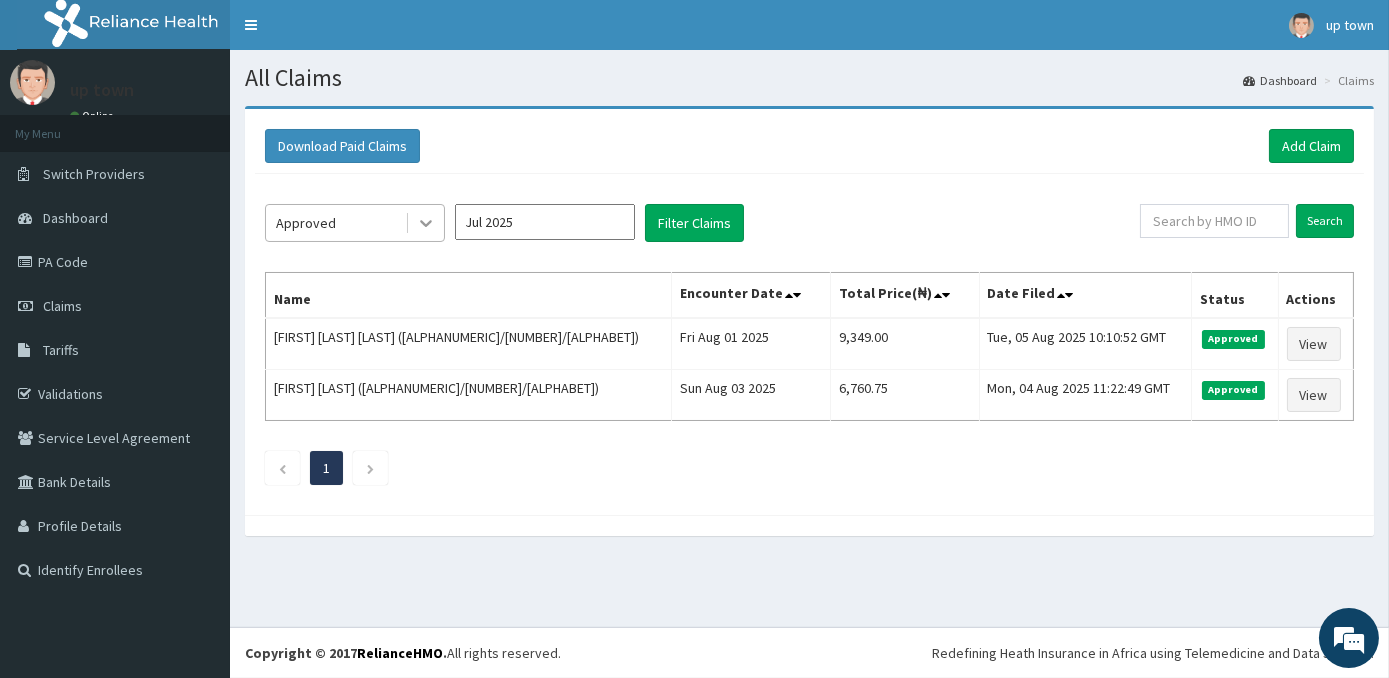 click 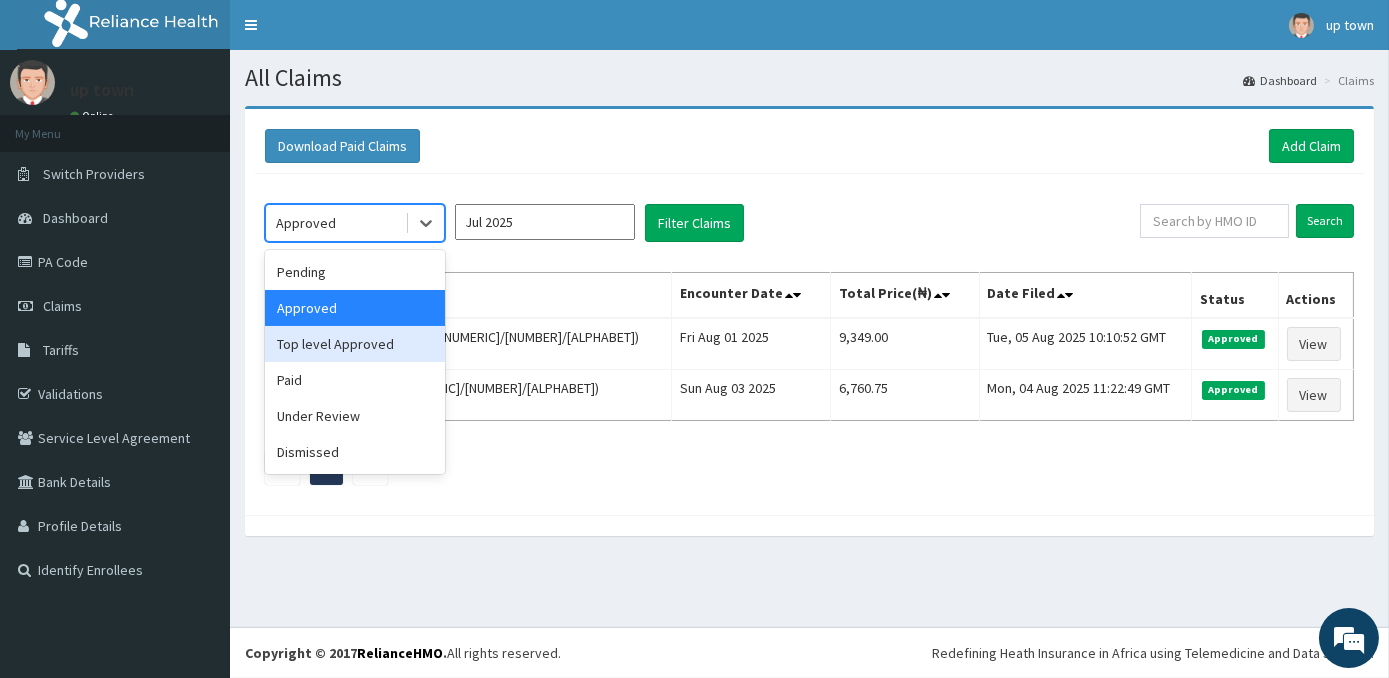 click on "Top level Approved" at bounding box center [355, 344] 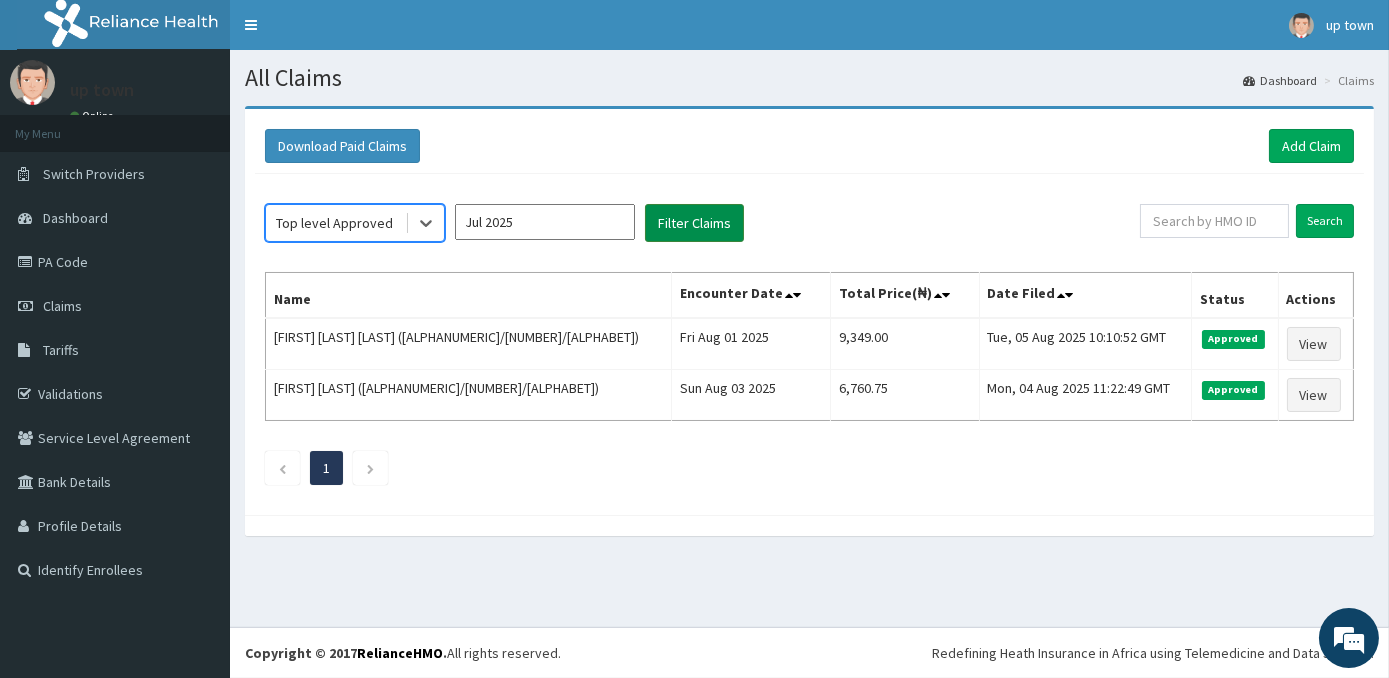 click on "Filter Claims" at bounding box center [694, 223] 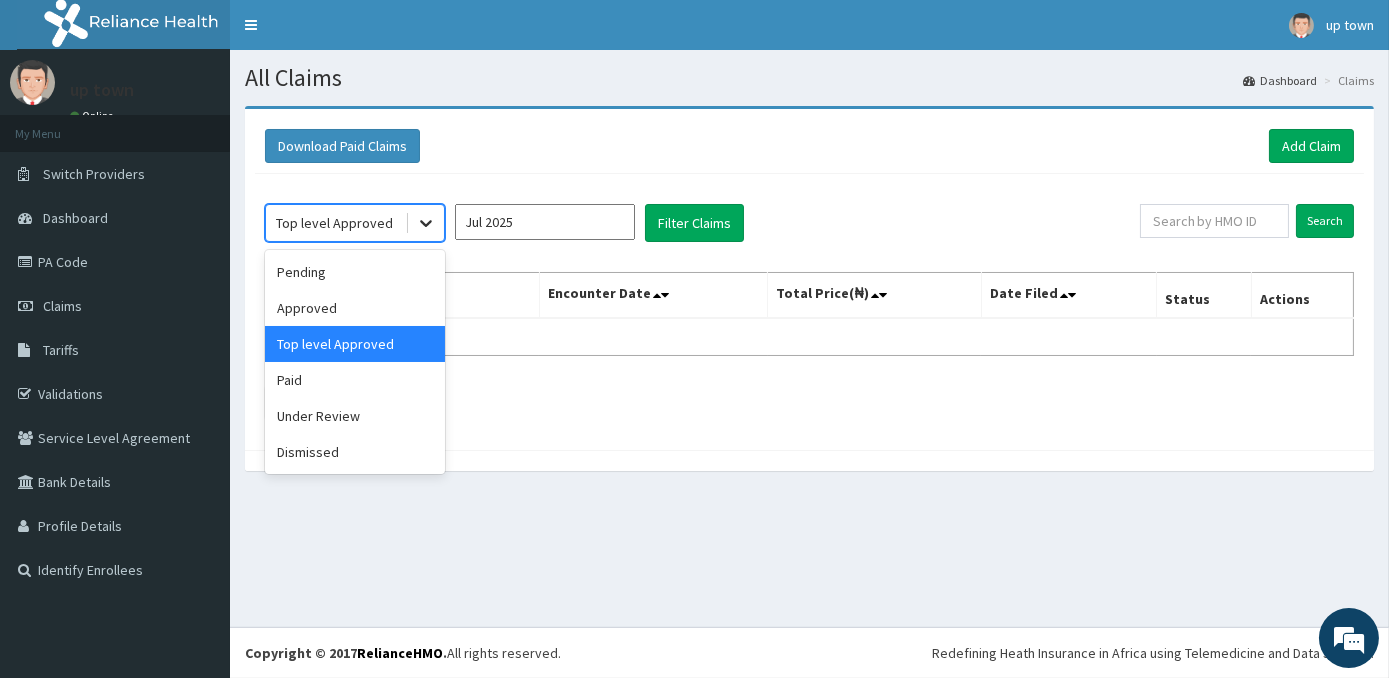 click 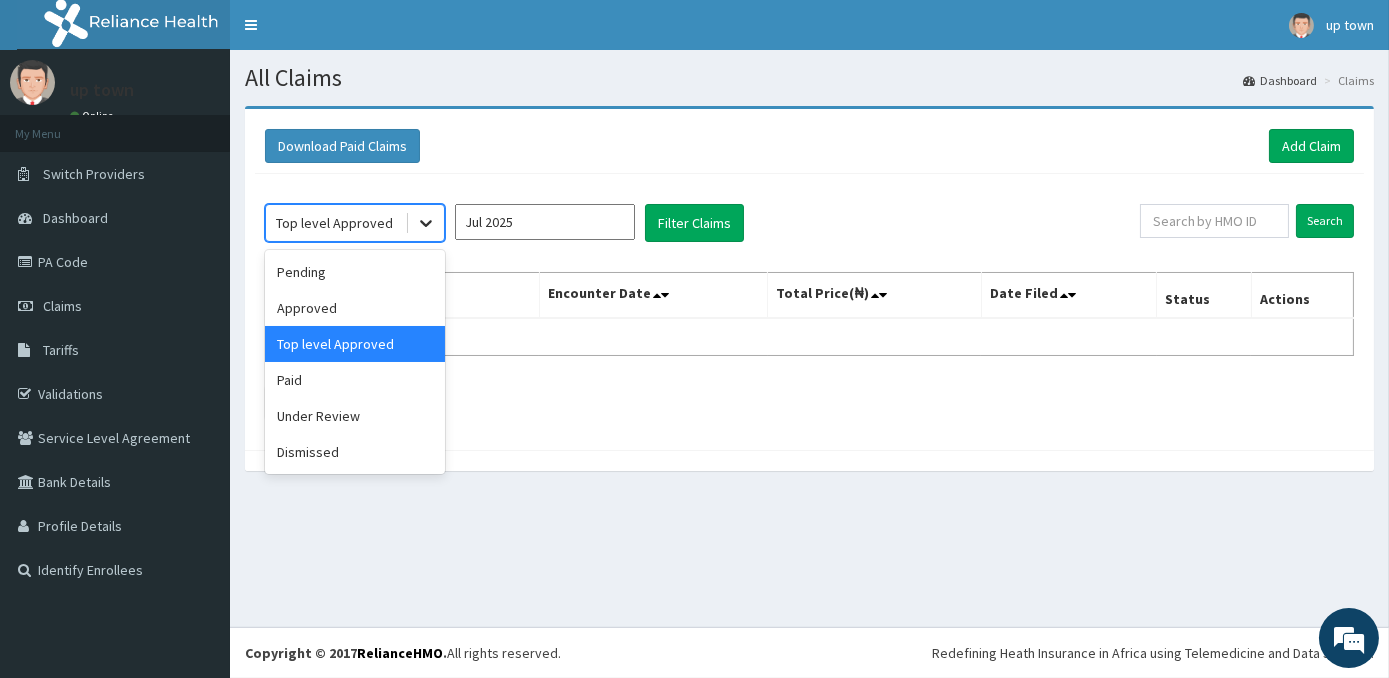 click 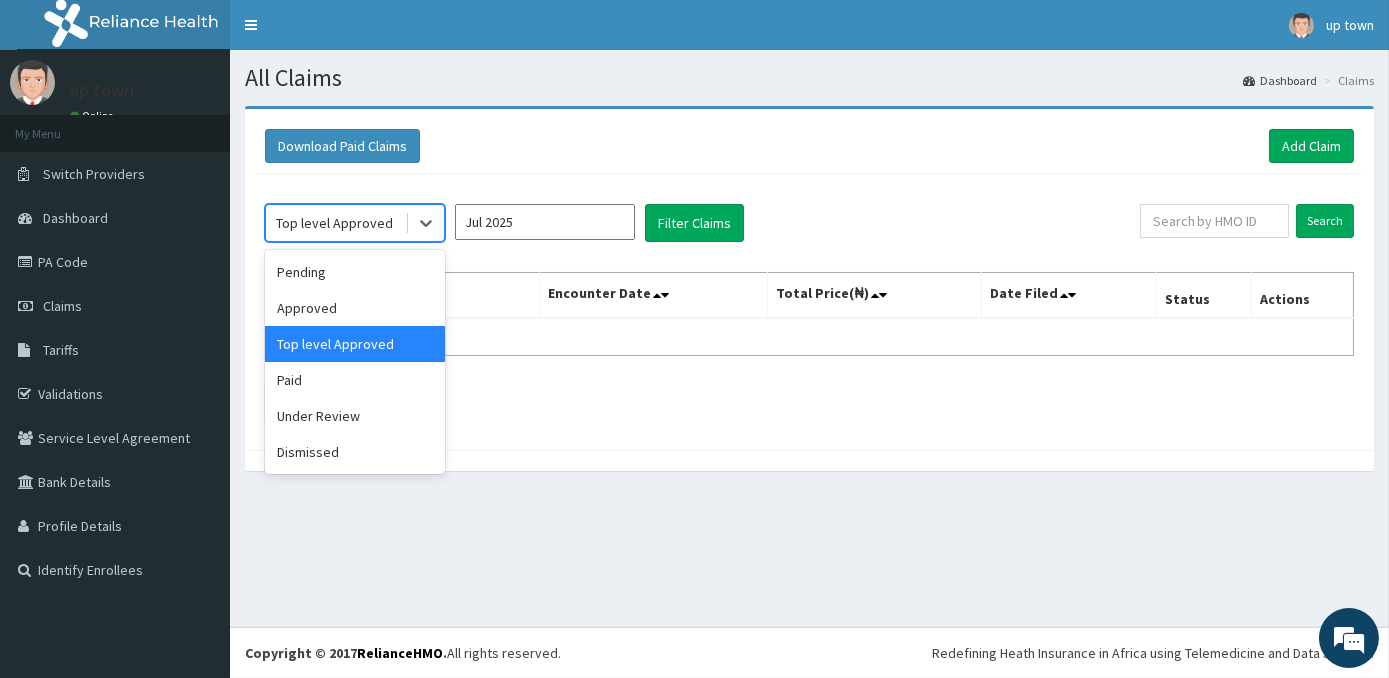 drag, startPoint x: 426, startPoint y: 222, endPoint x: 423, endPoint y: 242, distance: 20.22375 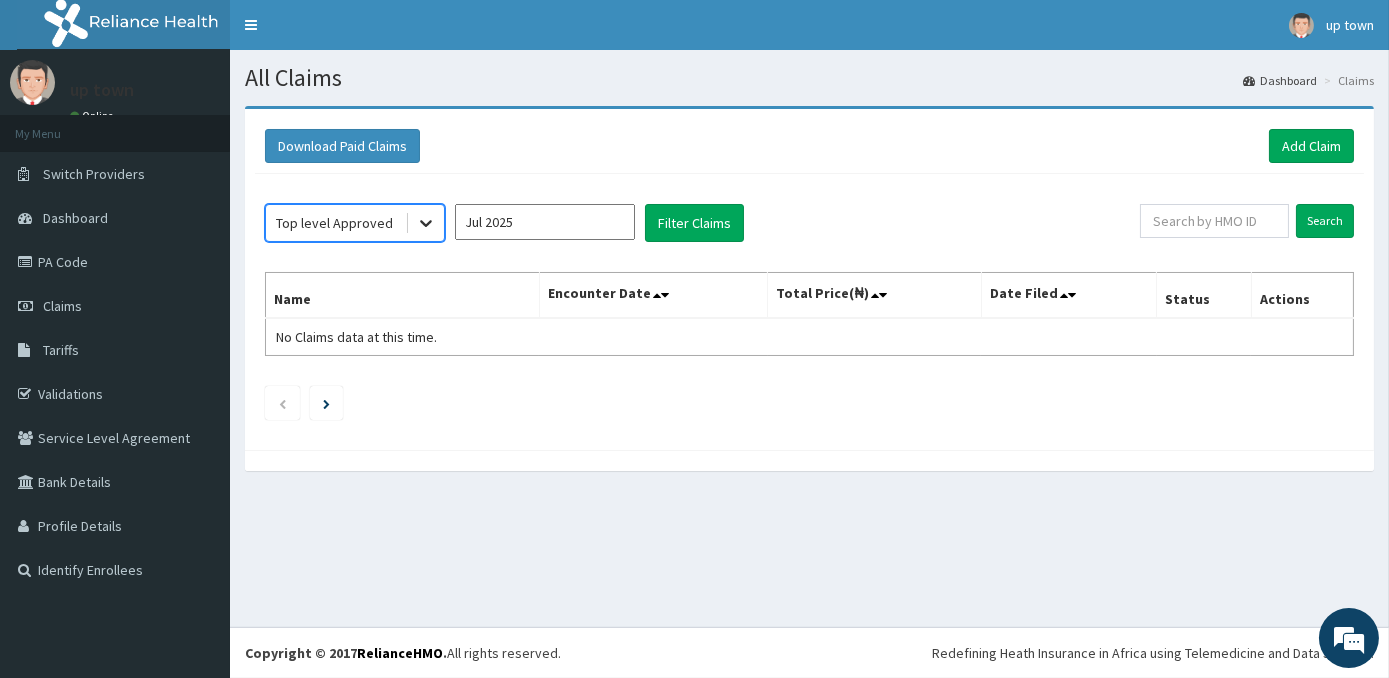 click 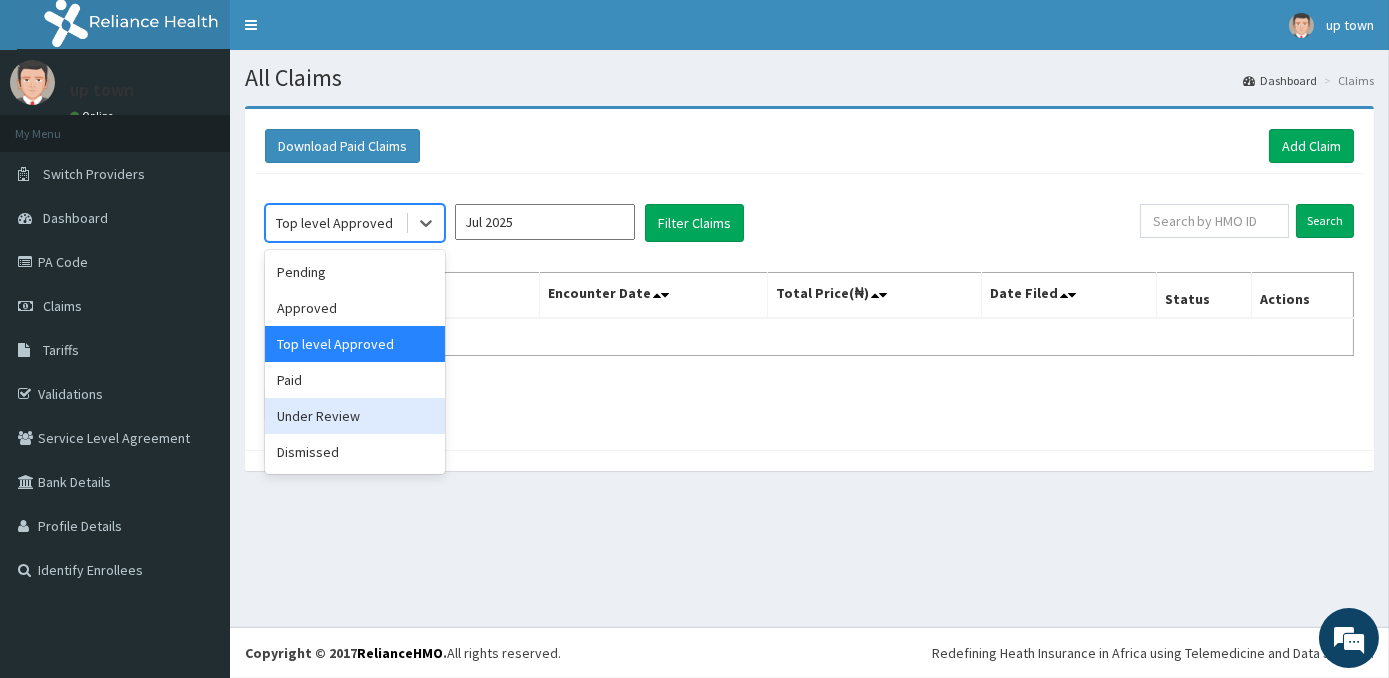 click on "Under Review" at bounding box center (355, 416) 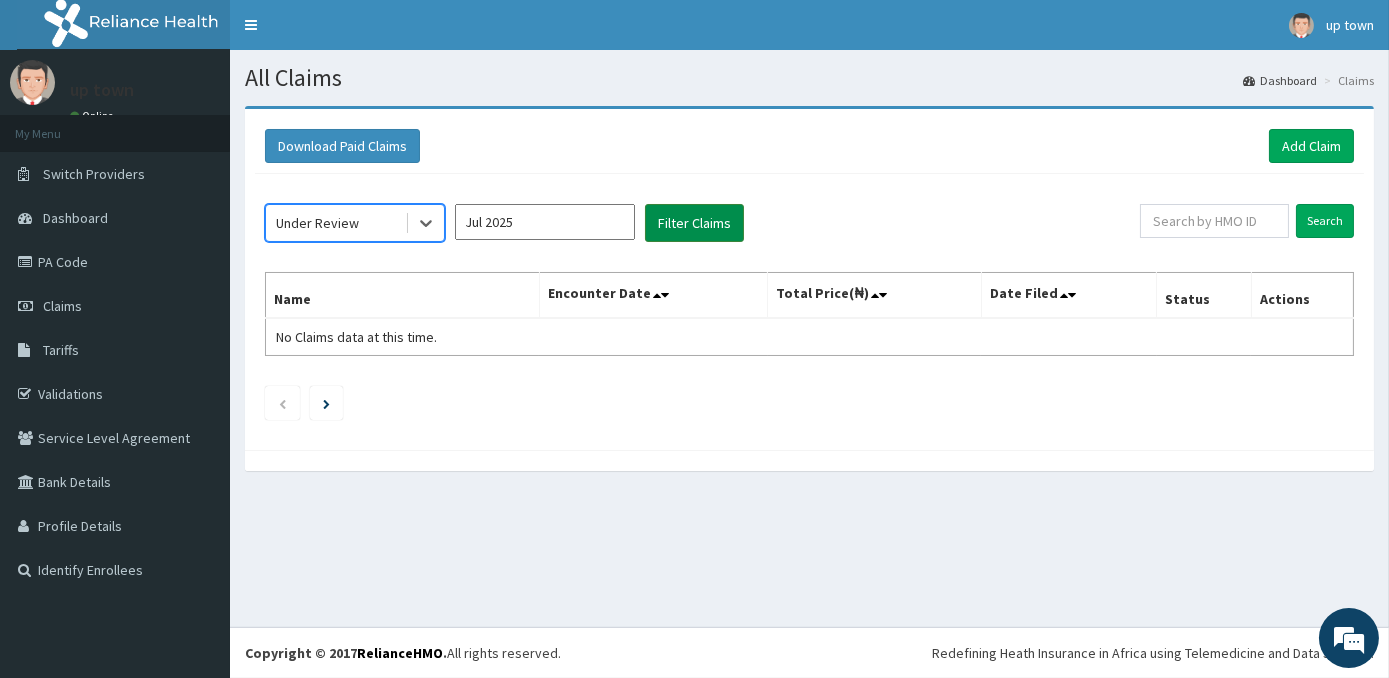click on "Filter Claims" at bounding box center (694, 223) 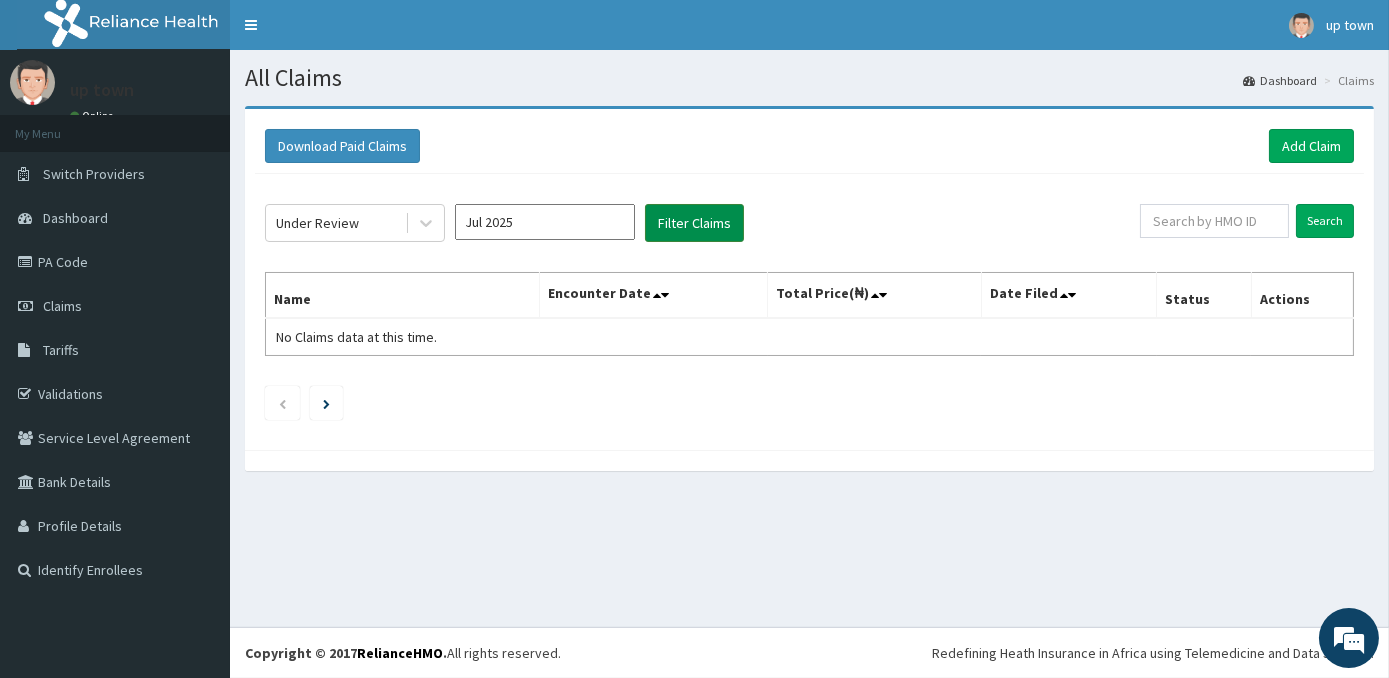 click on "Filter Claims" at bounding box center (694, 223) 